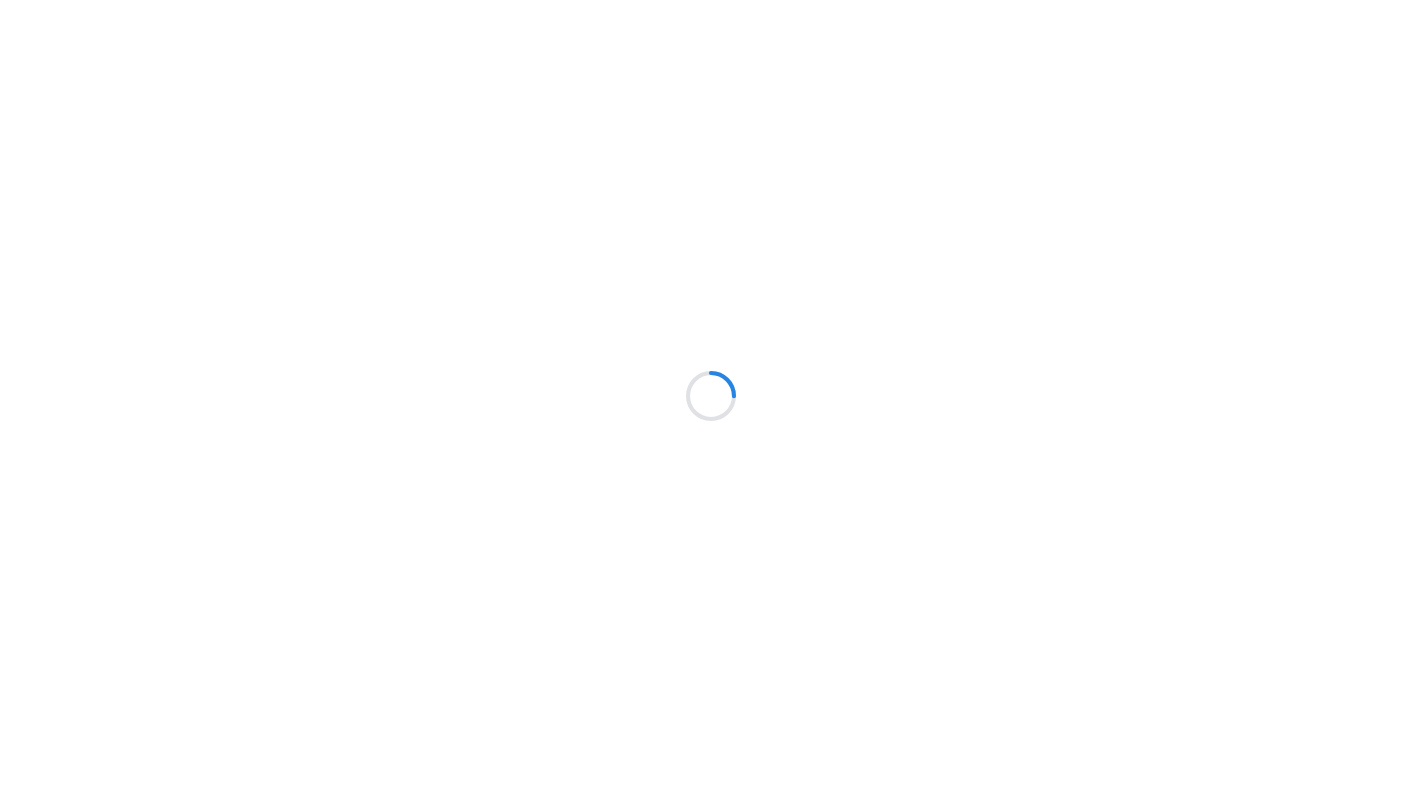 scroll, scrollTop: 0, scrollLeft: 0, axis: both 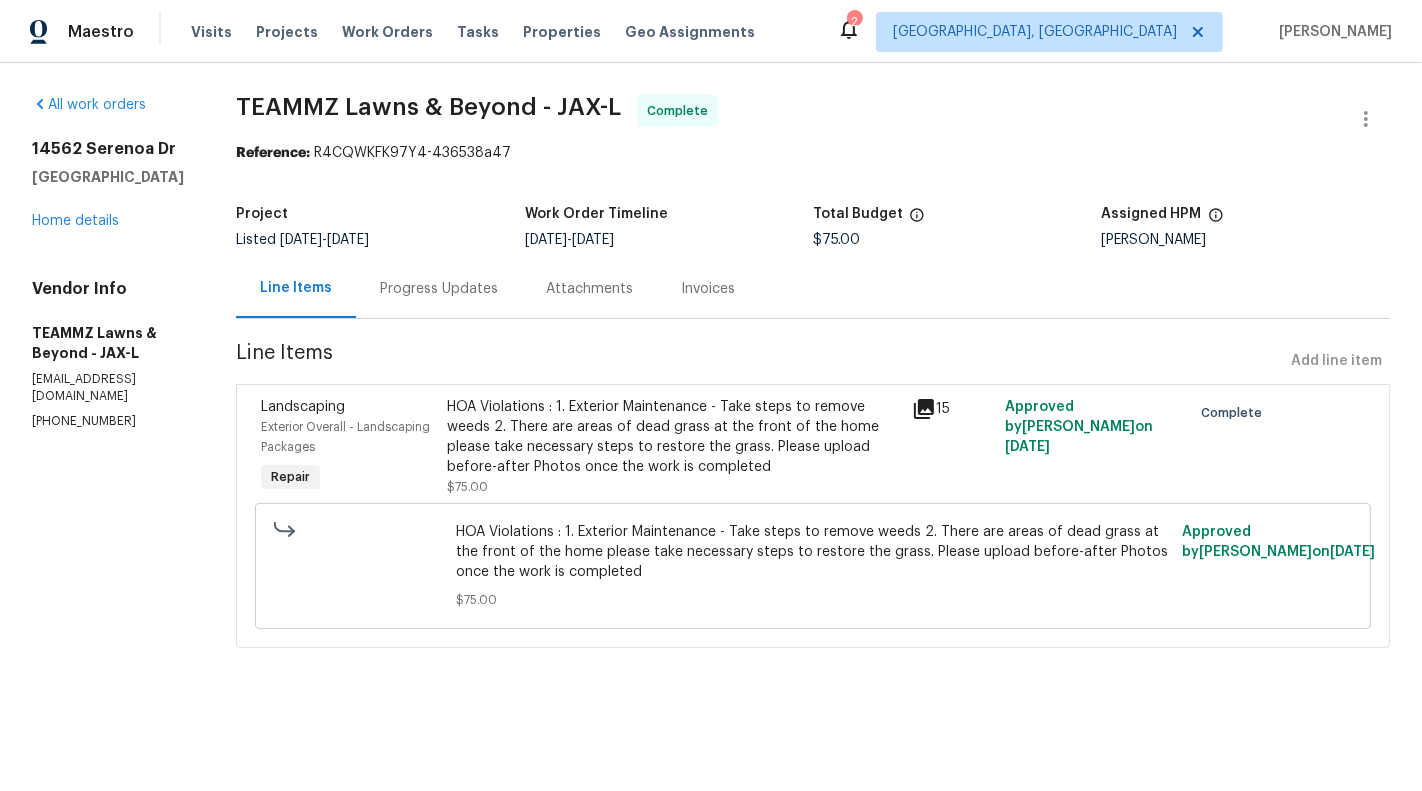 click on "HOA Violations : 1. Exterior Maintenance - Take steps to remove weeds
2.  There are areas of dead grass at the front of the home please take necessary steps to restore the grass.
Please upload before-after Photos once the work is completed" at bounding box center [673, 437] 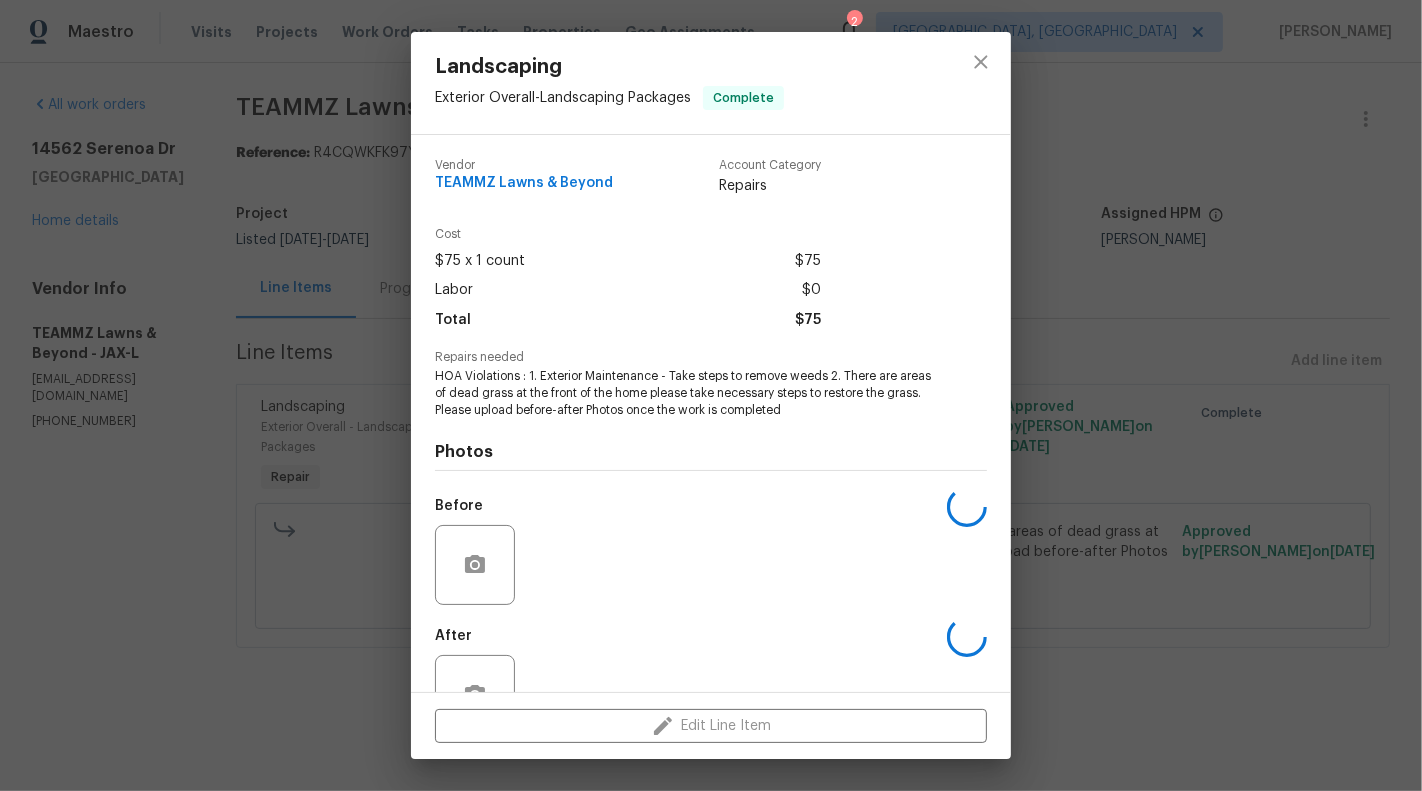 scroll, scrollTop: 63, scrollLeft: 0, axis: vertical 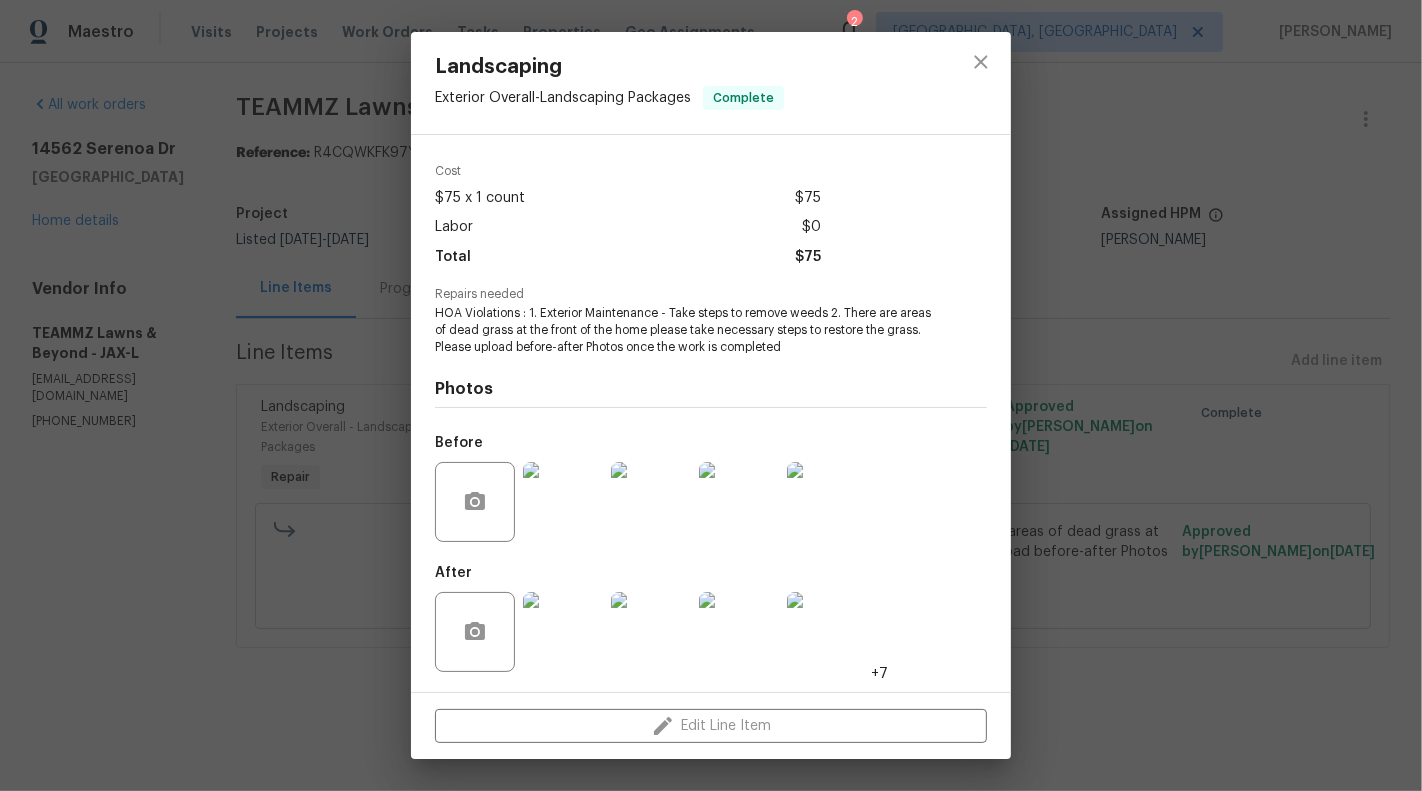 click on "Landscaping Exterior Overall  -  Landscaping Packages Complete Vendor TEAMMZ Lawns & Beyond Account Category Repairs Cost $75 x 1 count $75 Labor $0 Total $75 Repairs needed HOA Violations : 1. Exterior Maintenance - Take steps to remove weeds
2.  There are areas of dead grass at the front of the home please take necessary steps to restore the grass.
Please upload before-after Photos once the work is completed Photos Before After  +7  Edit Line Item" at bounding box center [711, 395] 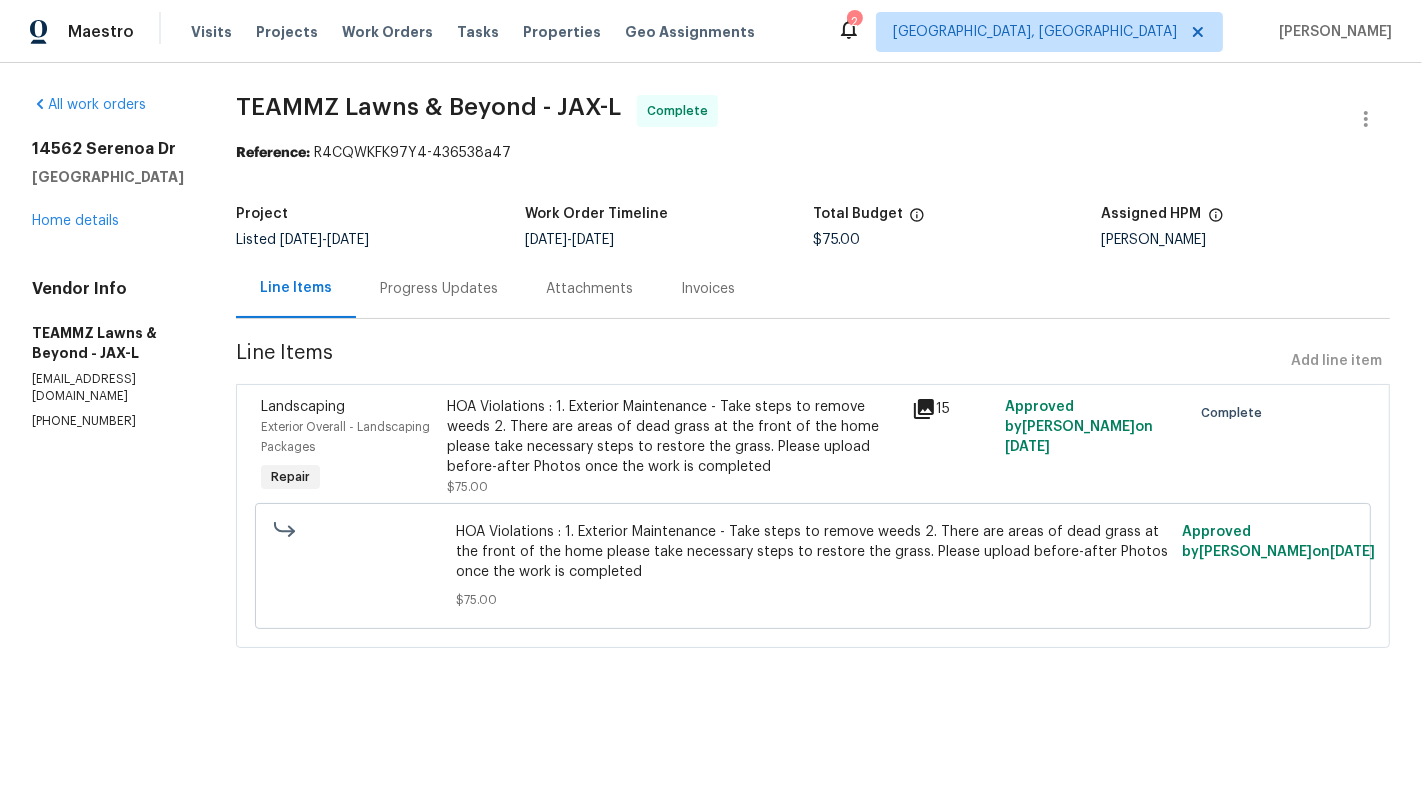 click on "Progress Updates" at bounding box center (439, 289) 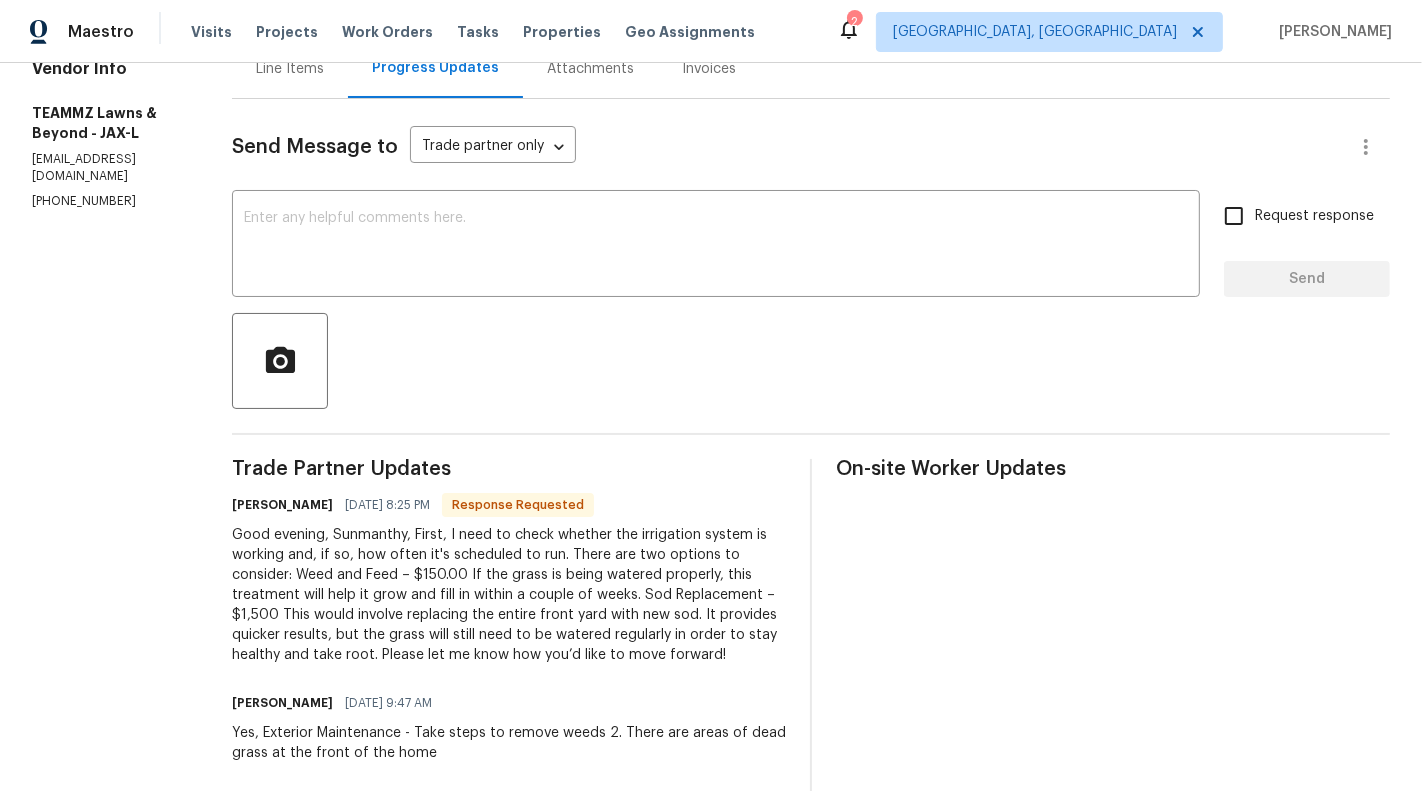 scroll, scrollTop: 0, scrollLeft: 0, axis: both 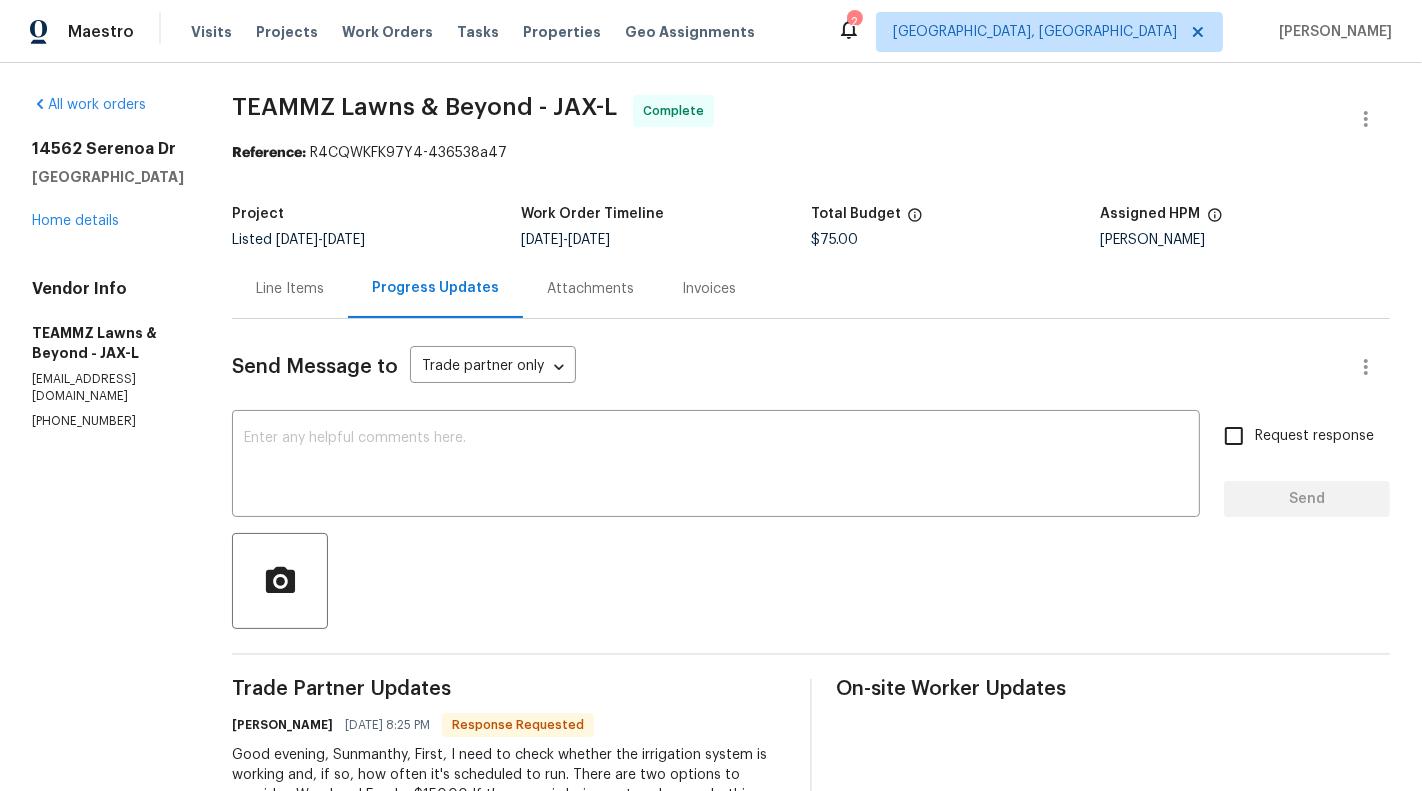 click on "Line Items" at bounding box center (290, 288) 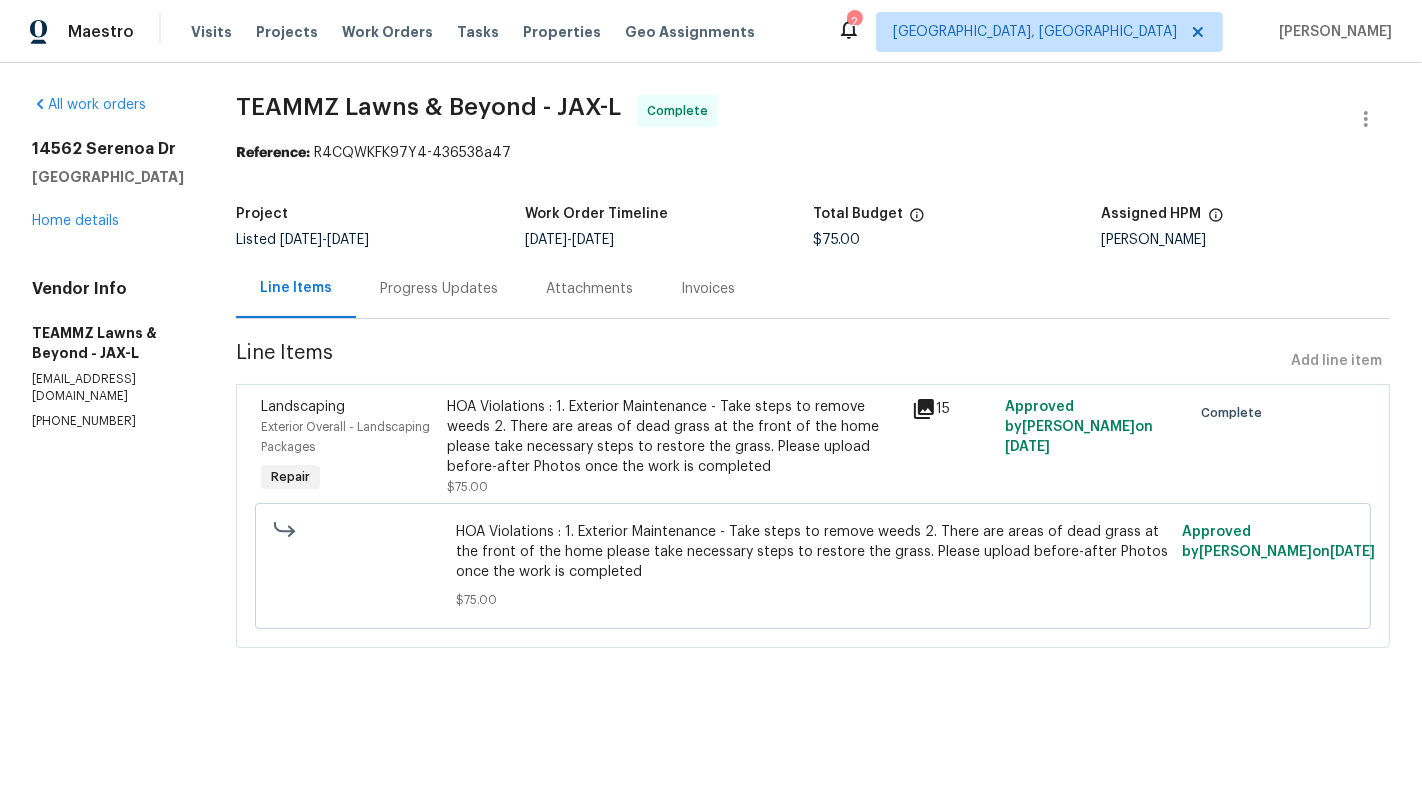 click on "HOA Violations : 1. Exterior Maintenance - Take steps to remove weeds
2.  There are areas of dead grass at the front of the home please take necessary steps to restore the grass.
Please upload before-after Photos once the work is completed" at bounding box center [673, 437] 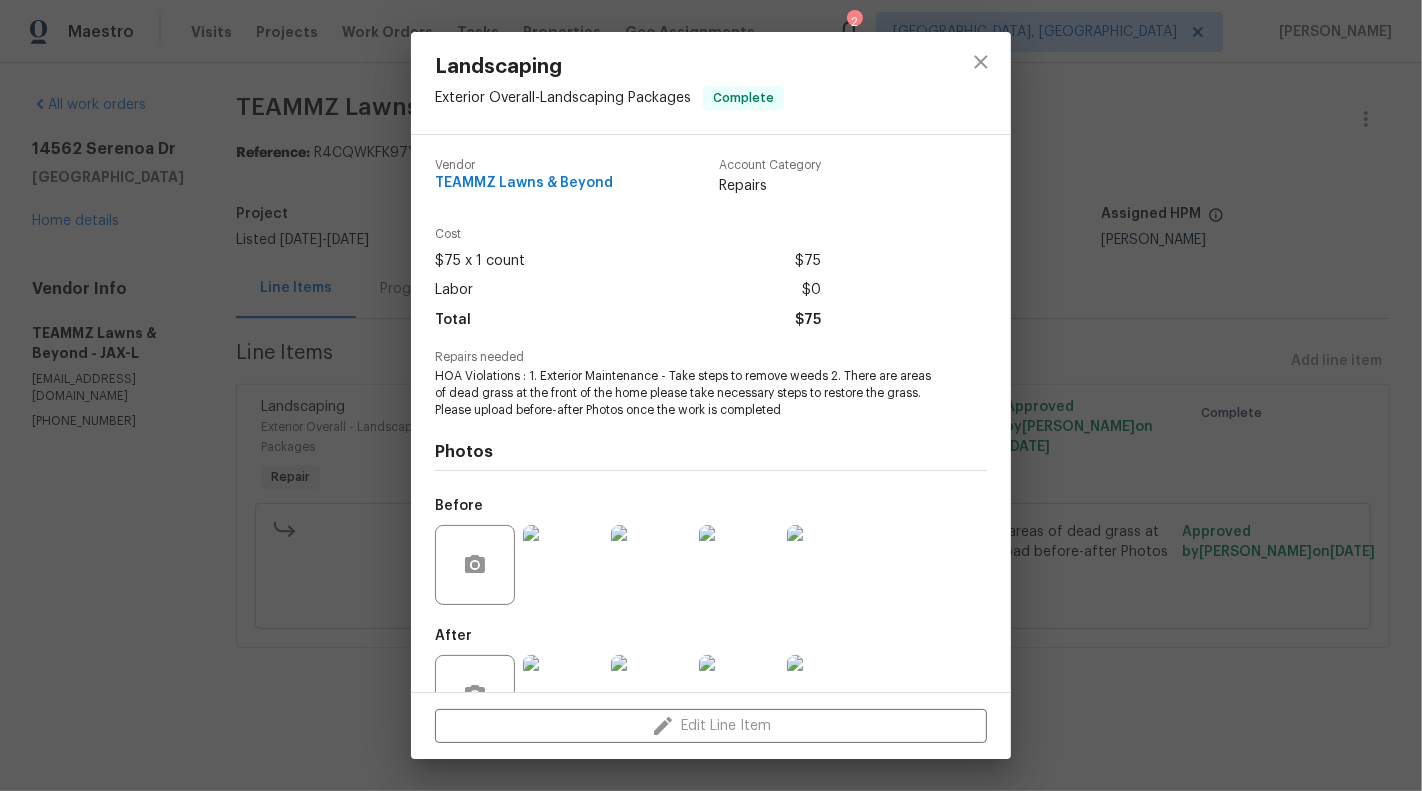 scroll, scrollTop: 63, scrollLeft: 0, axis: vertical 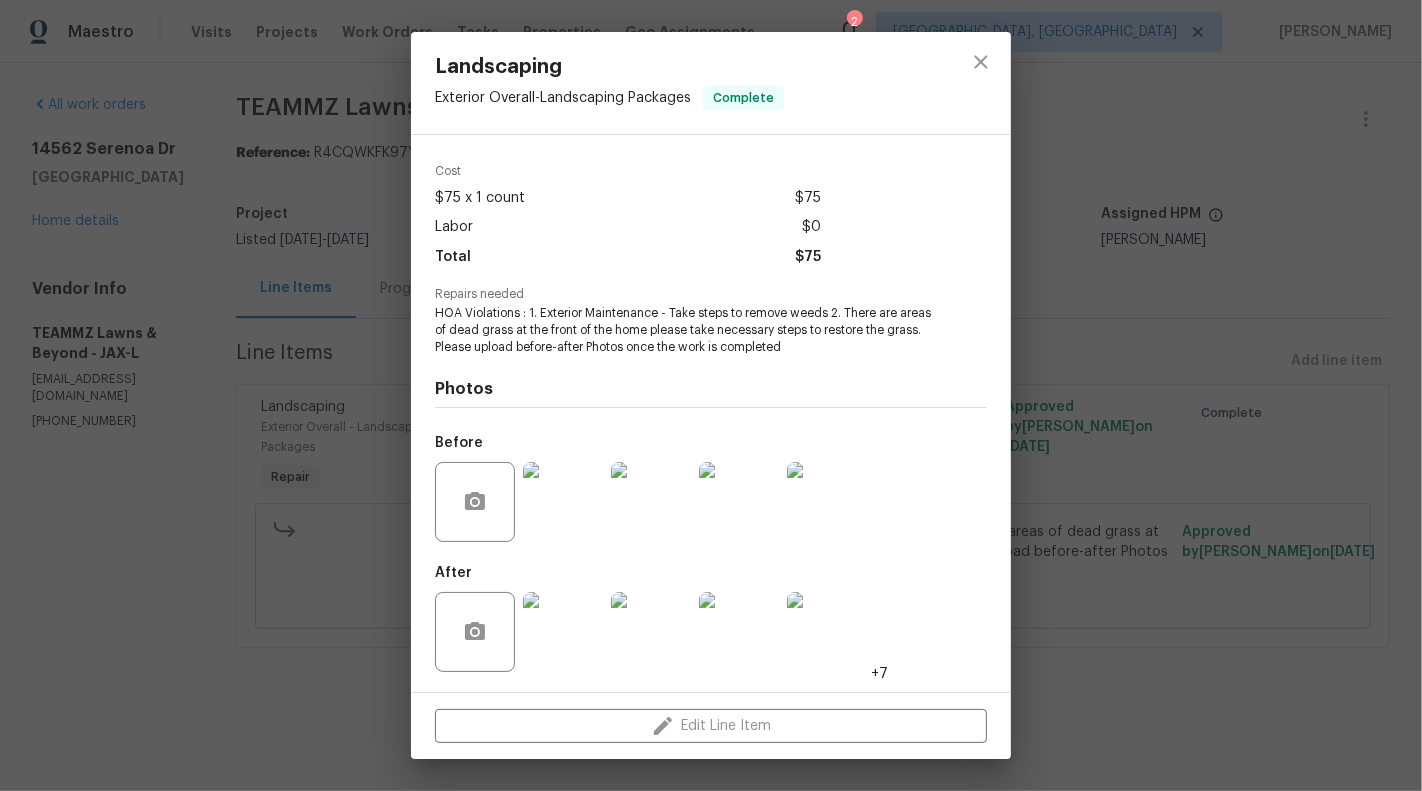 click at bounding box center [563, 632] 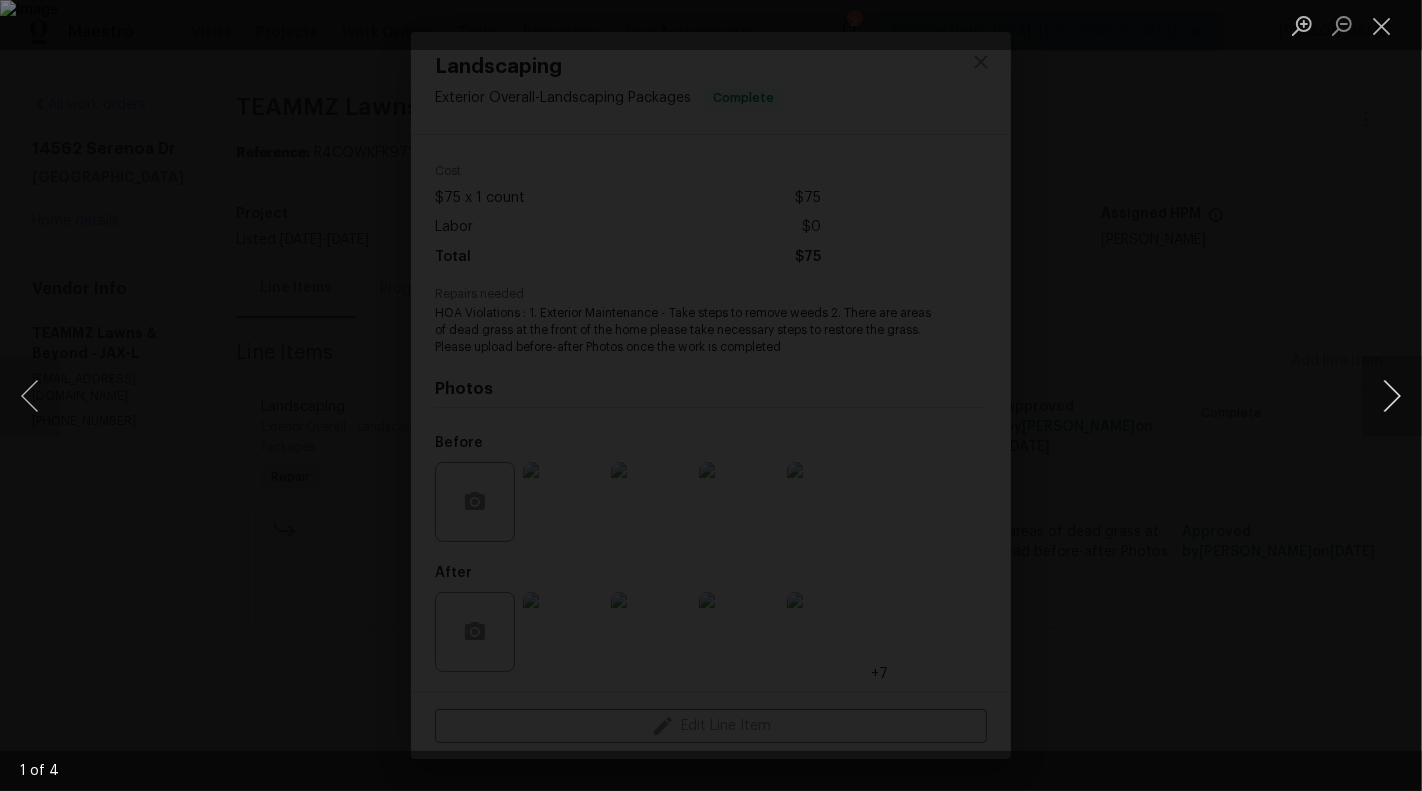 click at bounding box center (1392, 396) 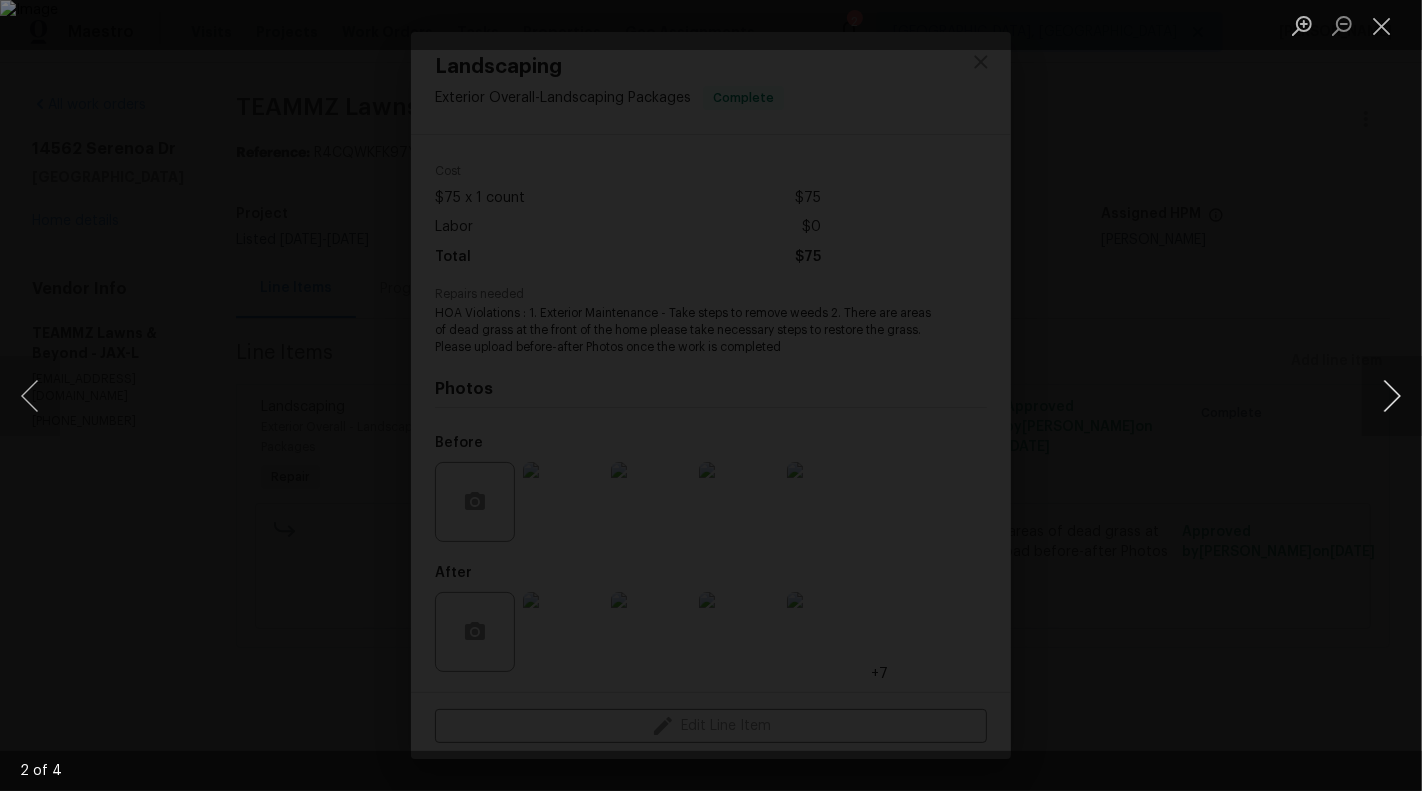 click at bounding box center (1392, 396) 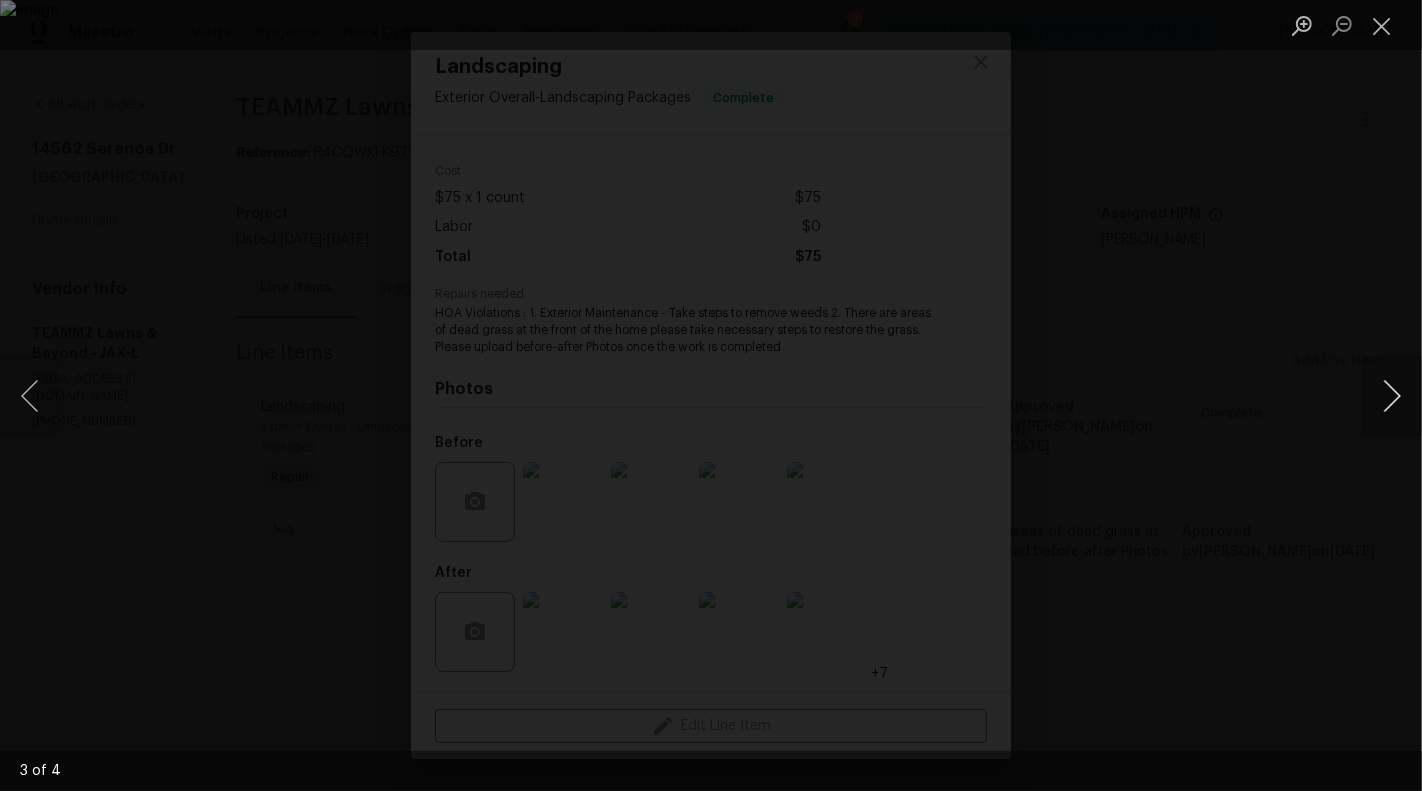 click at bounding box center (1392, 396) 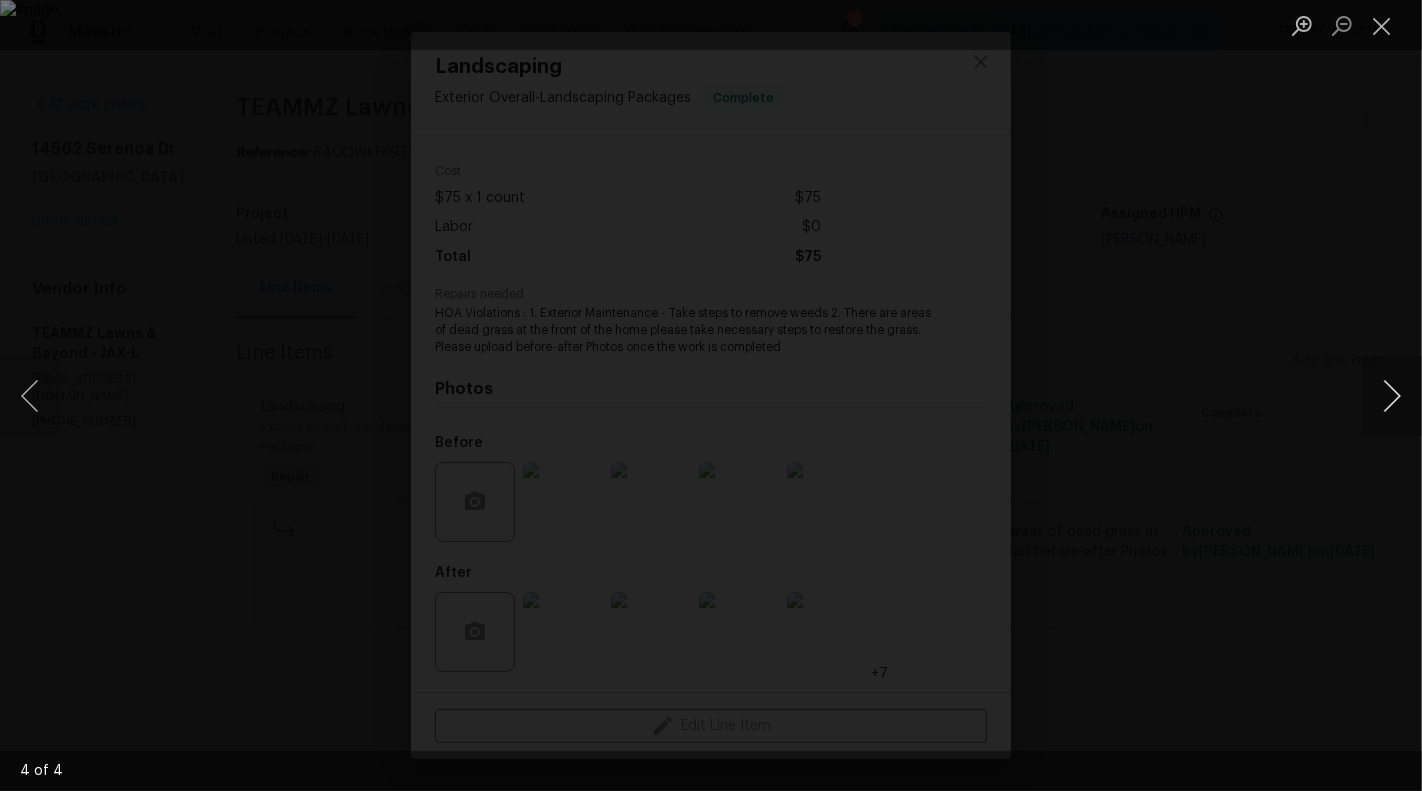 click at bounding box center [1392, 396] 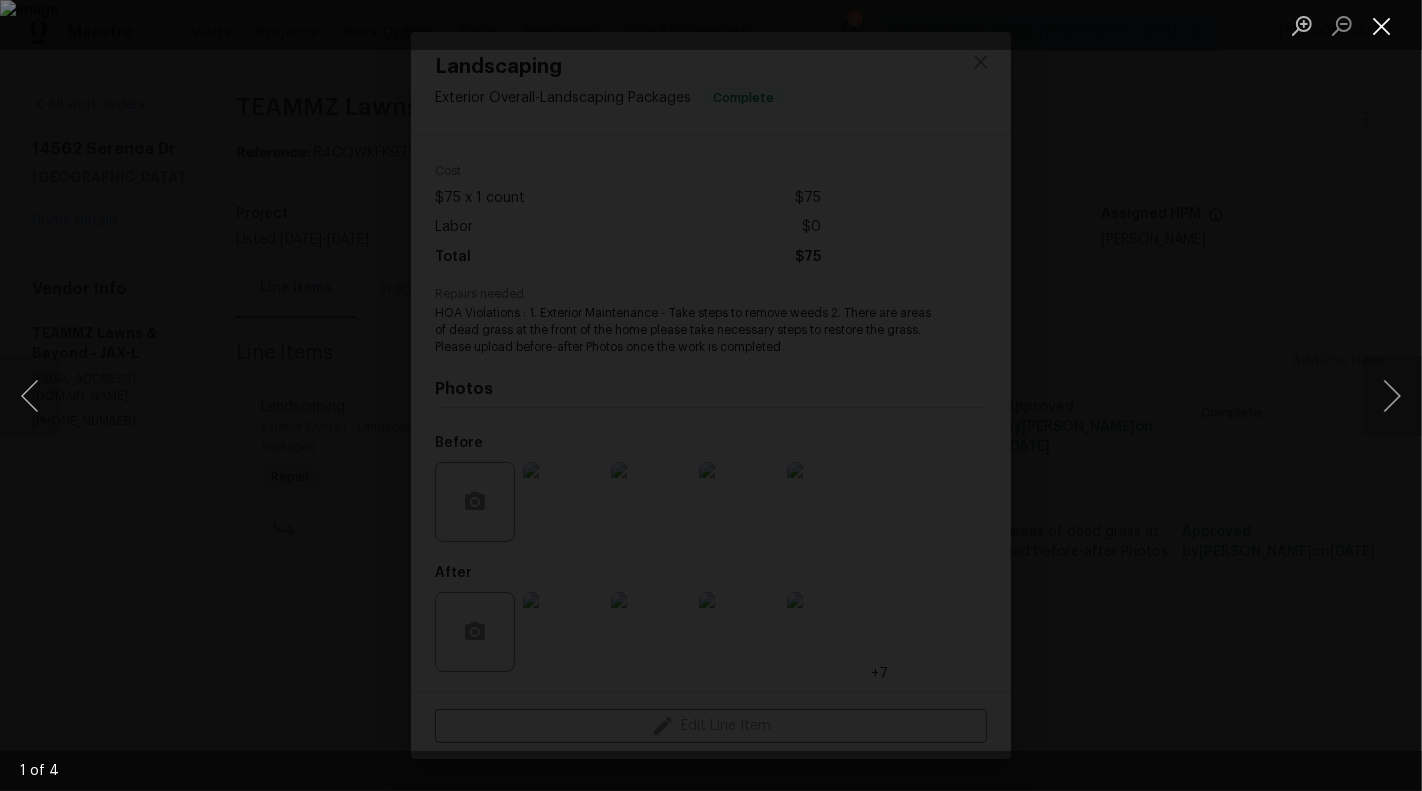 click at bounding box center (1382, 25) 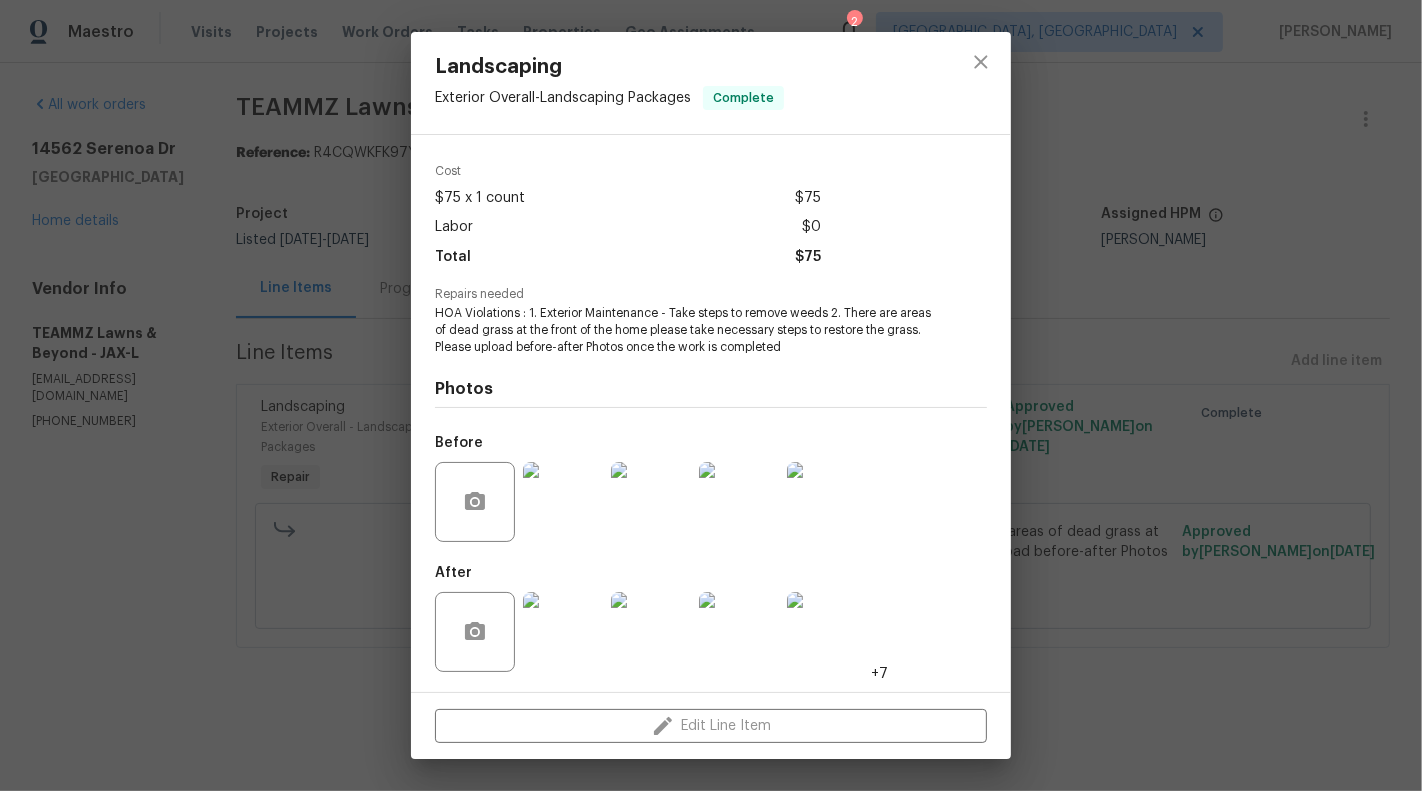 click on "Landscaping Exterior Overall  -  Landscaping Packages Complete Vendor TEAMMZ Lawns & Beyond Account Category Repairs Cost $75 x 1 count $75 Labor $0 Total $75 Repairs needed HOA Violations : 1. Exterior Maintenance - Take steps to remove weeds
2.  There are areas of dead grass at the front of the home please take necessary steps to restore the grass.
Please upload before-after Photos once the work is completed Photos Before After  +7  Edit Line Item" at bounding box center (711, 395) 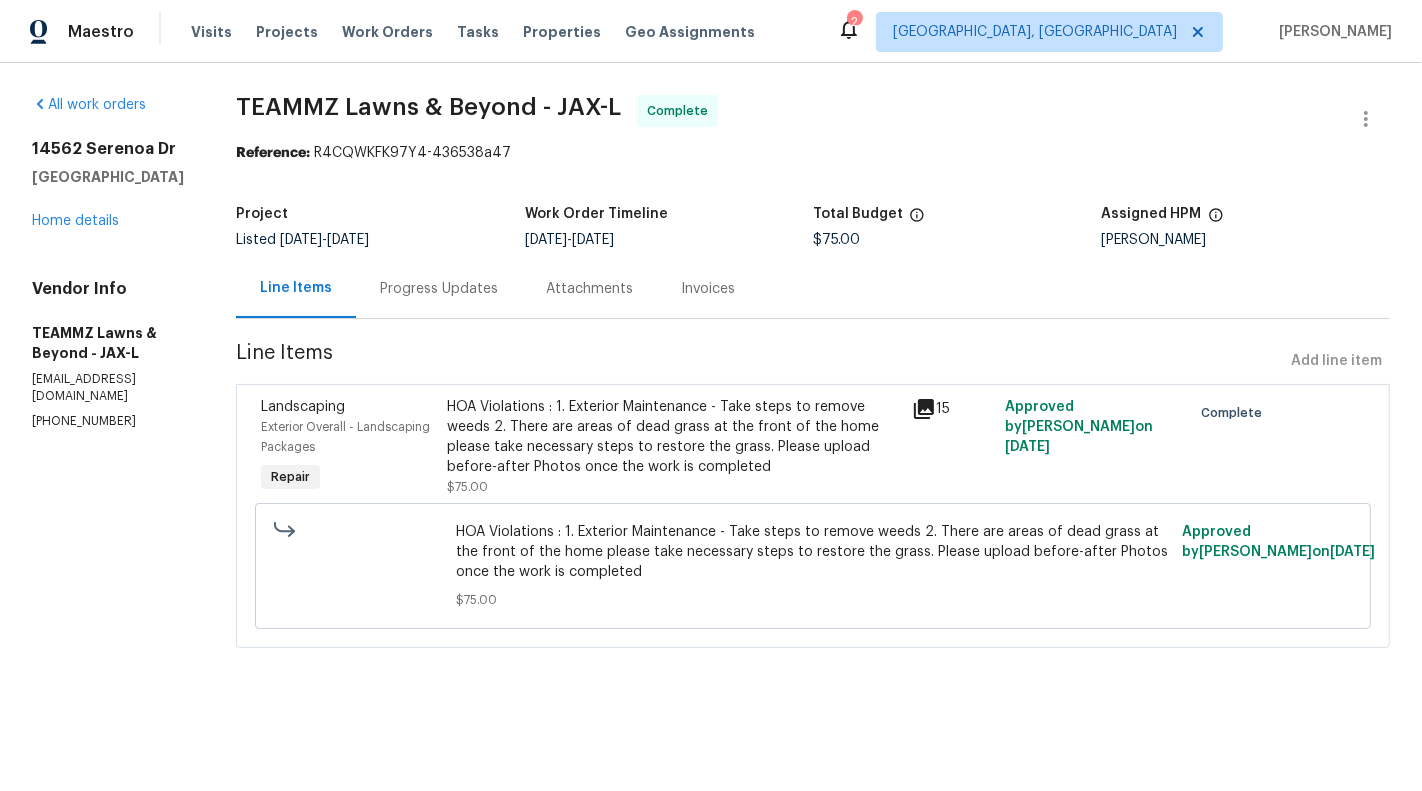 click on "HOA Violations : 1. Exterior Maintenance - Take steps to remove weeds
2.  There are areas of dead grass at the front of the home please take necessary steps to restore the grass.
Please upload before-after Photos once the work is completed" at bounding box center (813, 552) 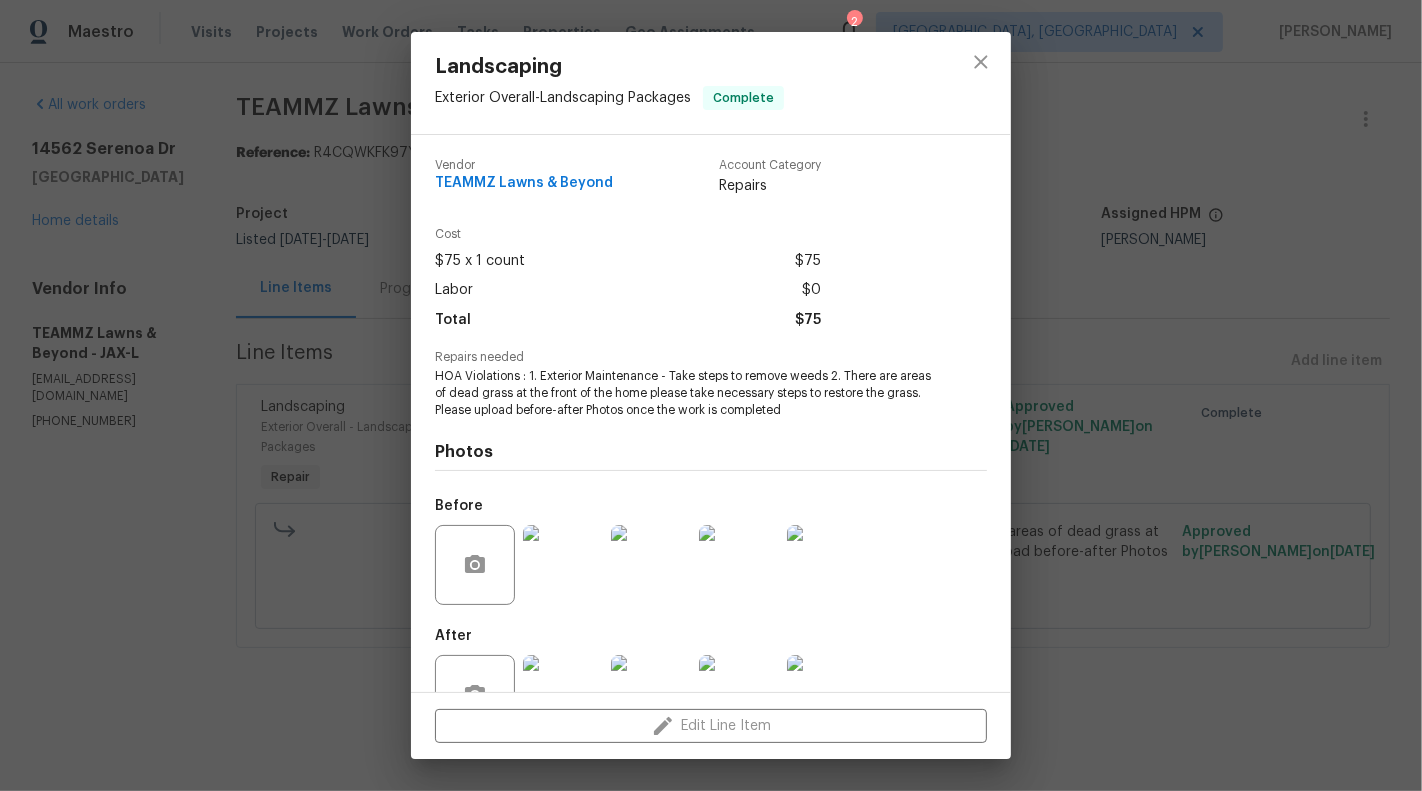 scroll, scrollTop: 63, scrollLeft: 0, axis: vertical 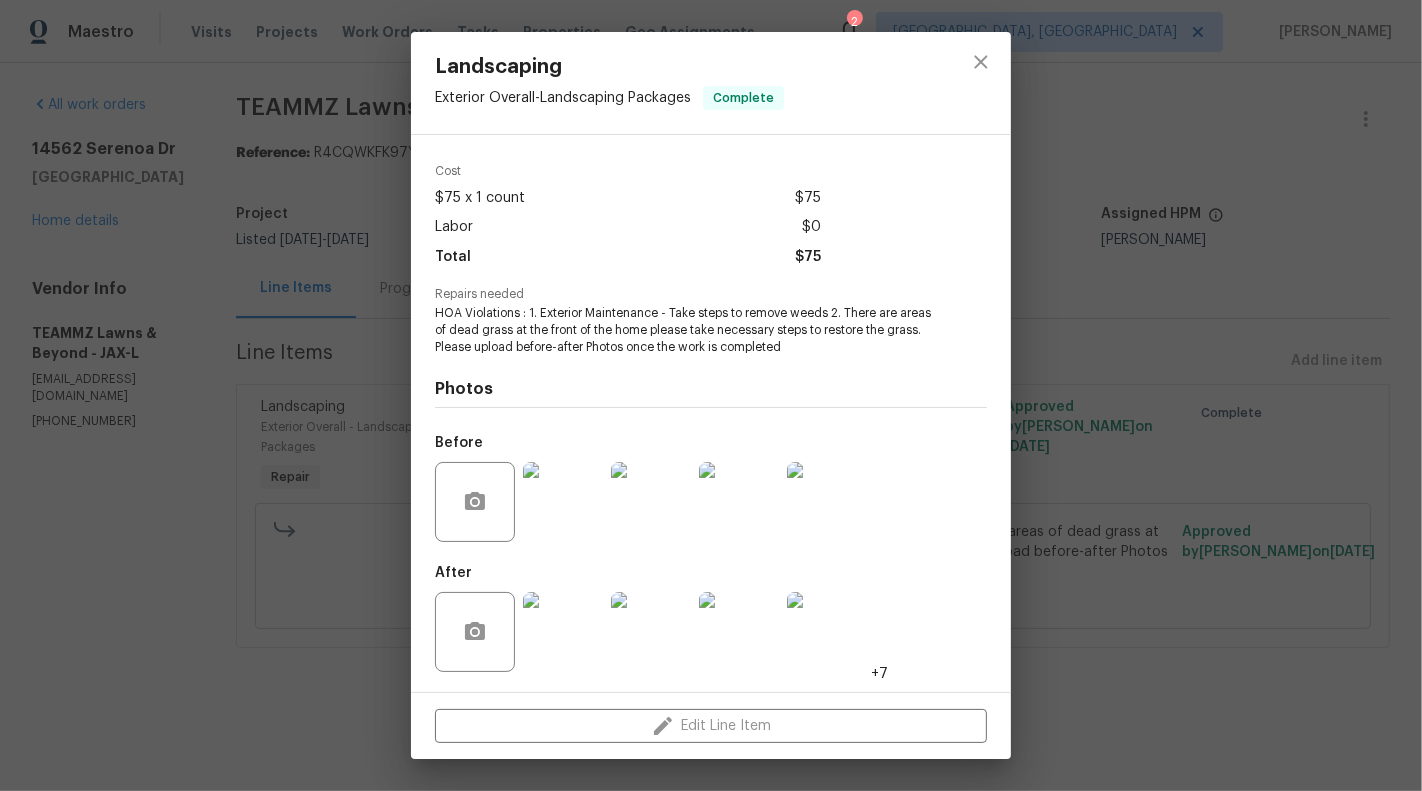 click at bounding box center (563, 632) 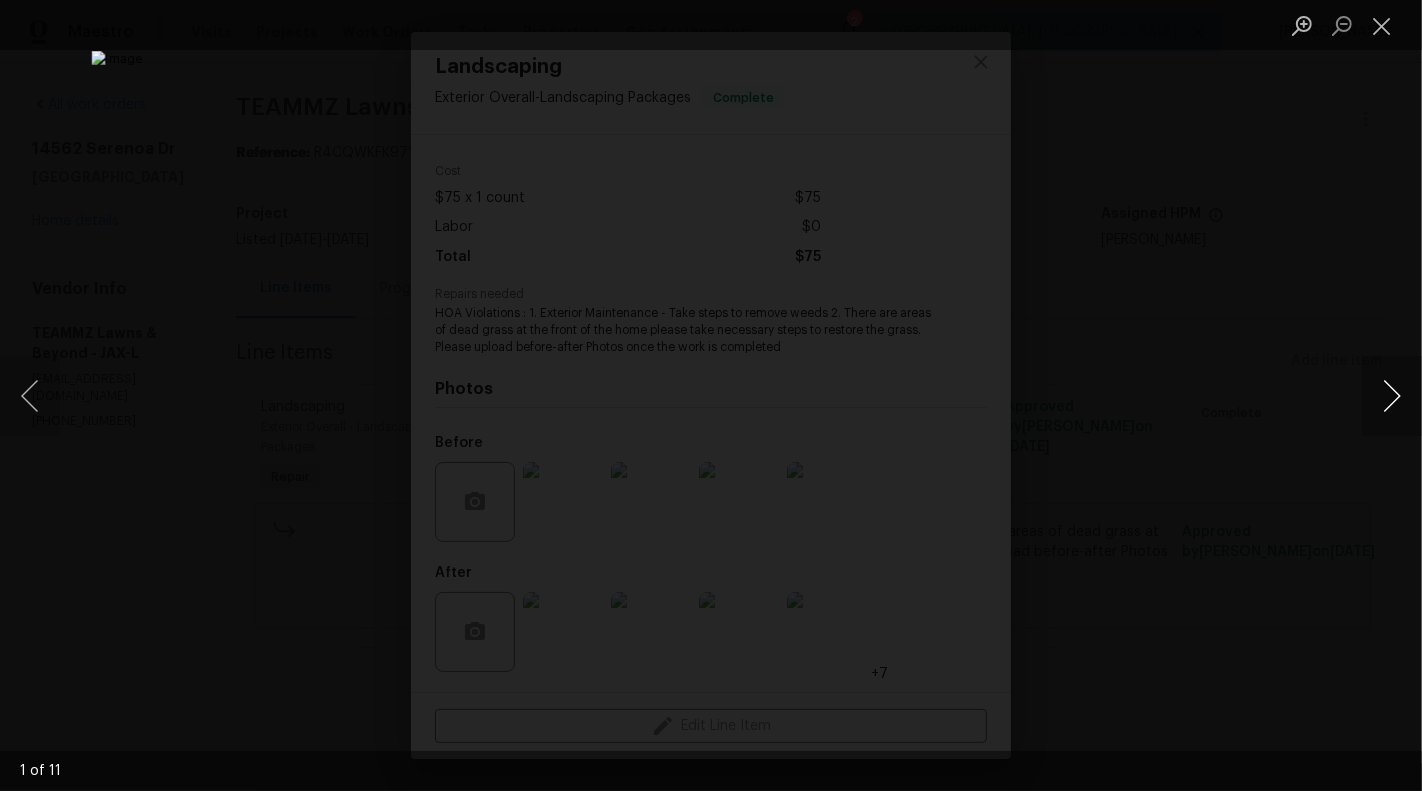 click at bounding box center [1392, 396] 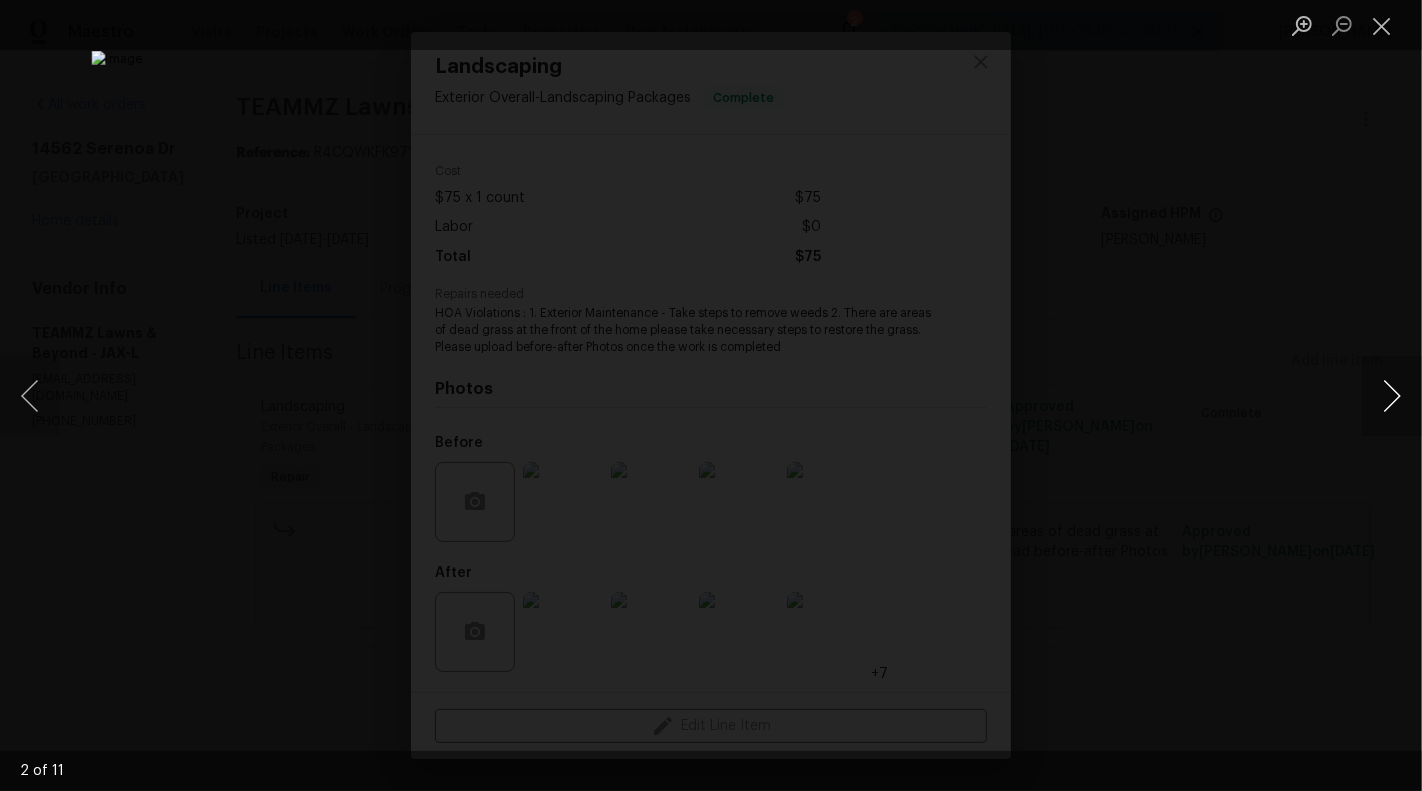 click at bounding box center (1392, 396) 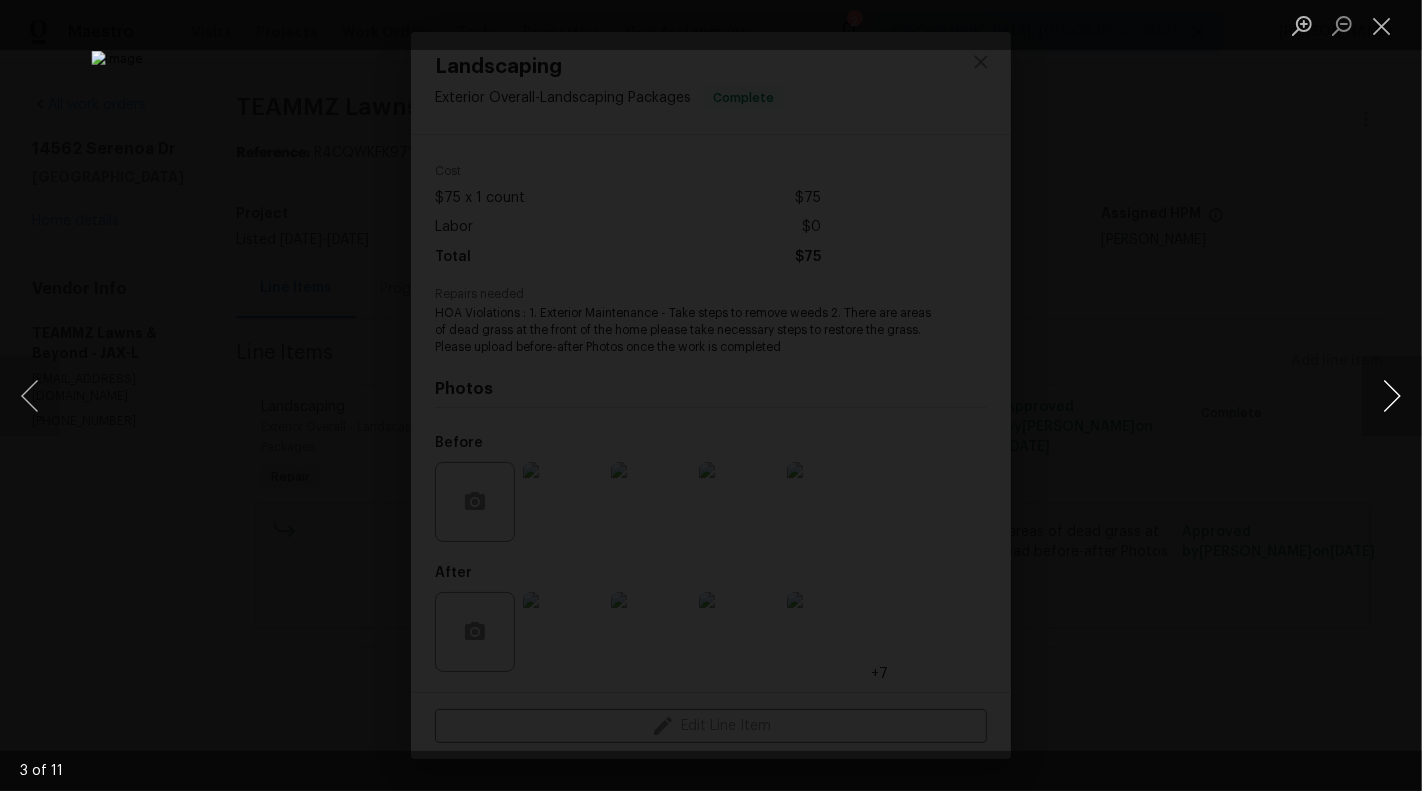 click at bounding box center [1392, 396] 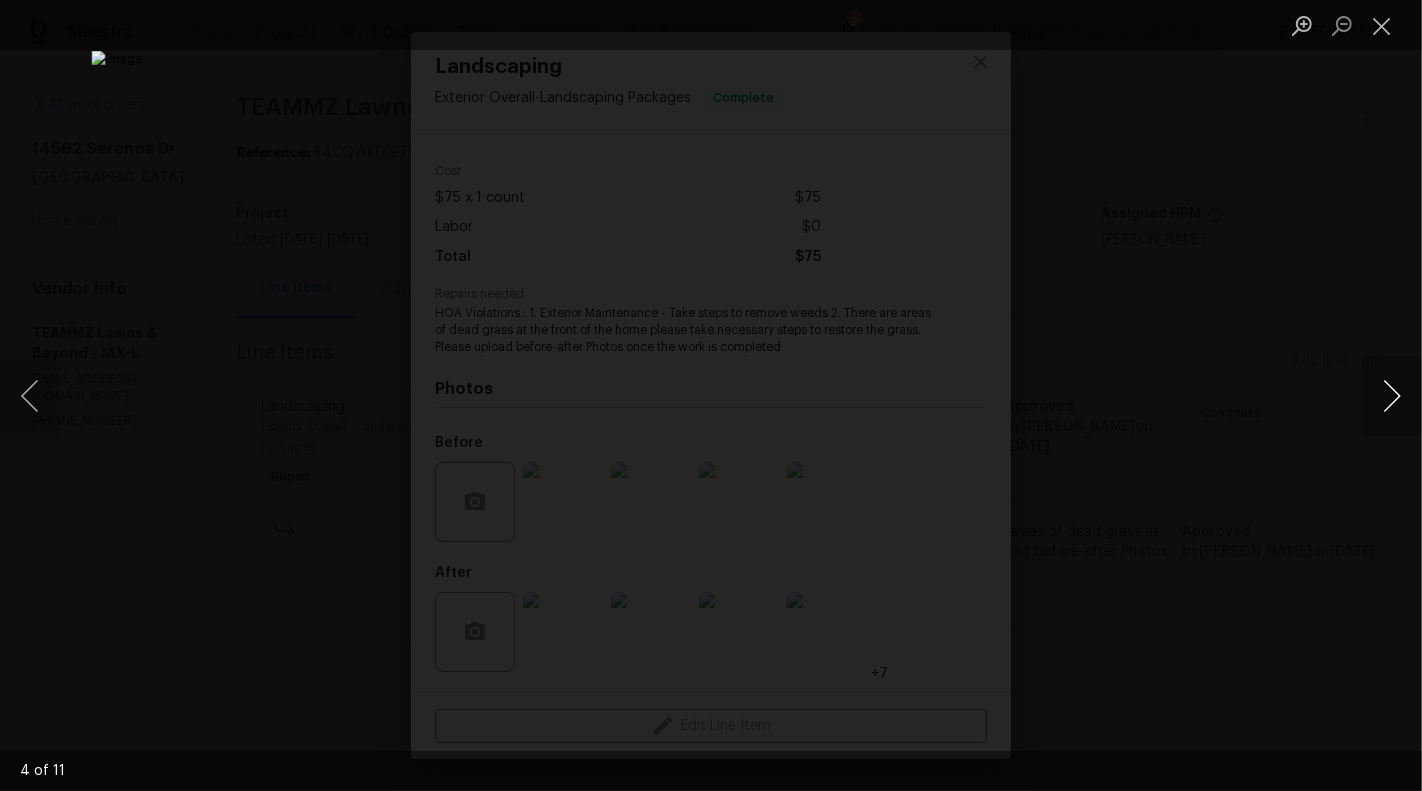 click at bounding box center (1392, 396) 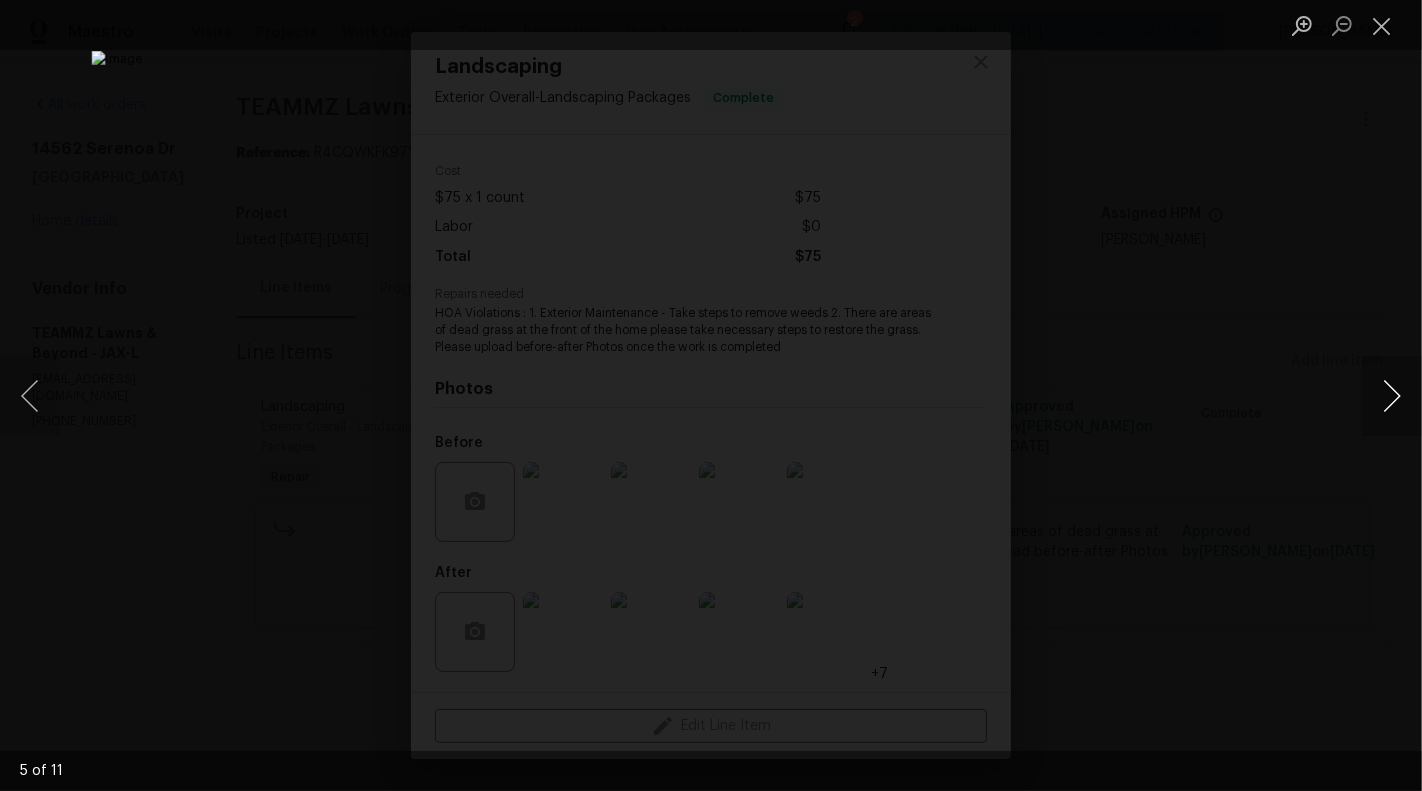 click at bounding box center (1392, 396) 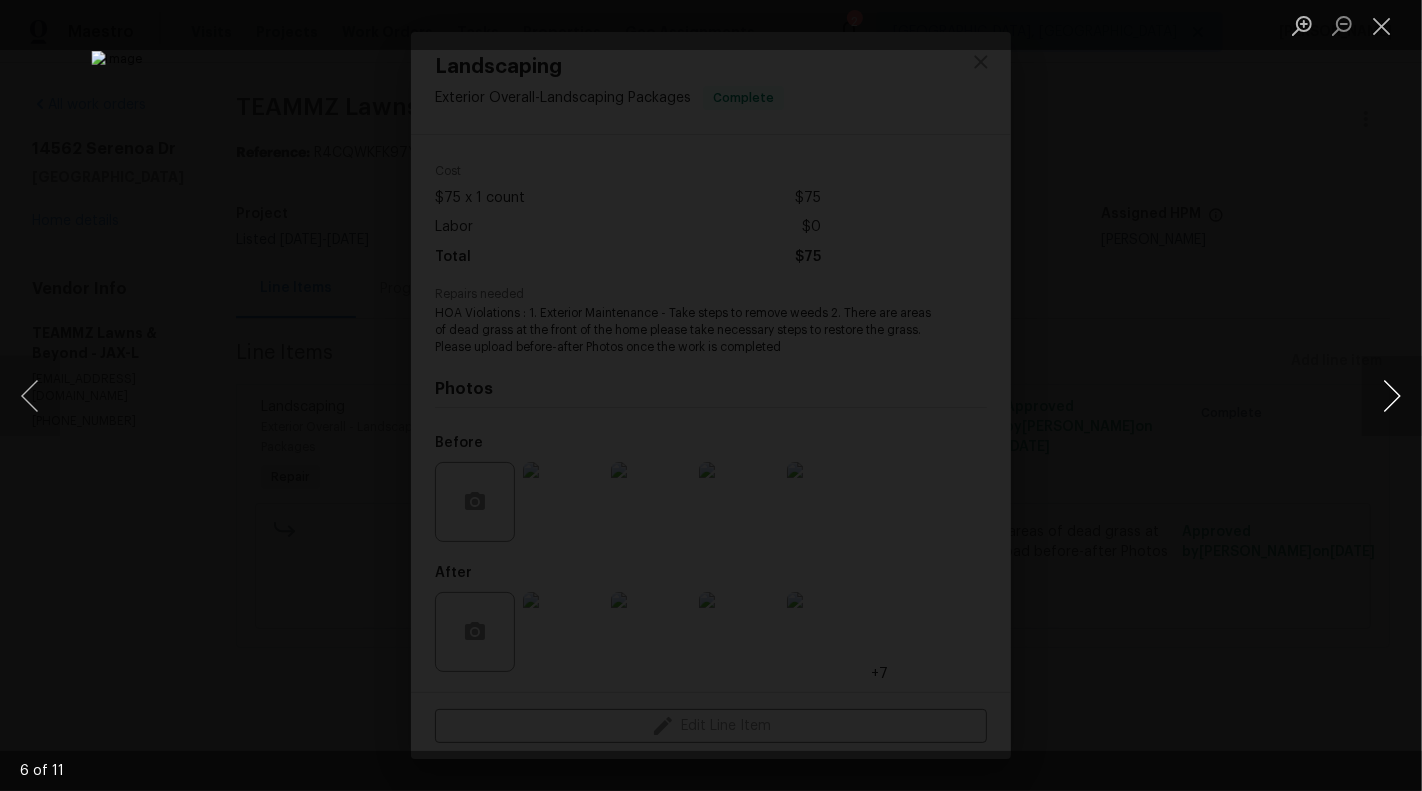 click at bounding box center [1392, 396] 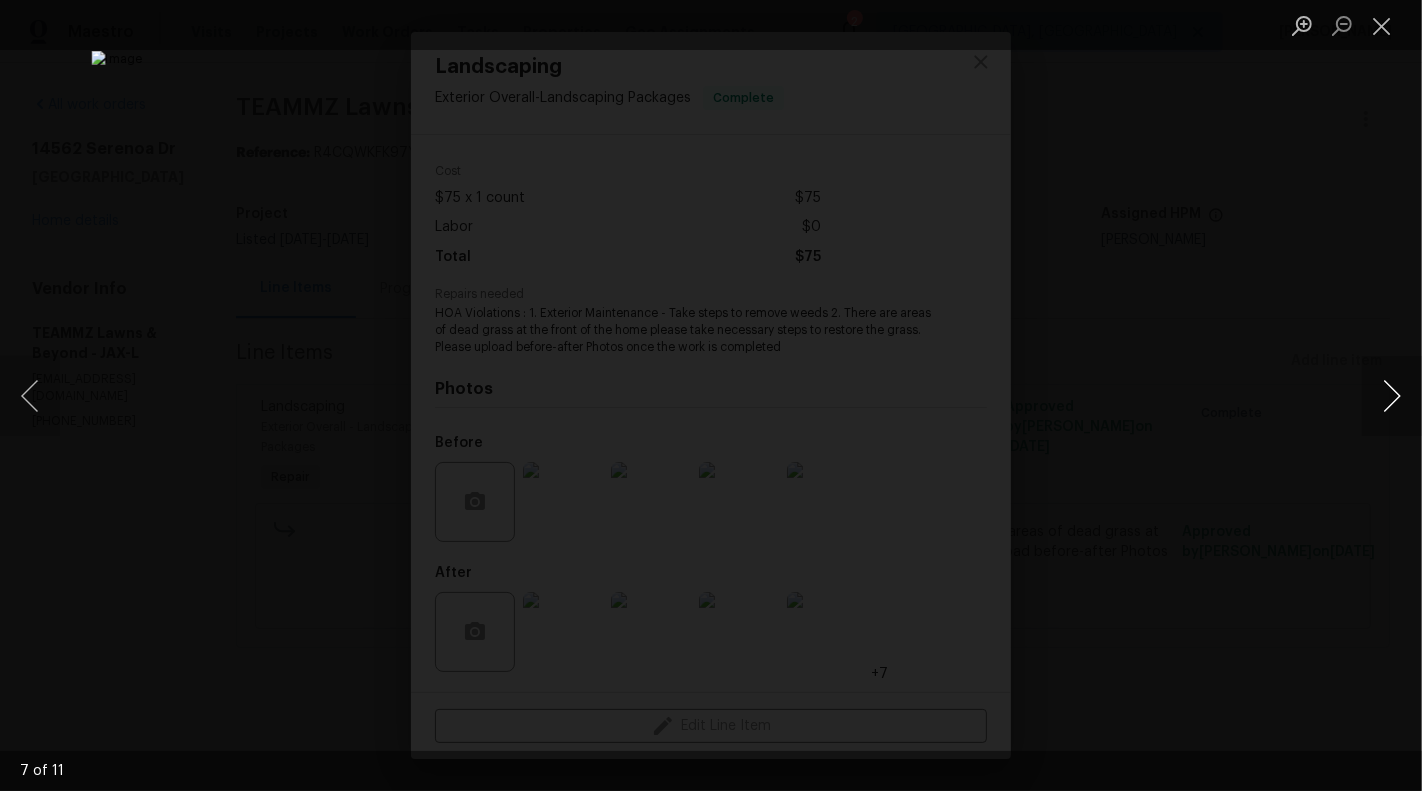 click at bounding box center [1392, 396] 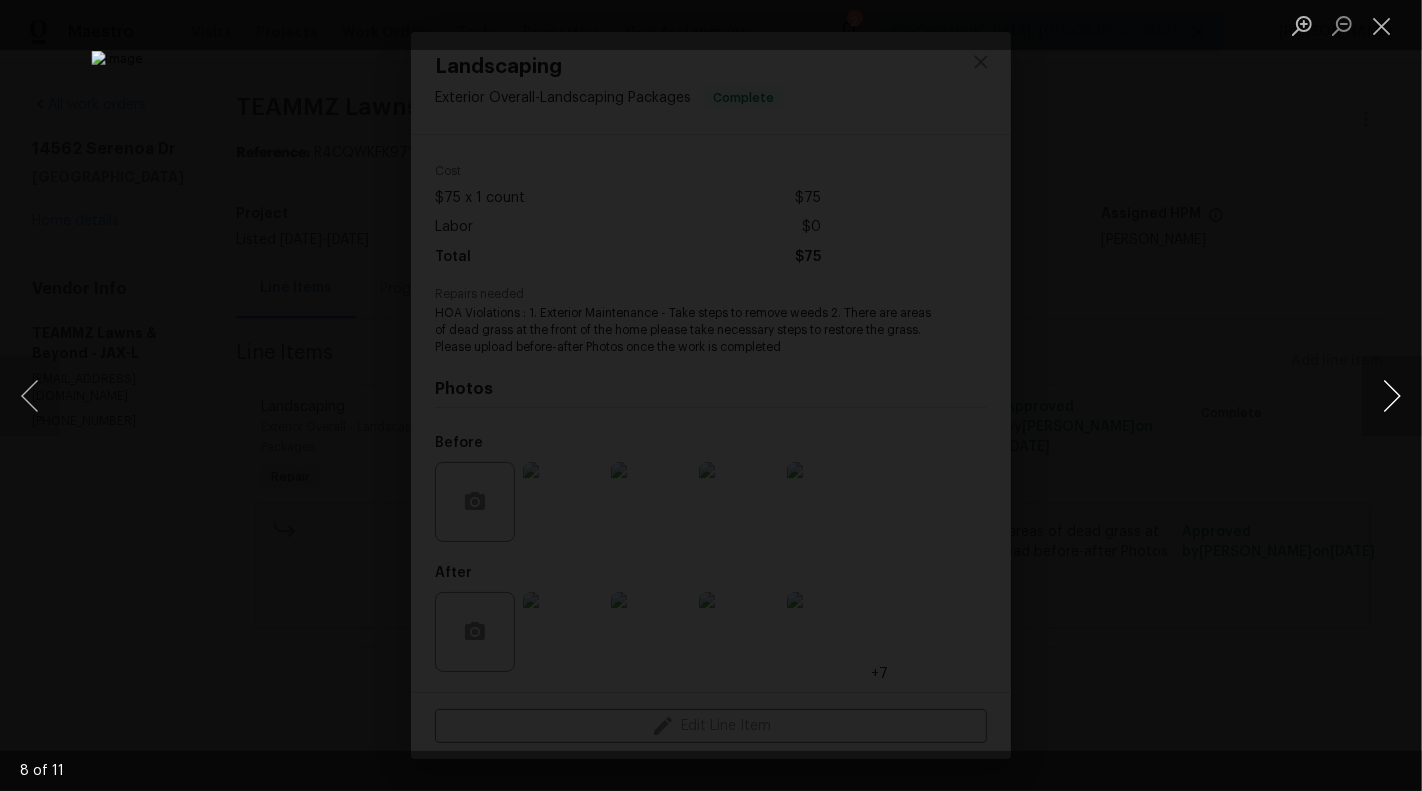 click at bounding box center (1392, 396) 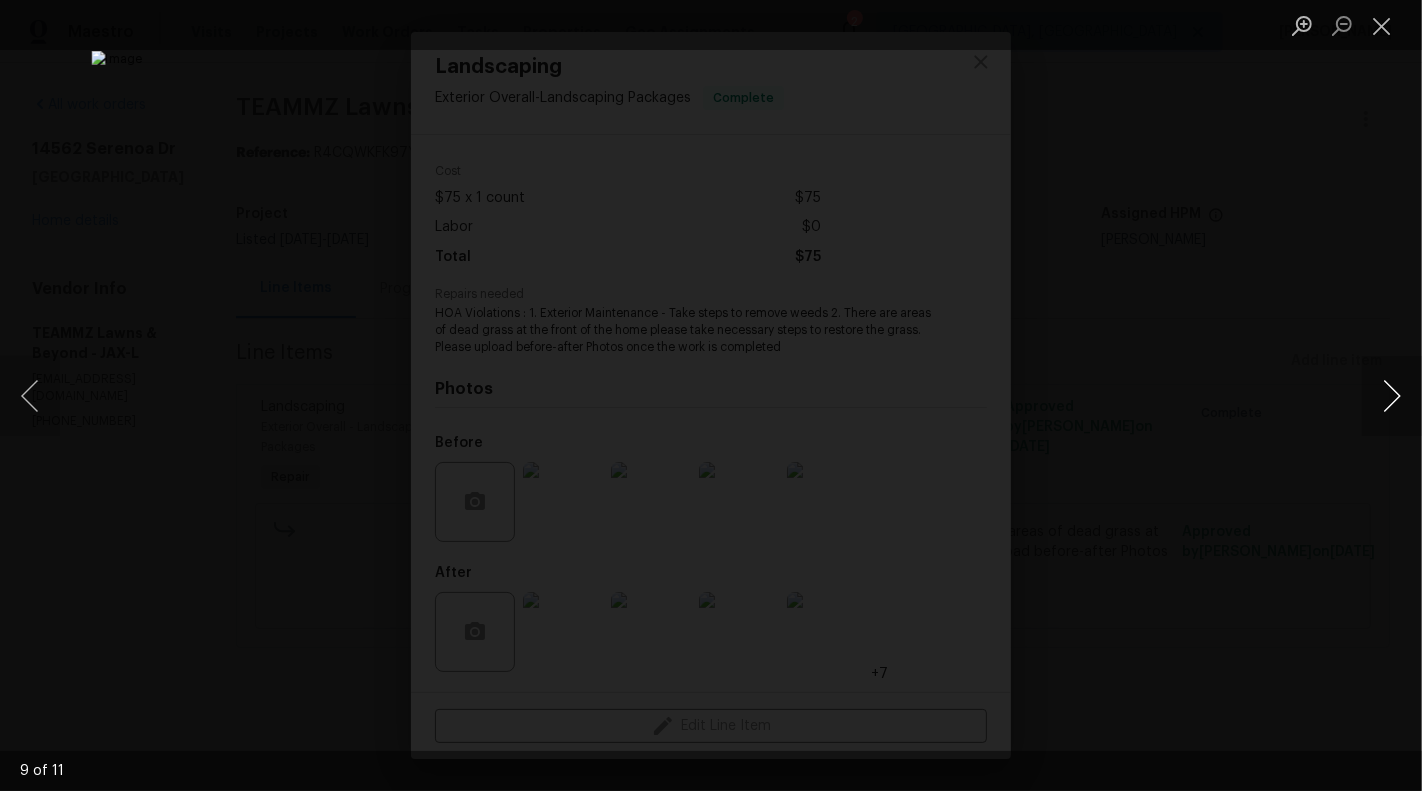 click at bounding box center [1392, 396] 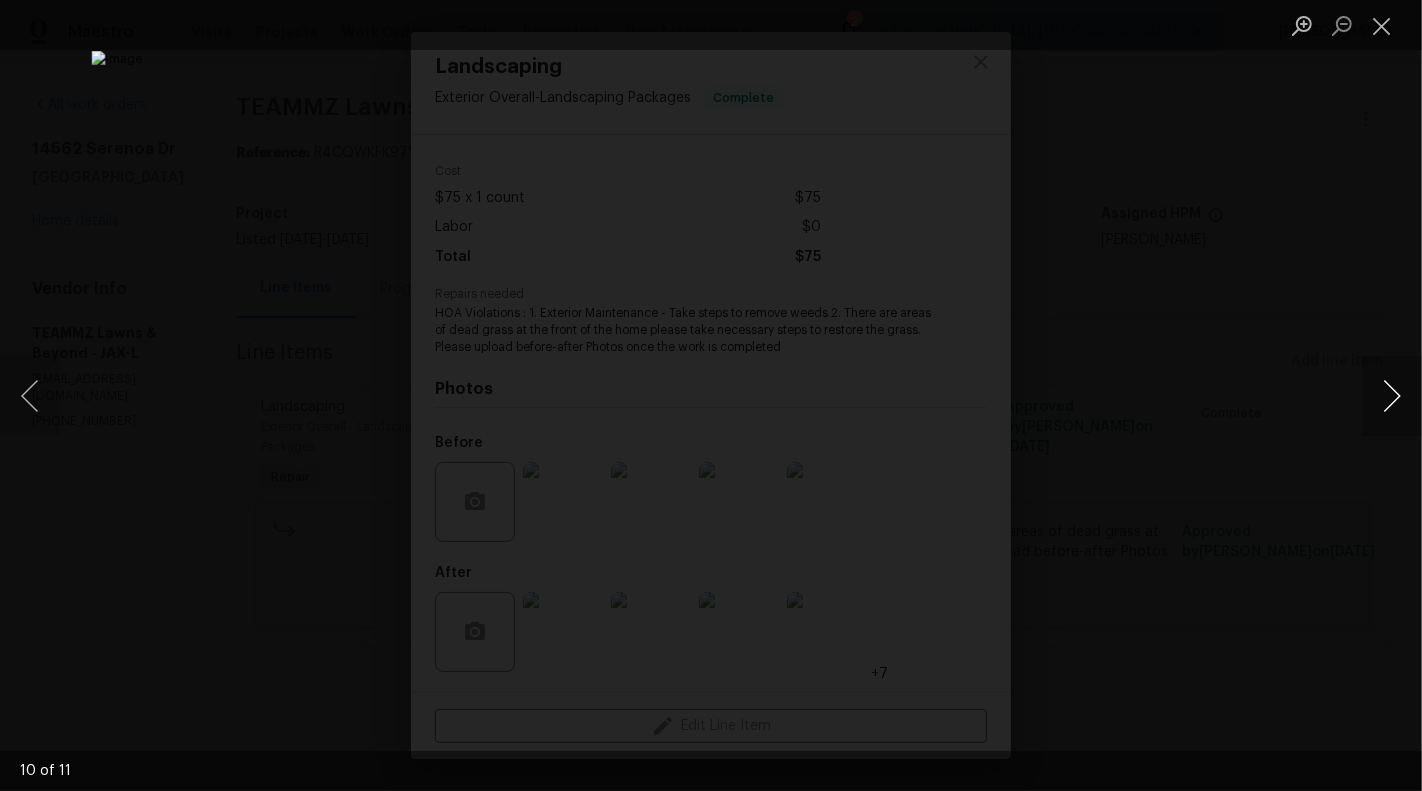click at bounding box center (1392, 396) 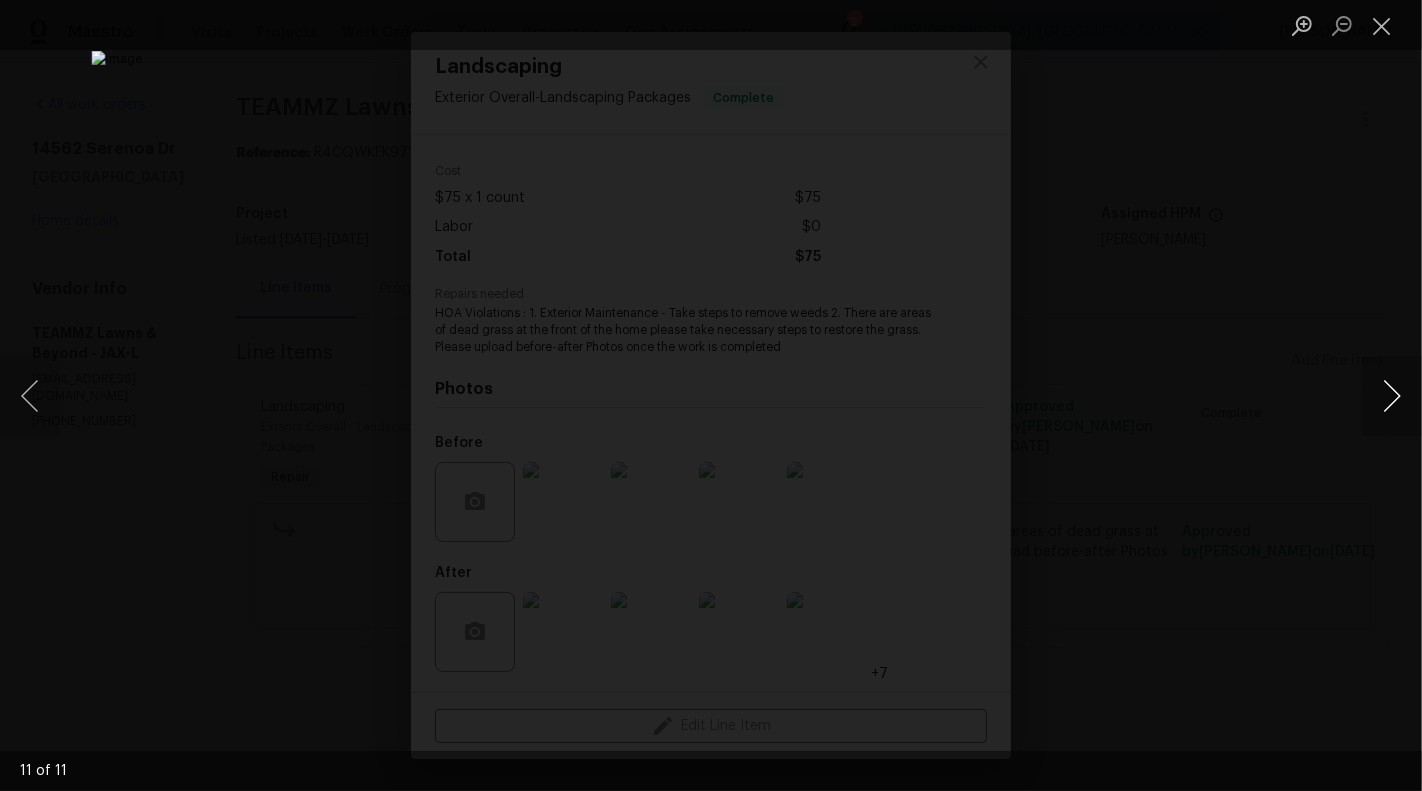 click at bounding box center [1392, 396] 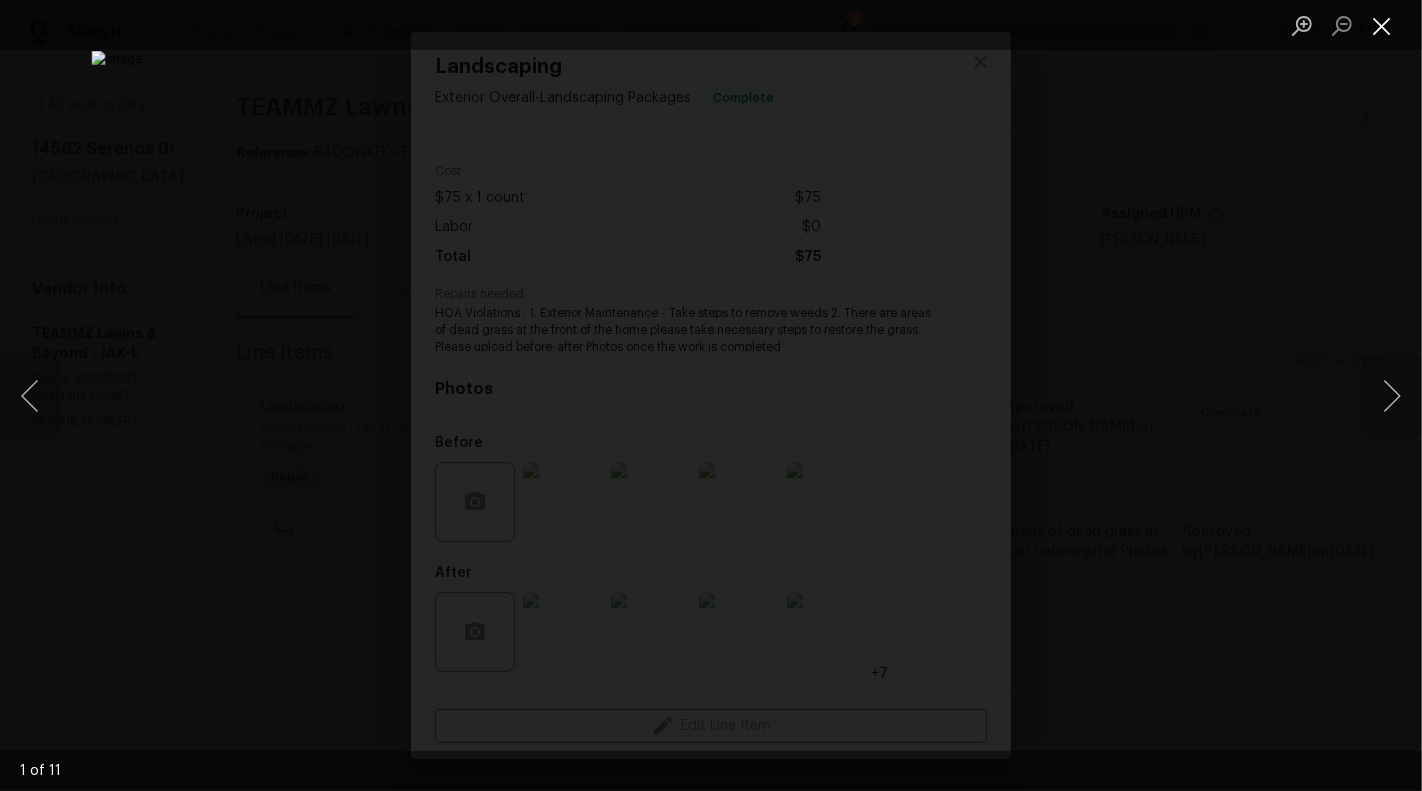 click at bounding box center [1382, 25] 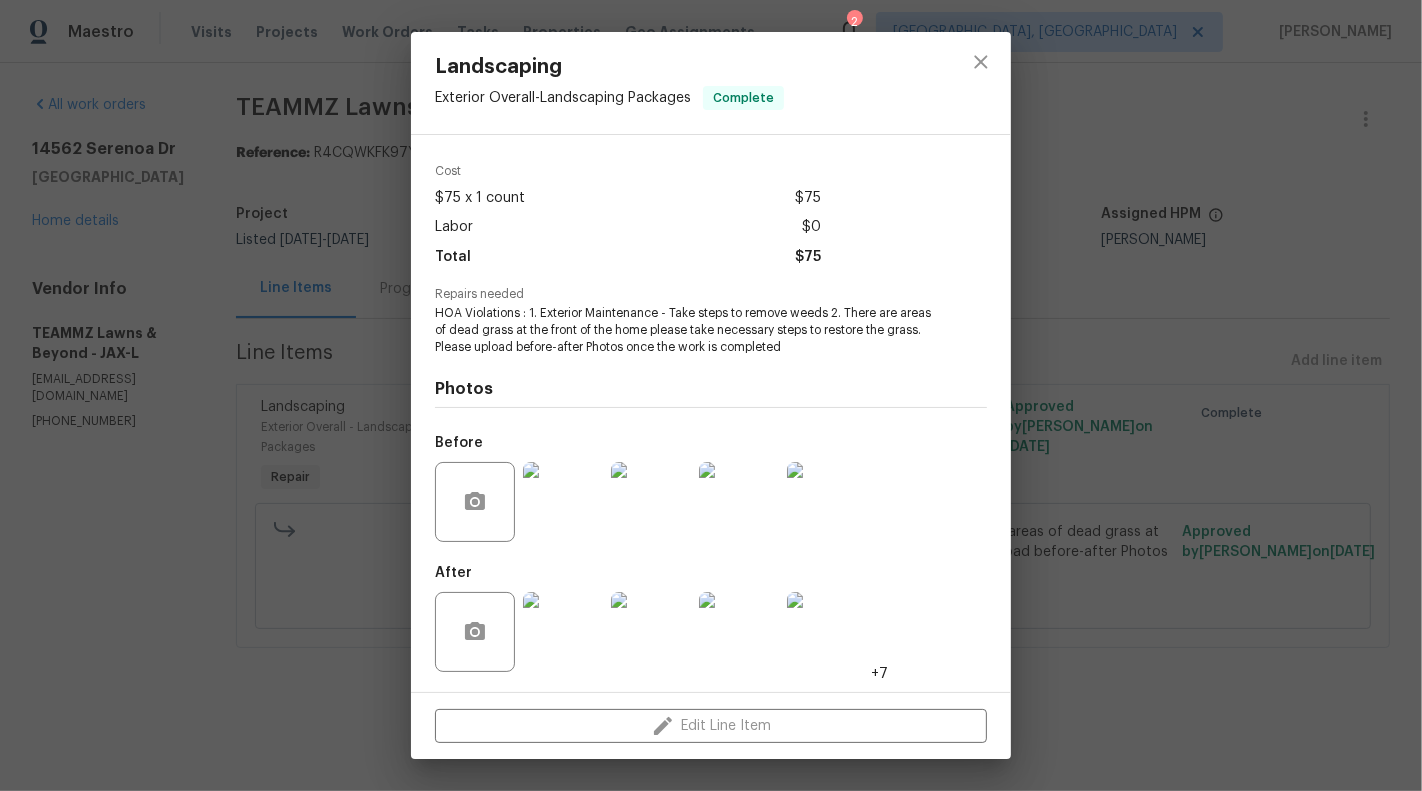 click on "Landscaping Exterior Overall  -  Landscaping Packages Complete Vendor TEAMMZ Lawns & Beyond Account Category Repairs Cost $75 x 1 count $75 Labor $0 Total $75 Repairs needed HOA Violations : 1. Exterior Maintenance - Take steps to remove weeds
2.  There are areas of dead grass at the front of the home please take necessary steps to restore the grass.
Please upload before-after Photos once the work is completed Photos Before After  +7  Edit Line Item" at bounding box center [711, 395] 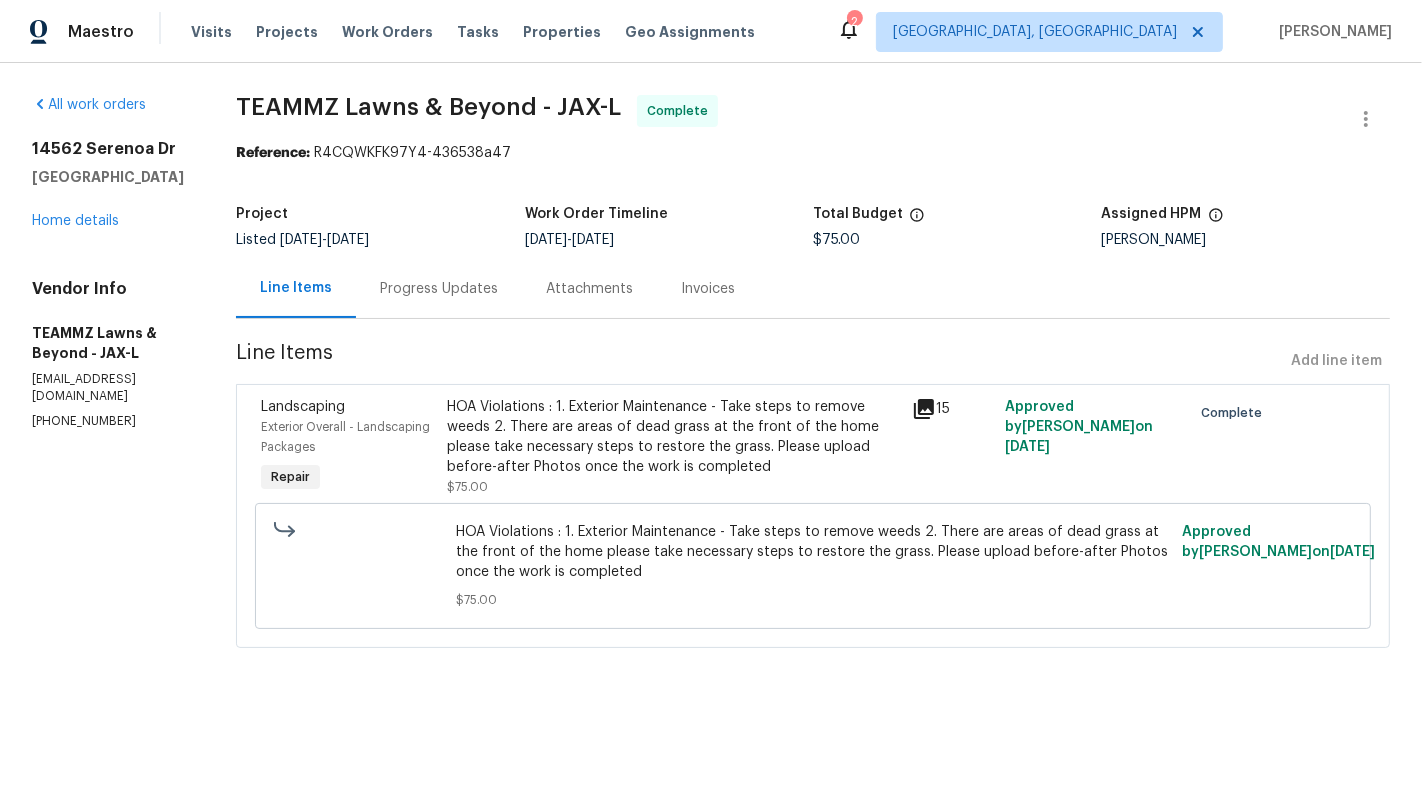 click on "Progress Updates" at bounding box center [439, 289] 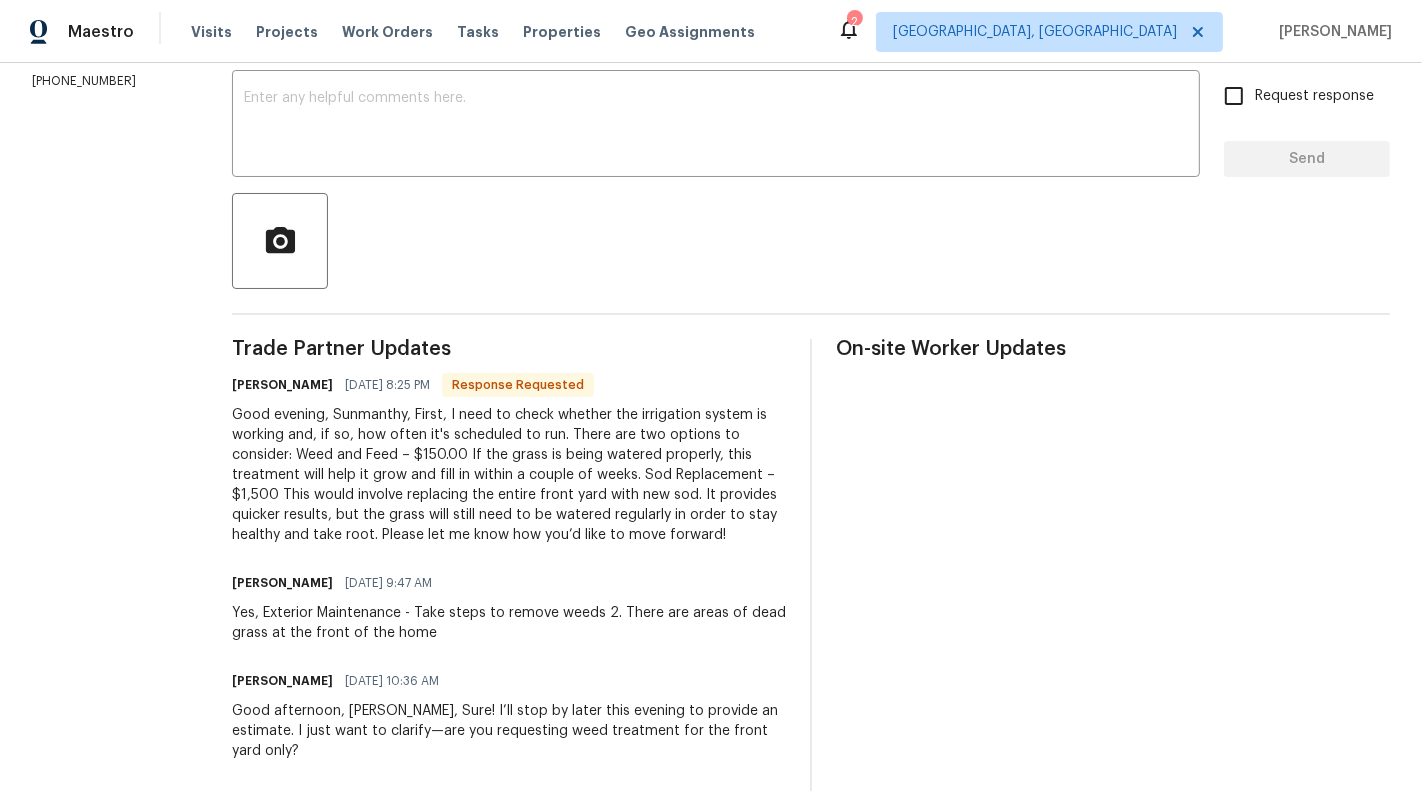 scroll, scrollTop: 325, scrollLeft: 0, axis: vertical 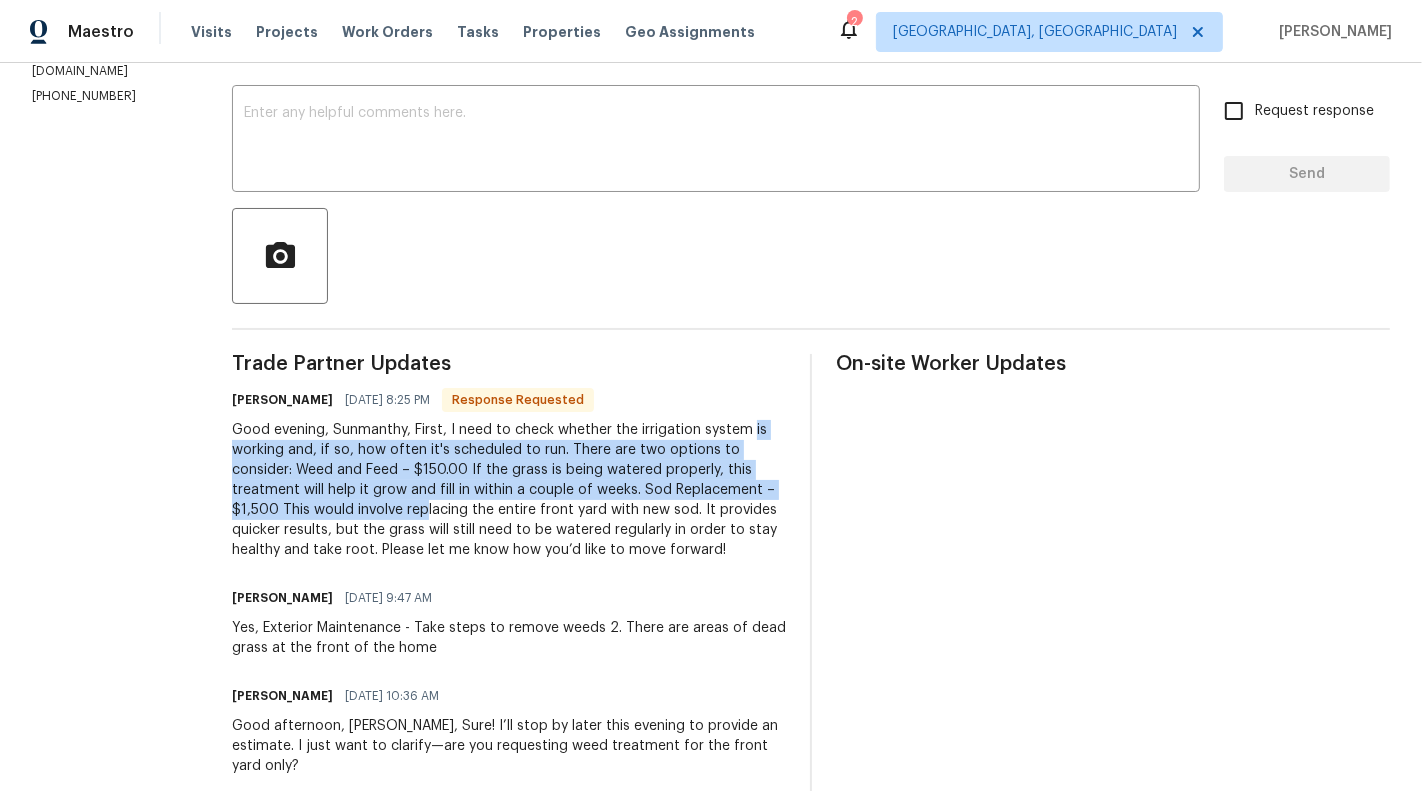 drag, startPoint x: 279, startPoint y: 440, endPoint x: 489, endPoint y: 513, distance: 222.32634 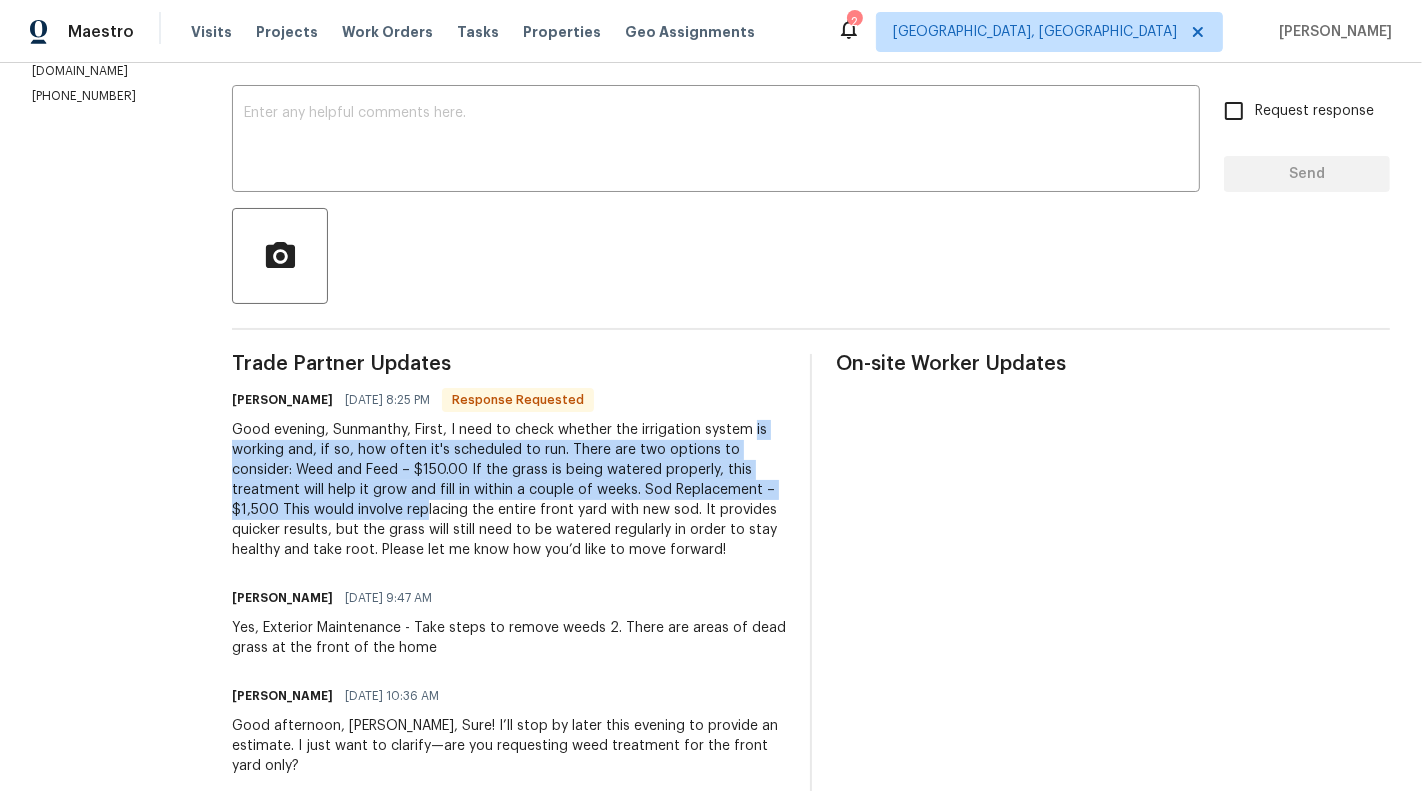 click on "All work orders [STREET_ADDRESS][PERSON_NAME] Home details Vendor Info TEAMMZ Lawns & Beyond - JAX-L [EMAIL_ADDRESS][DOMAIN_NAME] [PHONE_NUMBER] TEAMMZ Lawns & Beyond - JAX-L Complete Reference:   R4CQWKFK97Y4-436538a47 Project Listed   [DATE]  -  [DATE] Work Order Timeline [DATE]  -  [DATE] Total Budget $75.00 Assigned HPM [PERSON_NAME] Line Items Progress Updates Attachments Invoices Send Message to Trade partner only Trade partner only ​ x ​ Request response Send Trade Partner Updates [PERSON_NAME] [DATE] 8:25 PM Response Requested [PERSON_NAME] [DATE] 9:47 AM Yes, Exterior Maintenance - Take steps to remove weeds 2. There are areas of dead grass at the front of the home [PERSON_NAME] [DATE] 10:36 AM Good afternoon, [PERSON_NAME],
Sure! I’ll stop by later this evening to provide an estimate. I just want to clarify—are you requesting weed treatment for the front yard only? [PERSON_NAME] [DATE] 6:12 AM [PERSON_NAME] [DATE] 6:11 AM On-site Worker Updates" at bounding box center [711, 383] 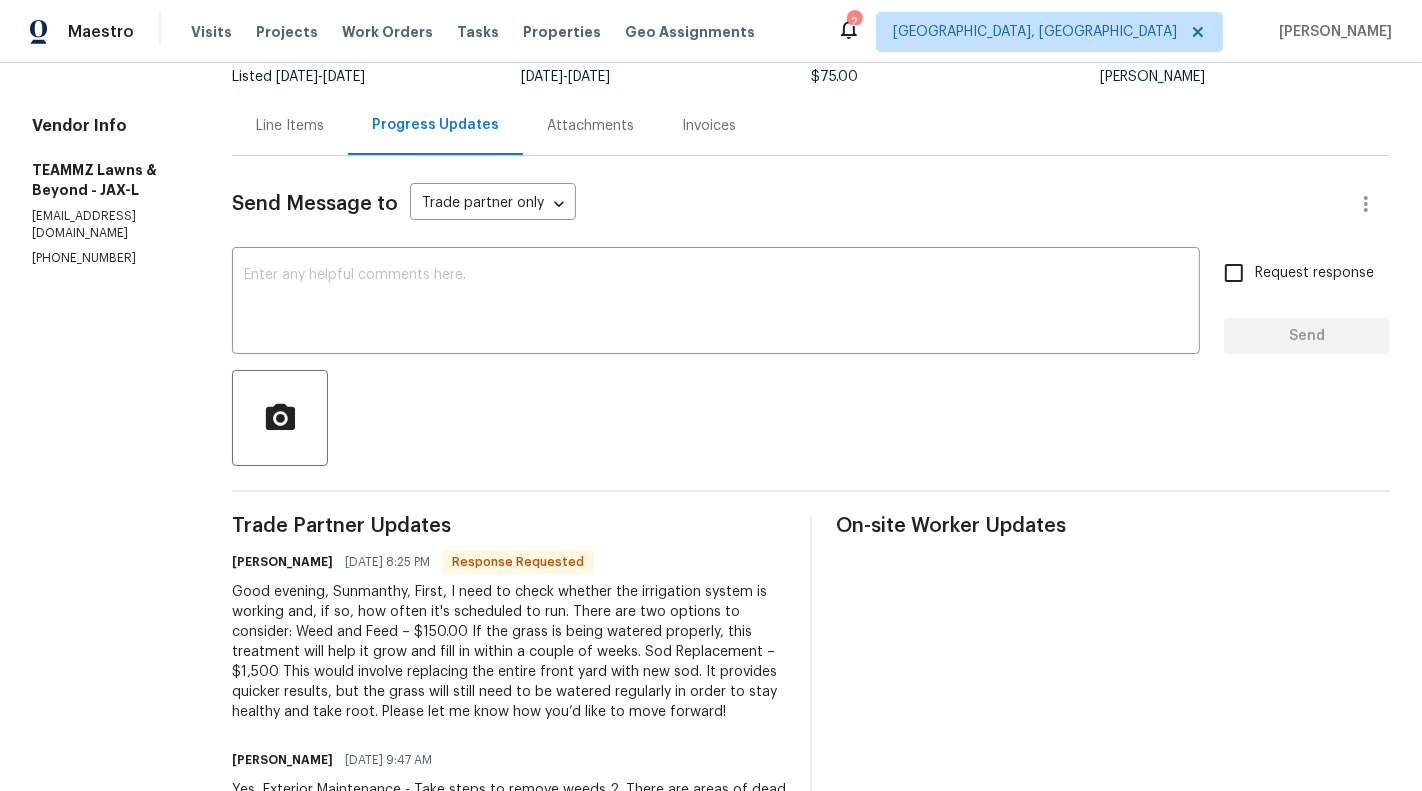 scroll, scrollTop: 193, scrollLeft: 0, axis: vertical 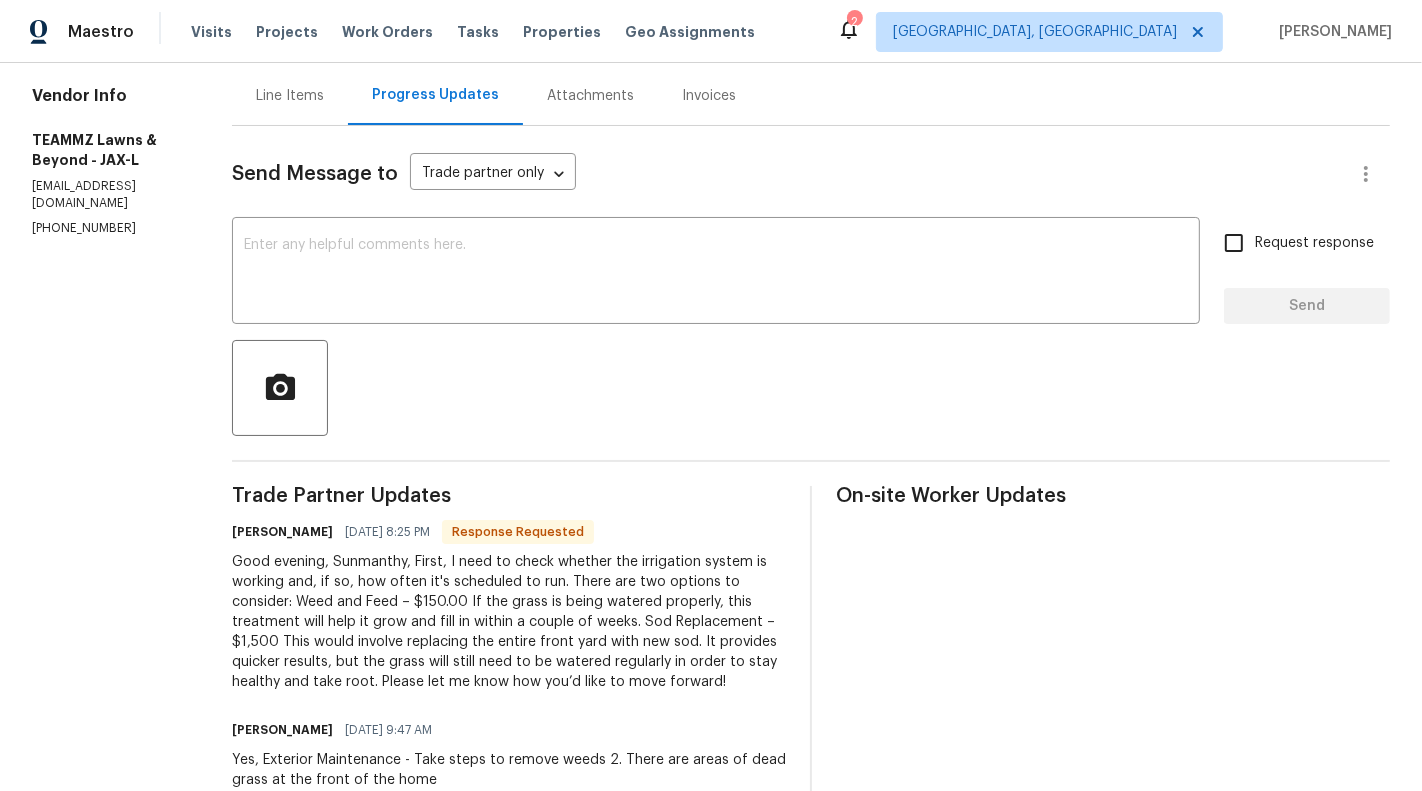 click on "Line Items" at bounding box center [290, 95] 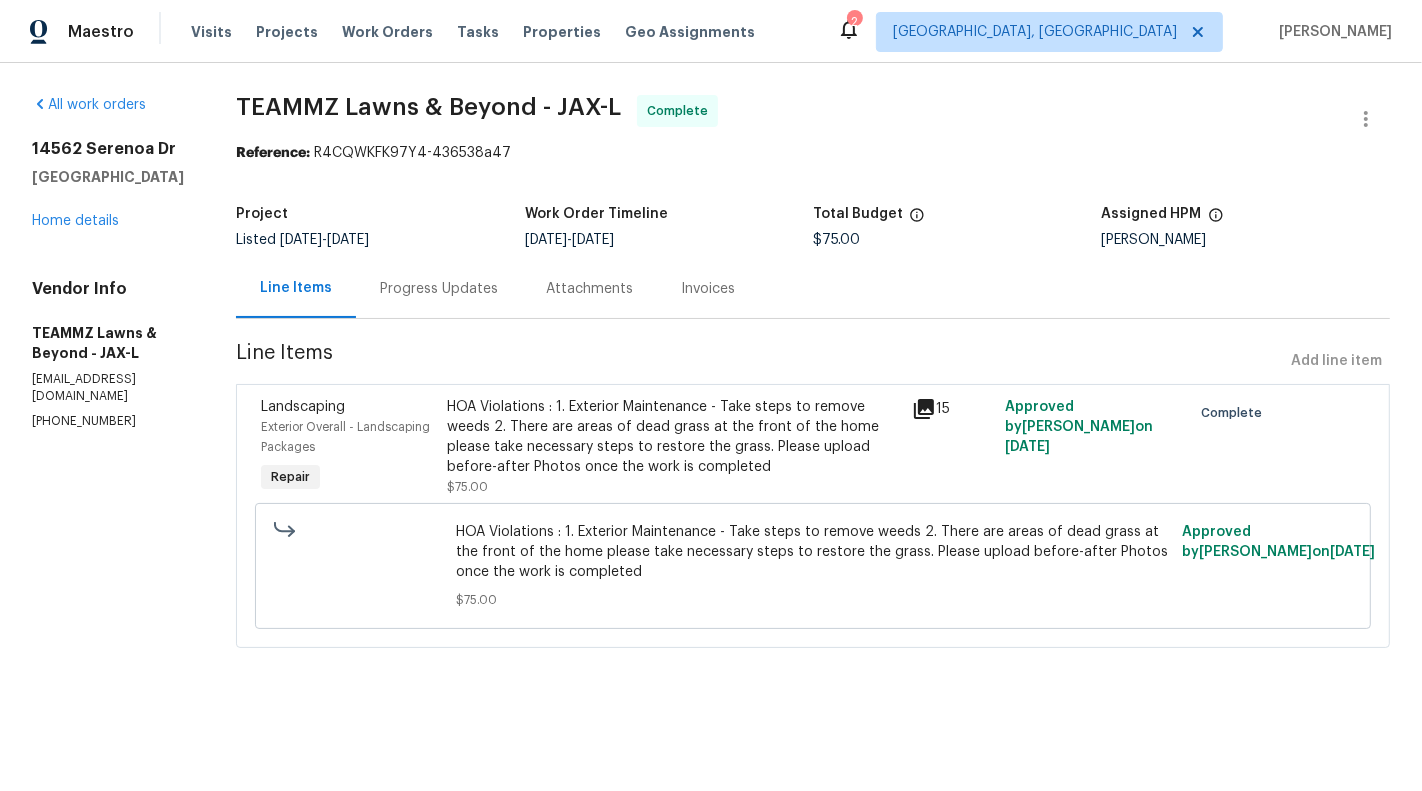 scroll, scrollTop: 0, scrollLeft: 0, axis: both 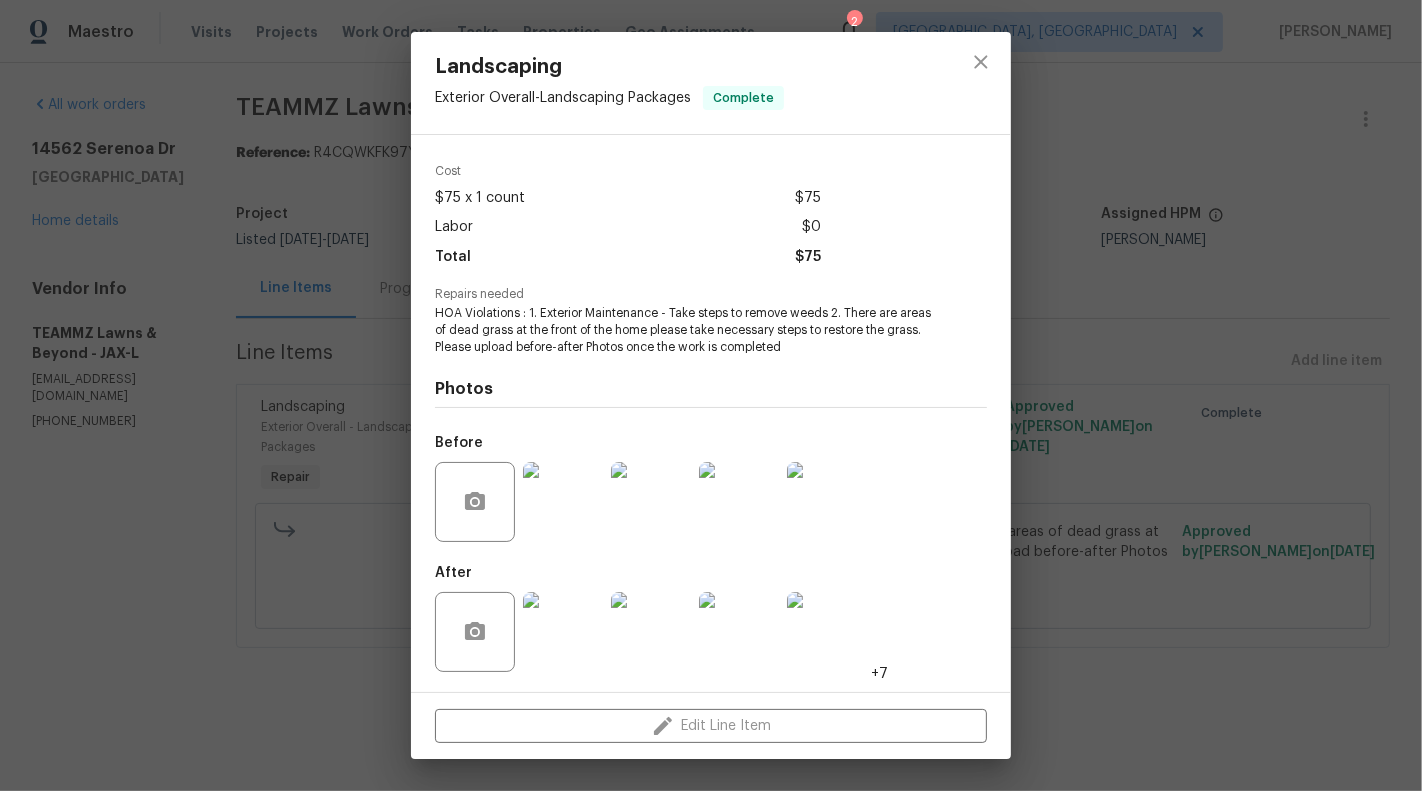 click at bounding box center (563, 632) 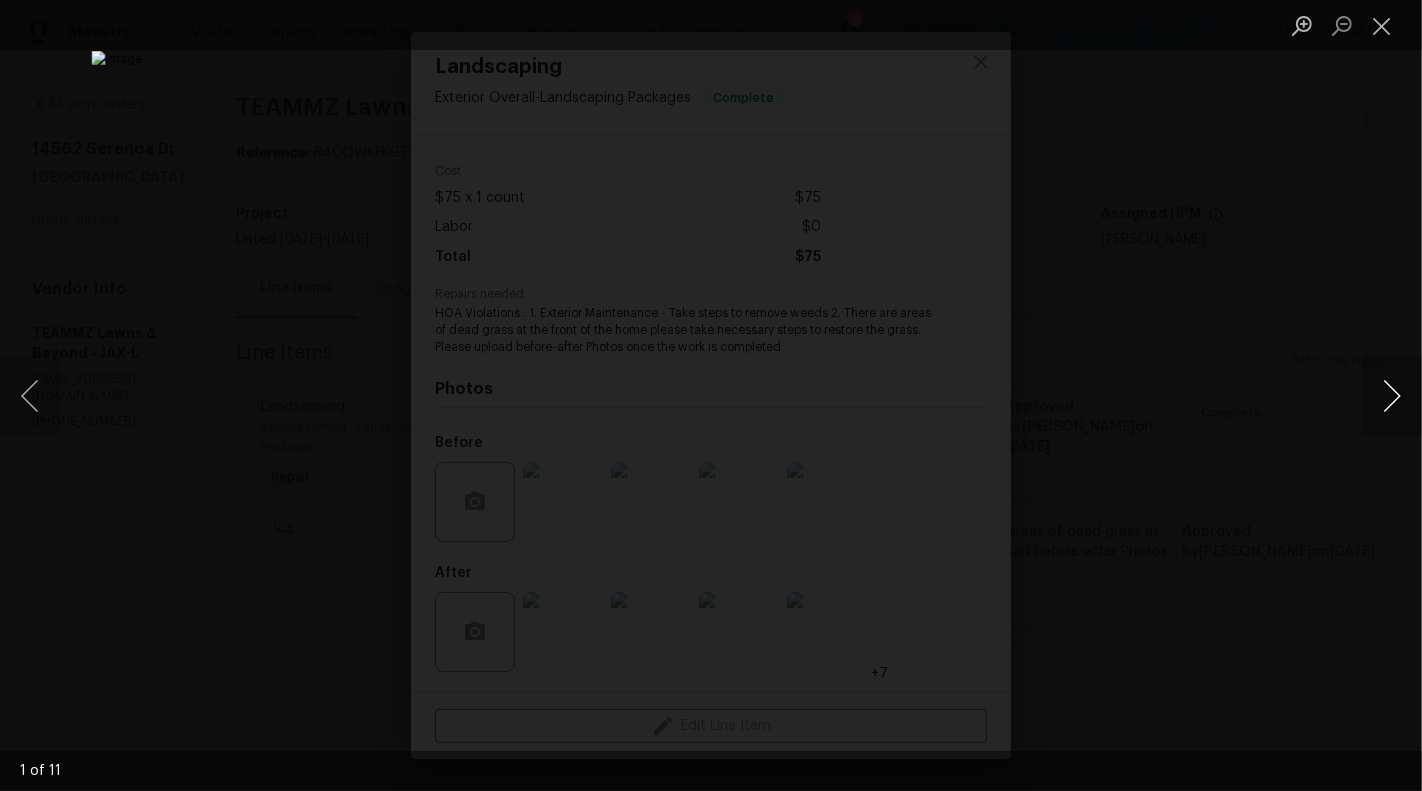 click at bounding box center [1392, 396] 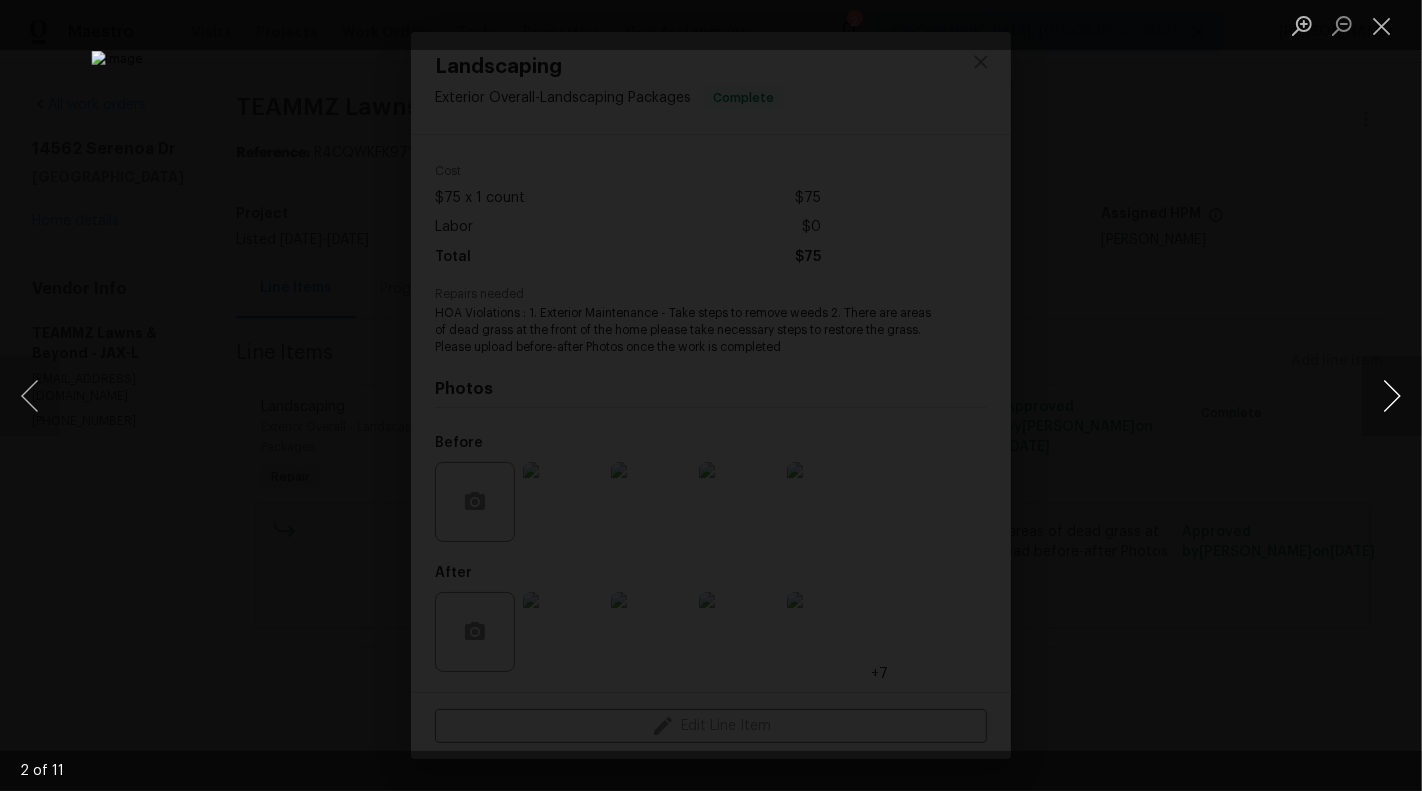 click at bounding box center [1392, 396] 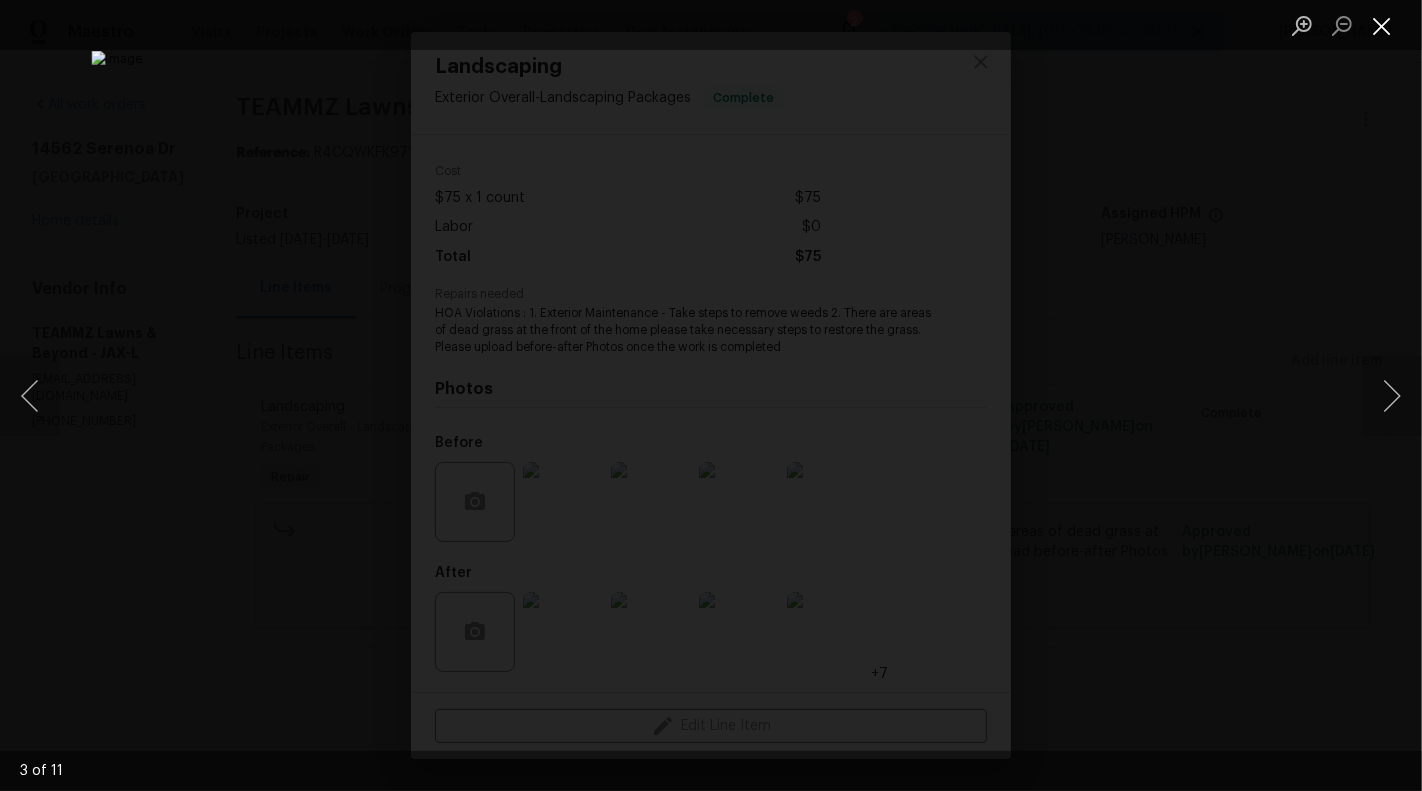click at bounding box center (1382, 25) 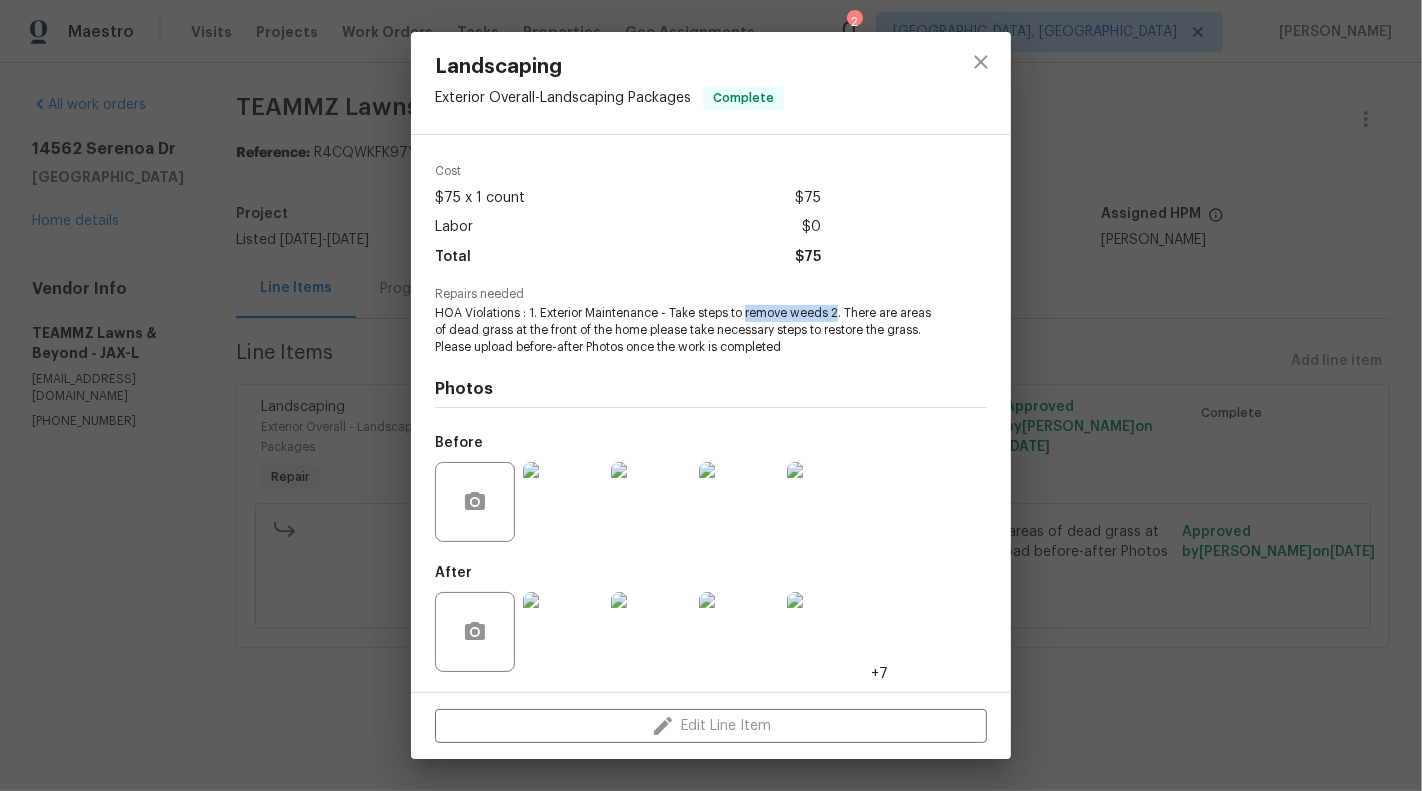 drag, startPoint x: 748, startPoint y: 312, endPoint x: 835, endPoint y: 312, distance: 87 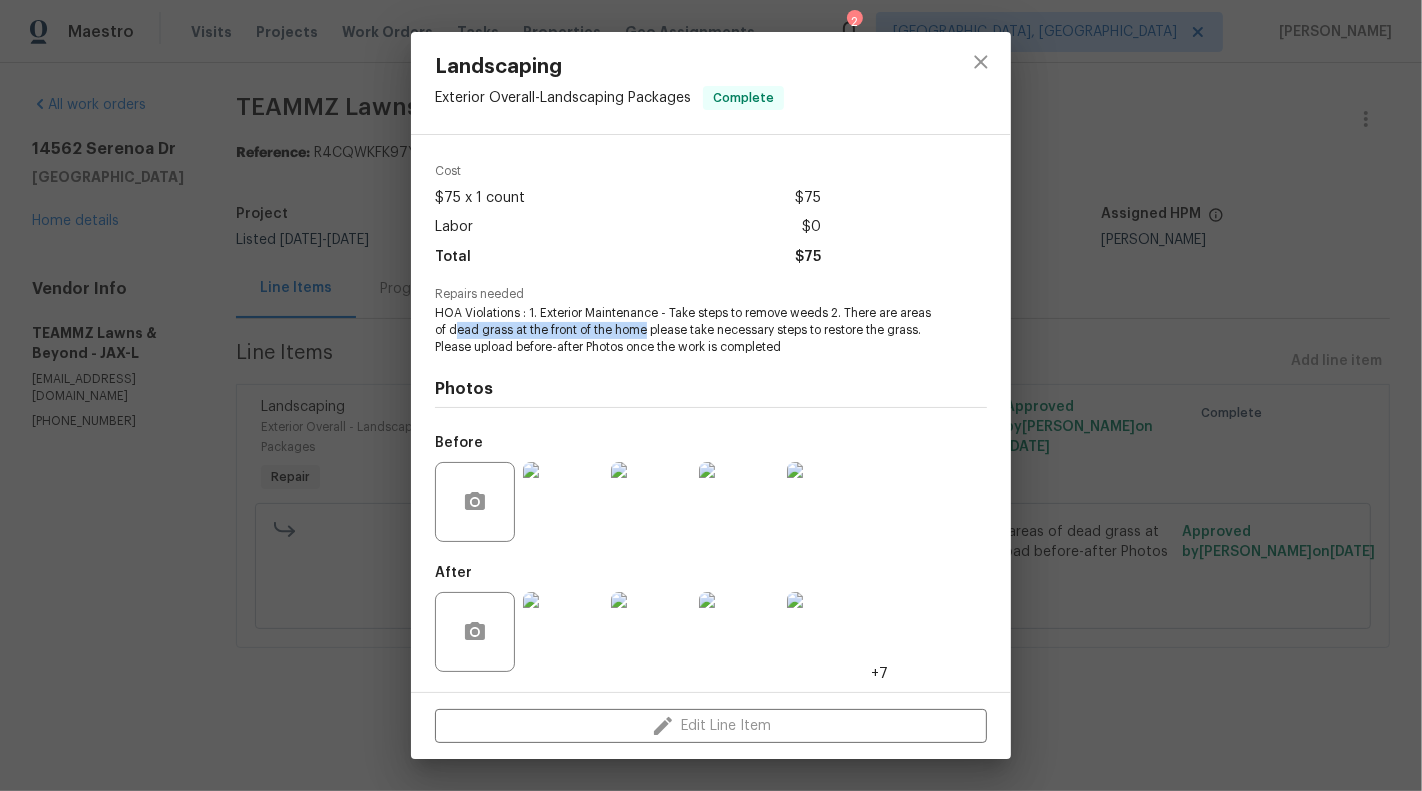 drag, startPoint x: 460, startPoint y: 329, endPoint x: 646, endPoint y: 330, distance: 186.00269 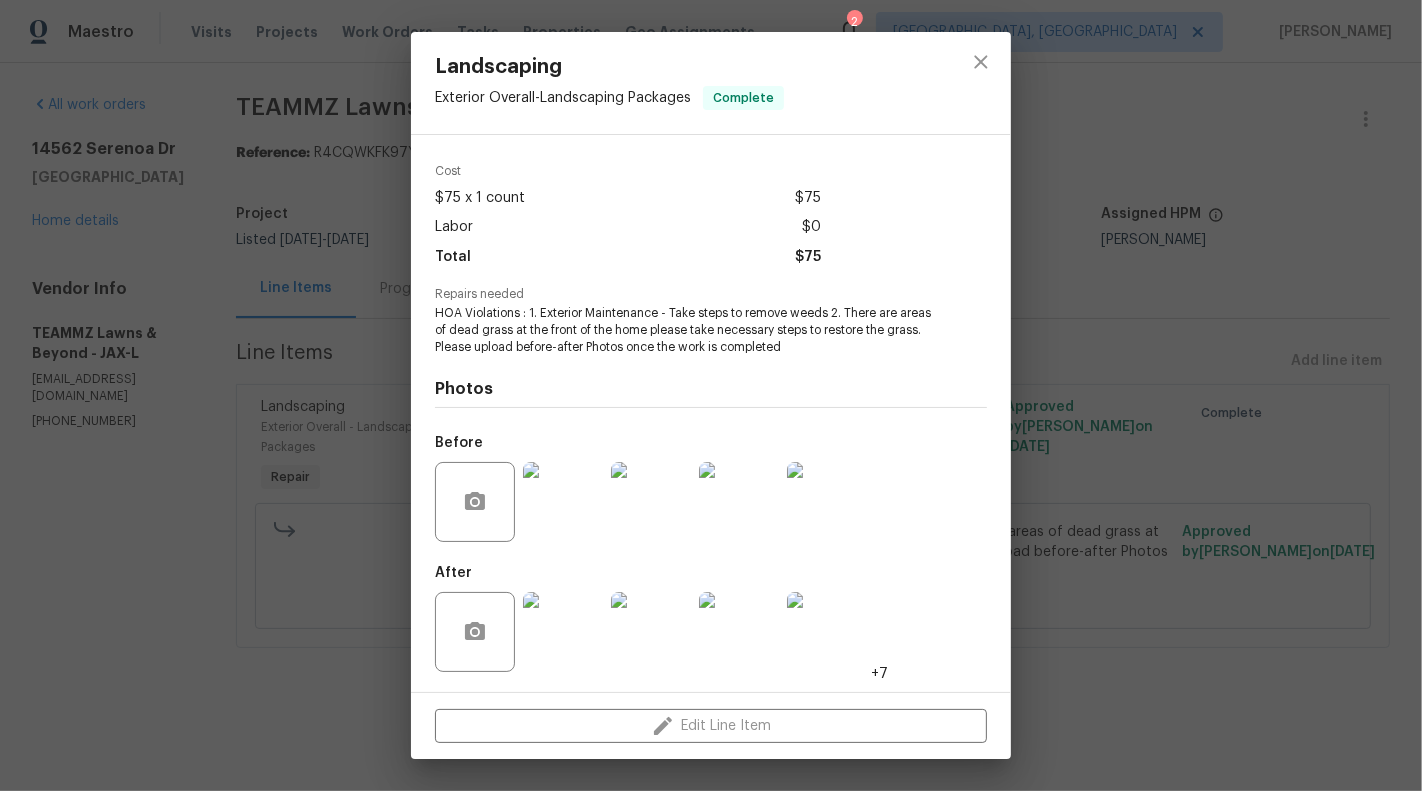 click on "Landscaping Exterior Overall  -  Landscaping Packages Complete Vendor TEAMMZ Lawns & Beyond Account Category Repairs Cost $75 x 1 count $75 Labor $0 Total $75 Repairs needed HOA Violations : 1. Exterior Maintenance - Take steps to remove weeds
2.  There are areas of dead grass at the front of the home please take necessary steps to restore the grass.
Please upload before-after Photos once the work is completed Photos Before After  +7  Edit Line Item" at bounding box center (711, 395) 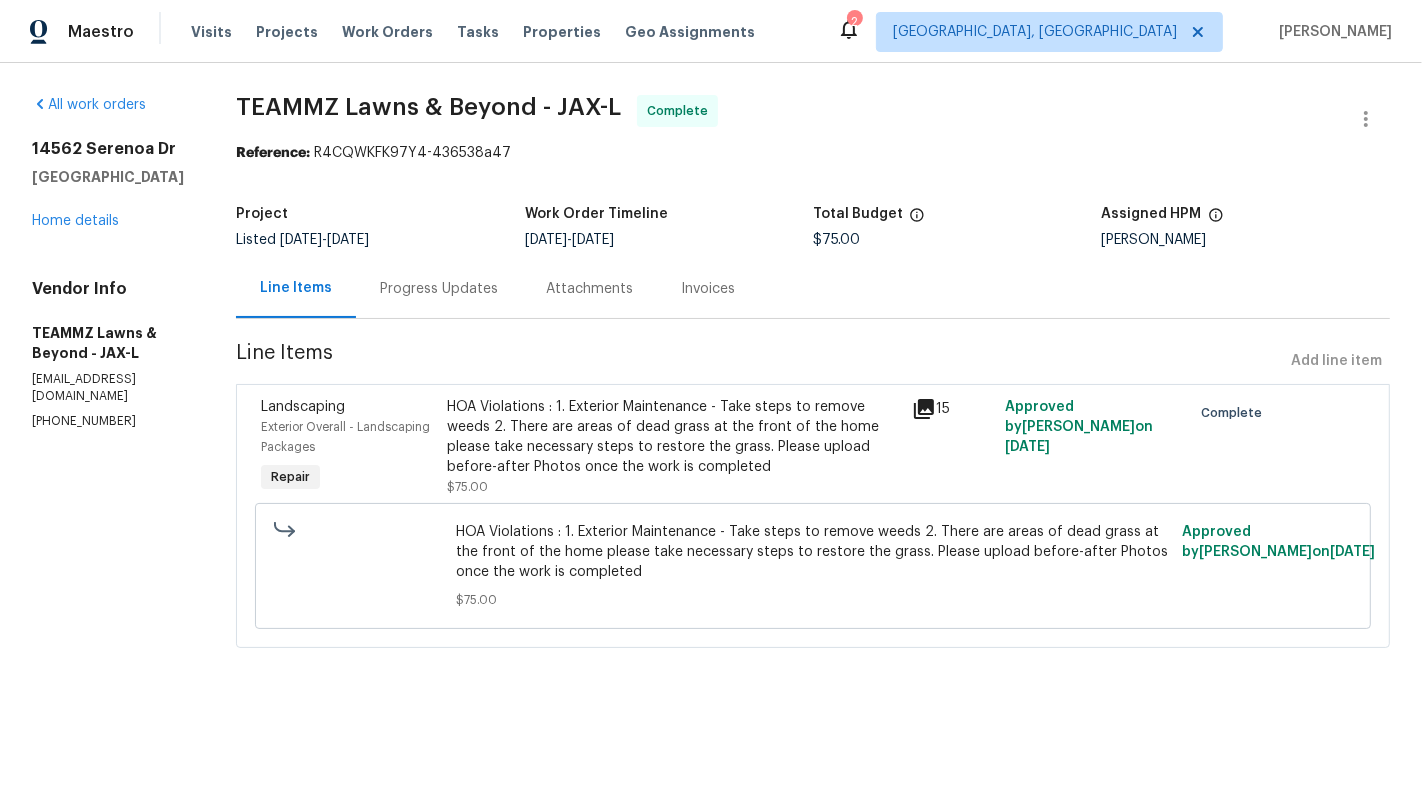 click on "Progress Updates" at bounding box center (439, 288) 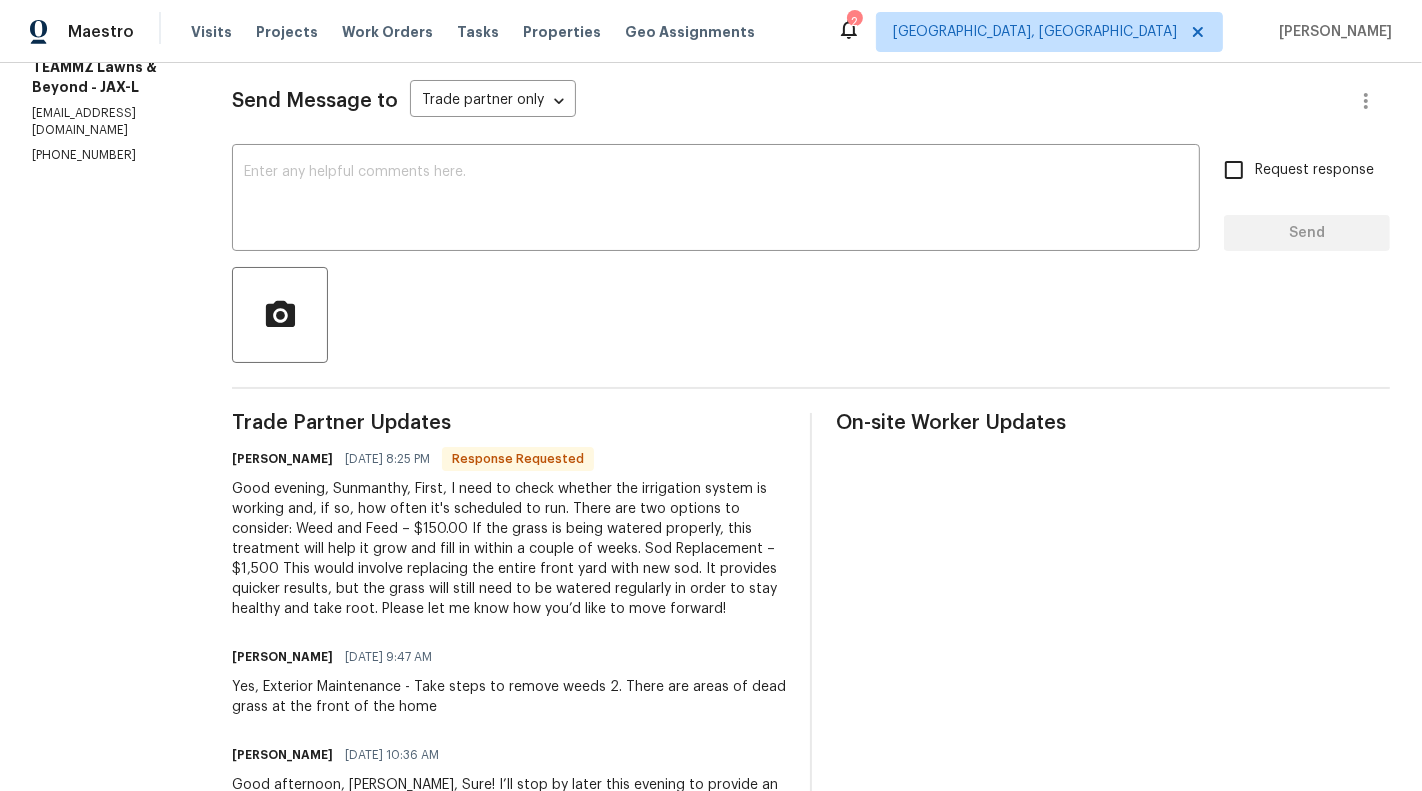 scroll, scrollTop: 345, scrollLeft: 0, axis: vertical 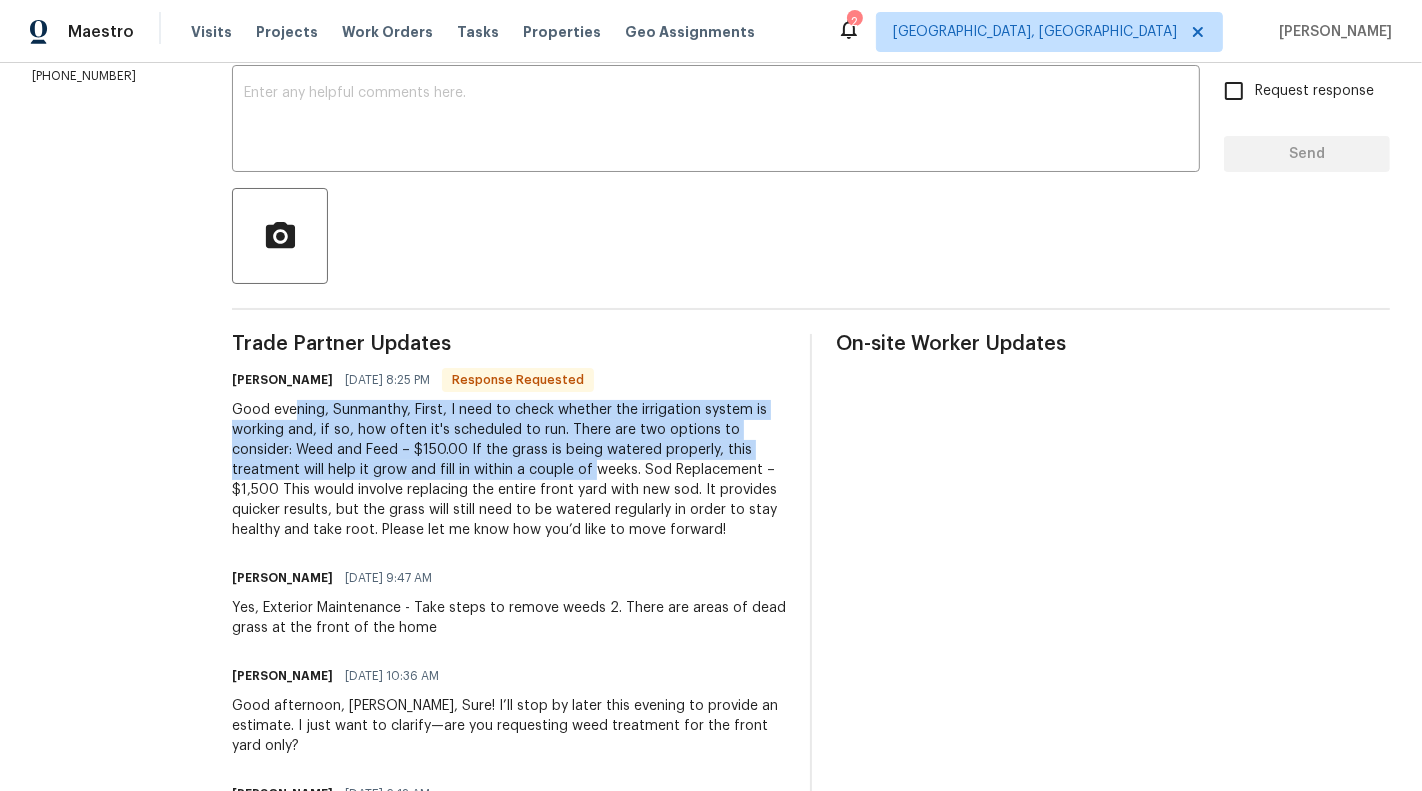 drag, startPoint x: 348, startPoint y: 419, endPoint x: 649, endPoint y: 460, distance: 303.7795 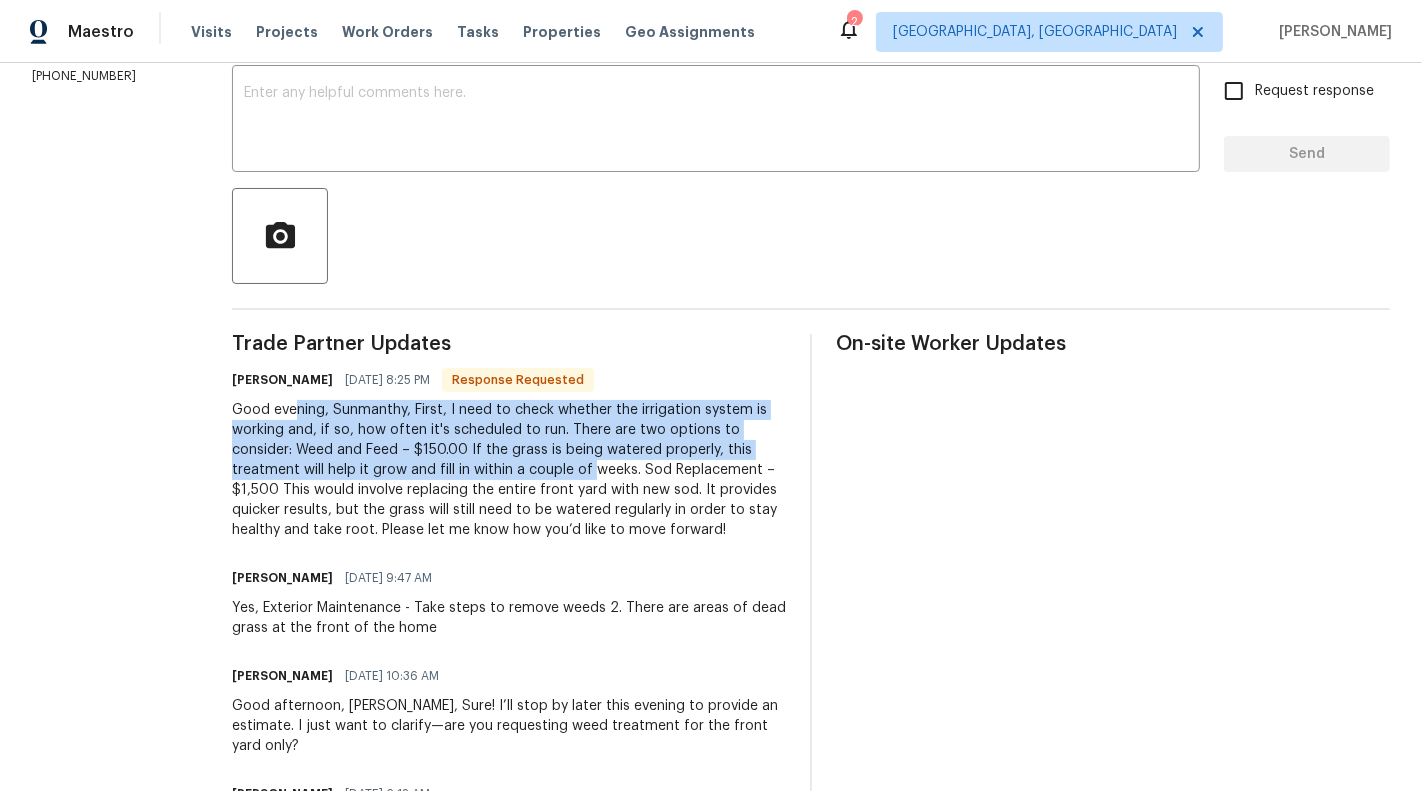 click on "Good evening, Sunmanthy,
First, I need to check whether the irrigation system is working and, if so, how often it's scheduled to run.
There are two options to consider:
Weed and Feed – $150.00
If the grass is being watered properly, this treatment will help it grow and fill in within a couple of weeks.
Sod Replacement – $1,500
This would involve replacing the entire front yard with new sod. It provides quicker results, but the grass will still need to be watered regularly in order to stay healthy and take root.
Please let me know how you’d like to move forward!" at bounding box center [509, 470] 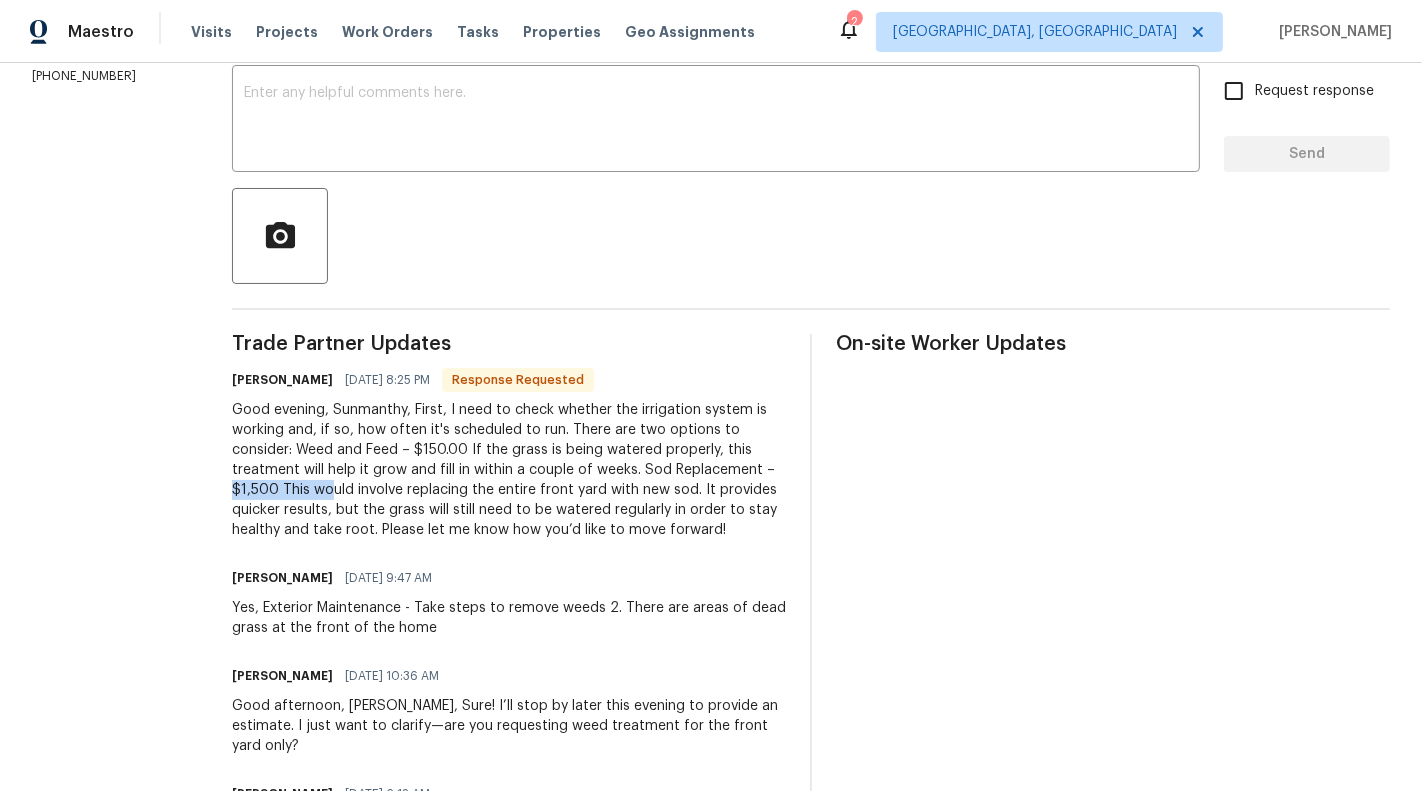drag, startPoint x: 300, startPoint y: 490, endPoint x: 390, endPoint y: 490, distance: 90 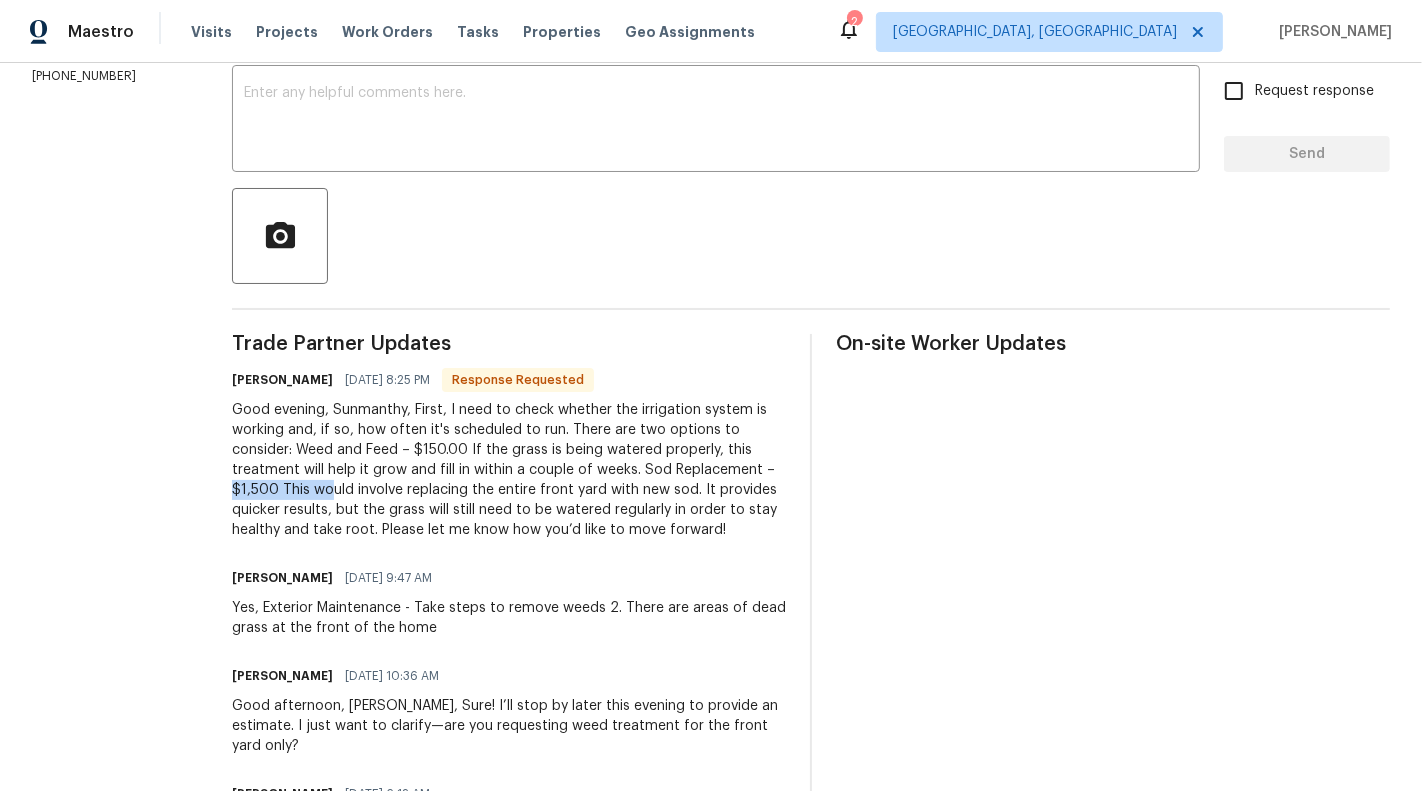 click on "Good evening, Sunmanthy,
First, I need to check whether the irrigation system is working and, if so, how often it's scheduled to run.
There are two options to consider:
Weed and Feed – $150.00
If the grass is being watered properly, this treatment will help it grow and fill in within a couple of weeks.
Sod Replacement – $1,500
This would involve replacing the entire front yard with new sod. It provides quicker results, but the grass will still need to be watered regularly in order to stay healthy and take root.
Please let me know how you’d like to move forward!" at bounding box center [509, 470] 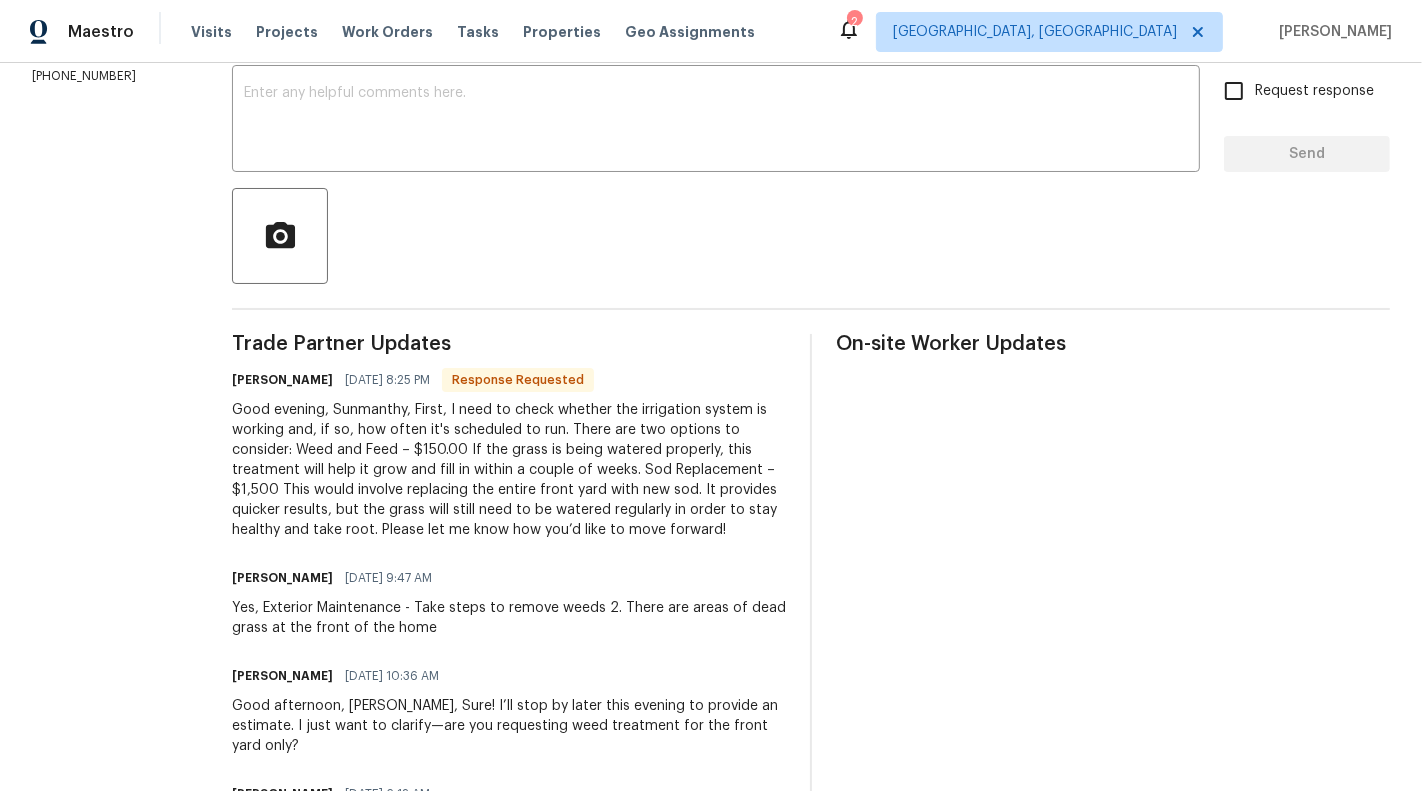 click on "Good evening, Sunmanthy,
First, I need to check whether the irrigation system is working and, if so, how often it's scheduled to run.
There are two options to consider:
Weed and Feed – $150.00
If the grass is being watered properly, this treatment will help it grow and fill in within a couple of weeks.
Sod Replacement – $1,500
This would involve replacing the entire front yard with new sod. It provides quicker results, but the grass will still need to be watered regularly in order to stay healthy and take root.
Please let me know how you’d like to move forward!" at bounding box center [509, 470] 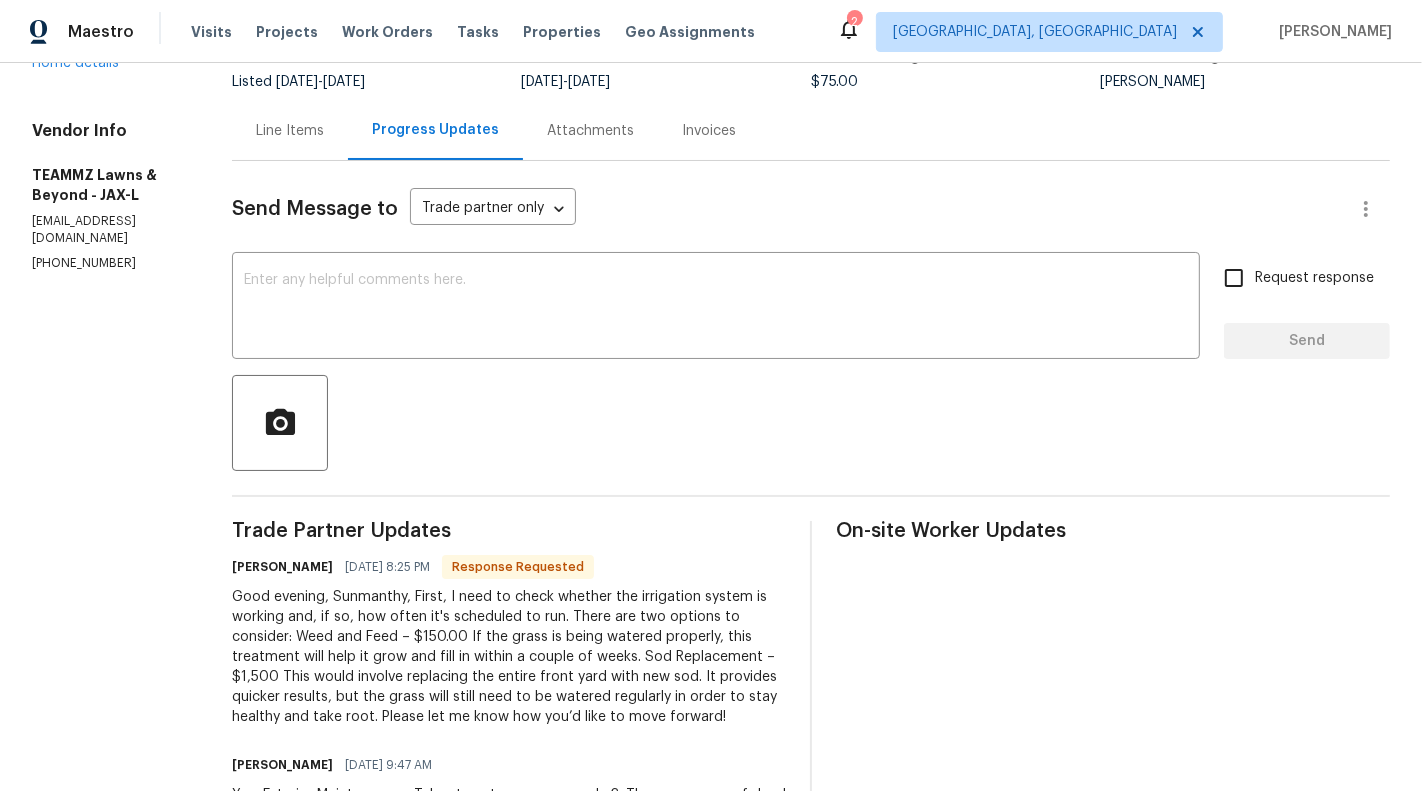 scroll, scrollTop: 0, scrollLeft: 0, axis: both 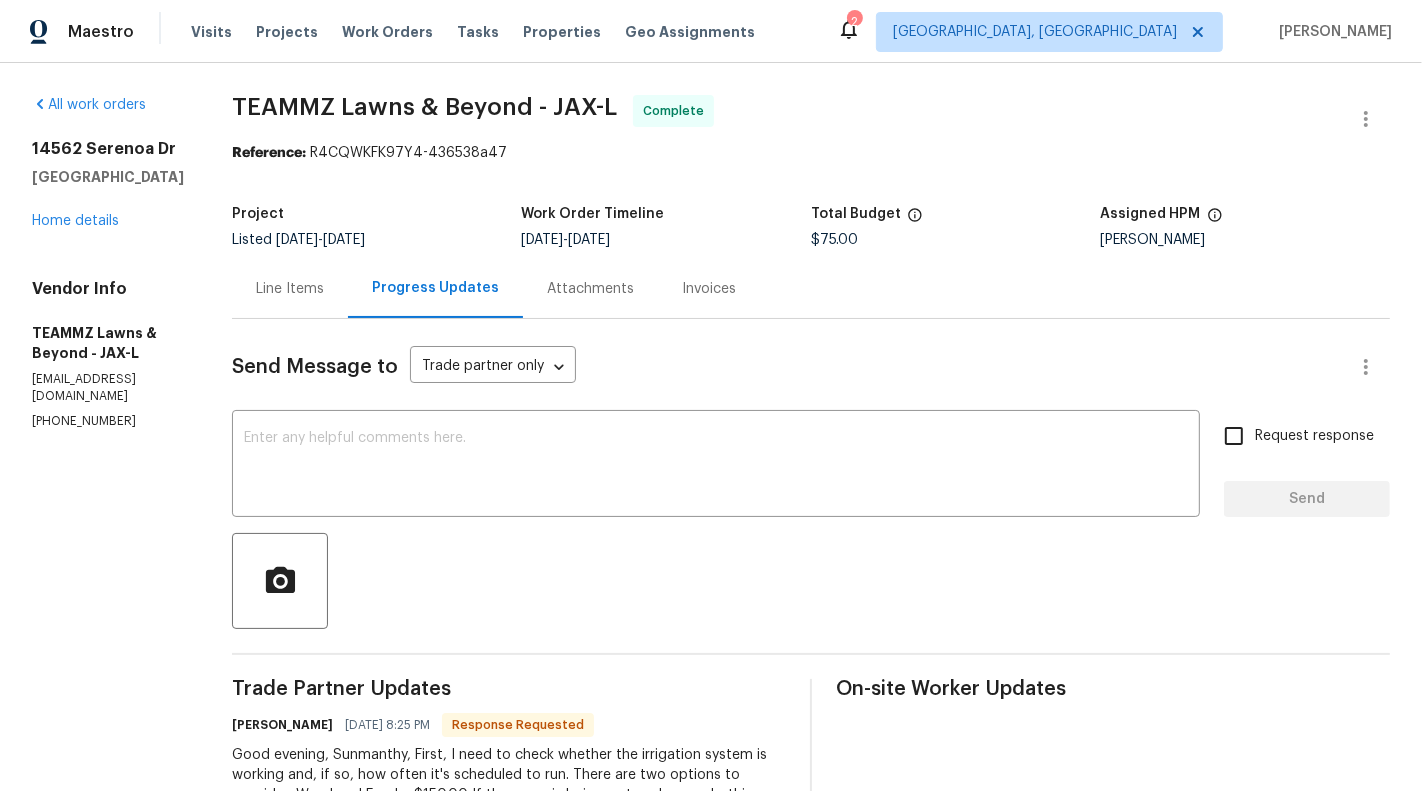drag, startPoint x: 846, startPoint y: 258, endPoint x: 975, endPoint y: 258, distance: 129 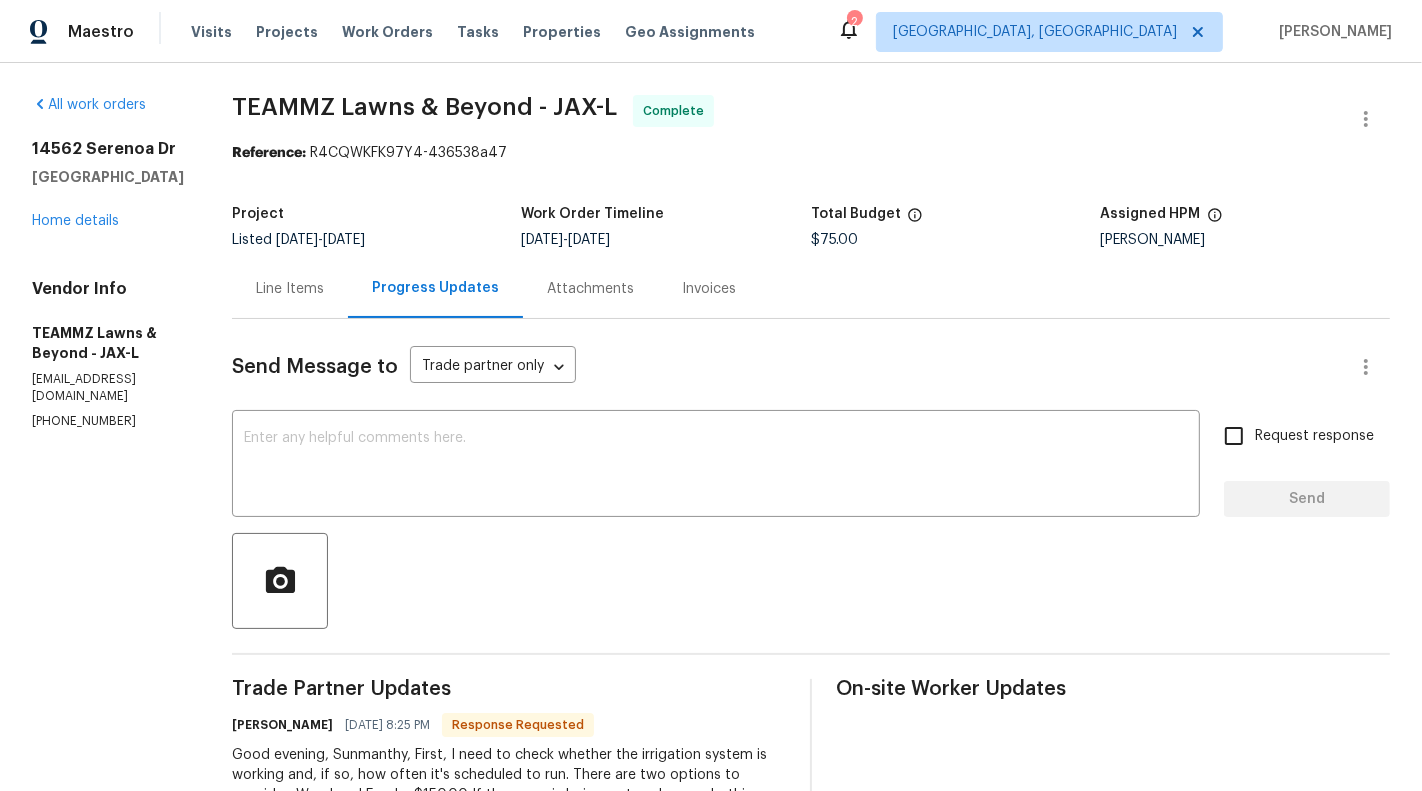 click on "Line Items Progress Updates Attachments Invoices" at bounding box center [811, 289] 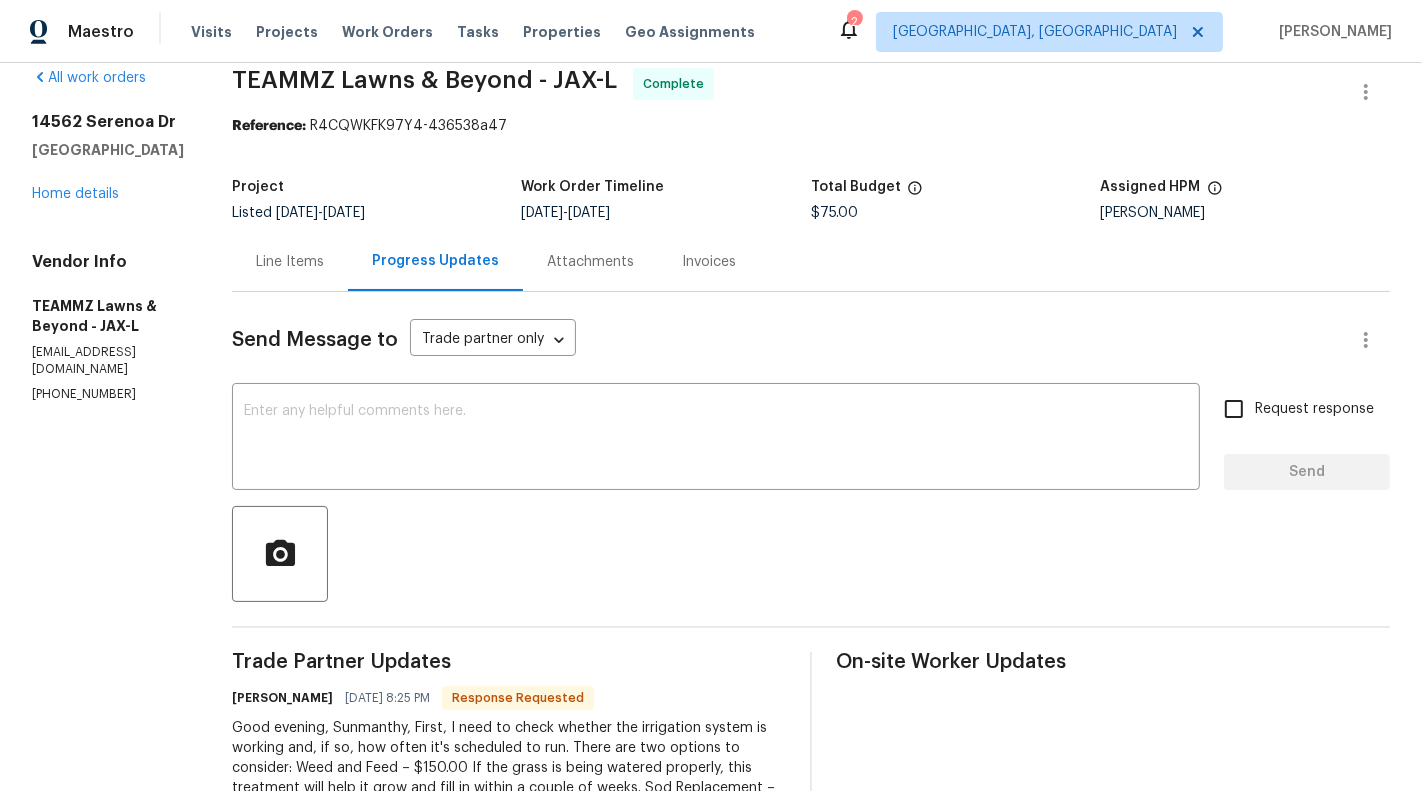 scroll, scrollTop: 33, scrollLeft: 0, axis: vertical 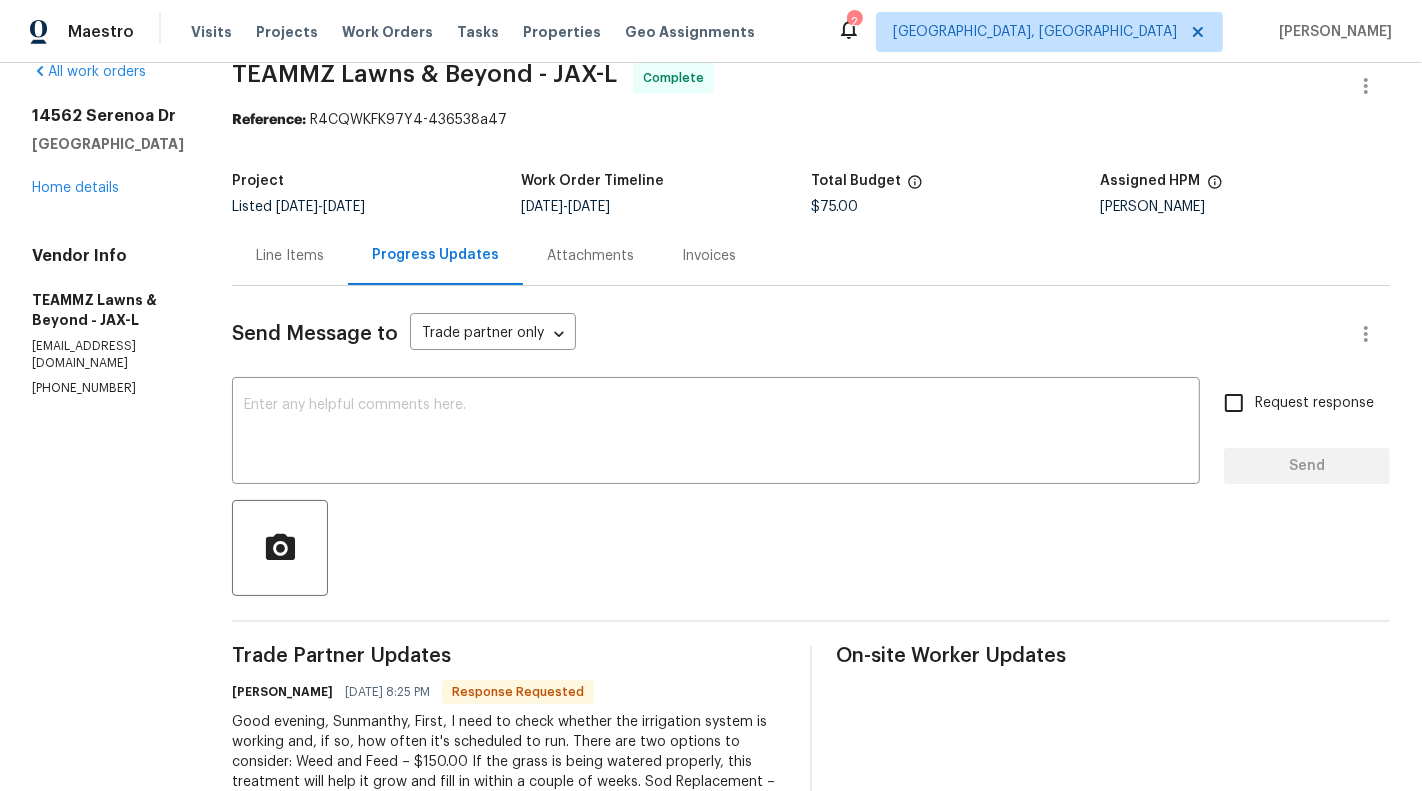 click on "Project Listed   [DATE]  -  [DATE] Work Order Timeline [DATE]  -  [DATE] Total Budget $75.00 Assigned HPM [PERSON_NAME]" at bounding box center (811, 194) 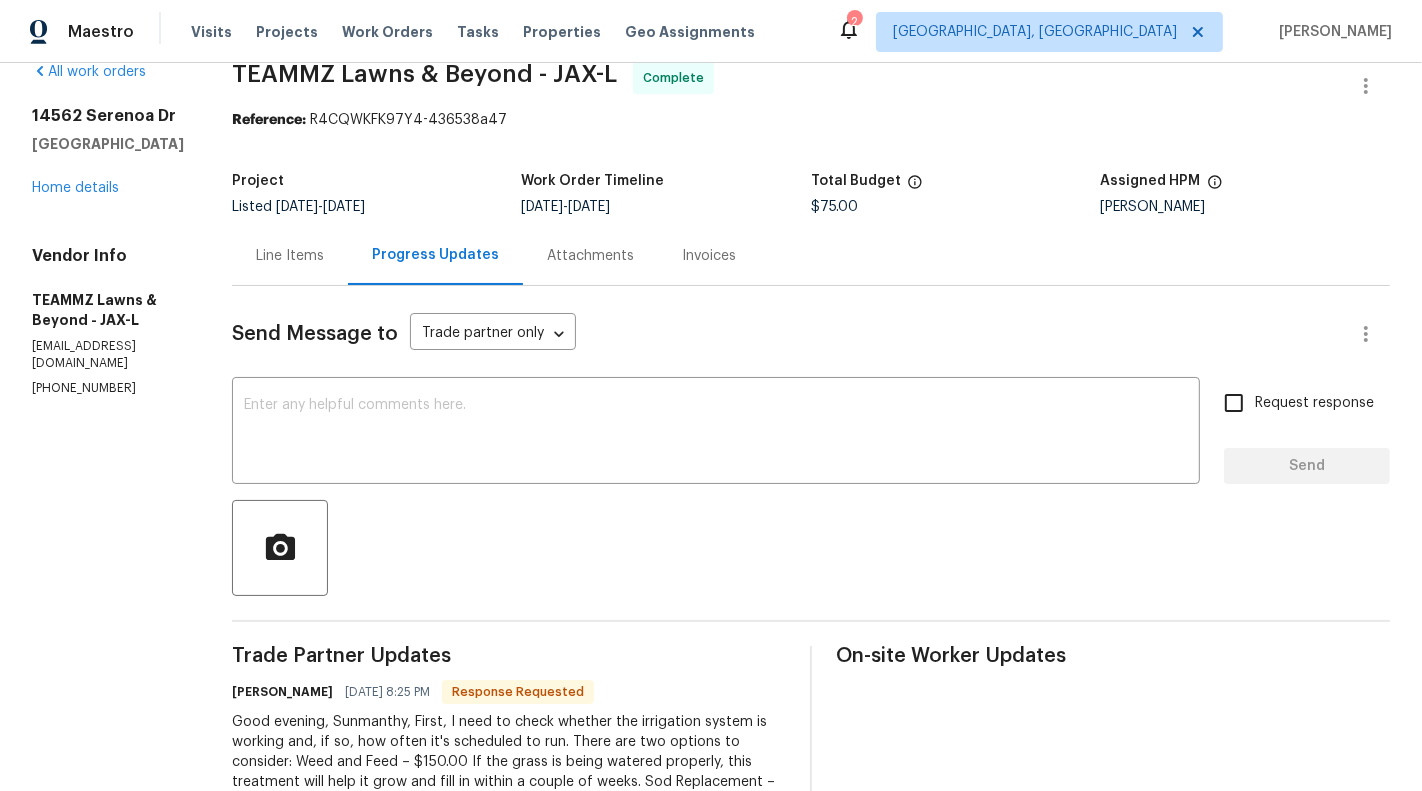 scroll, scrollTop: 0, scrollLeft: 0, axis: both 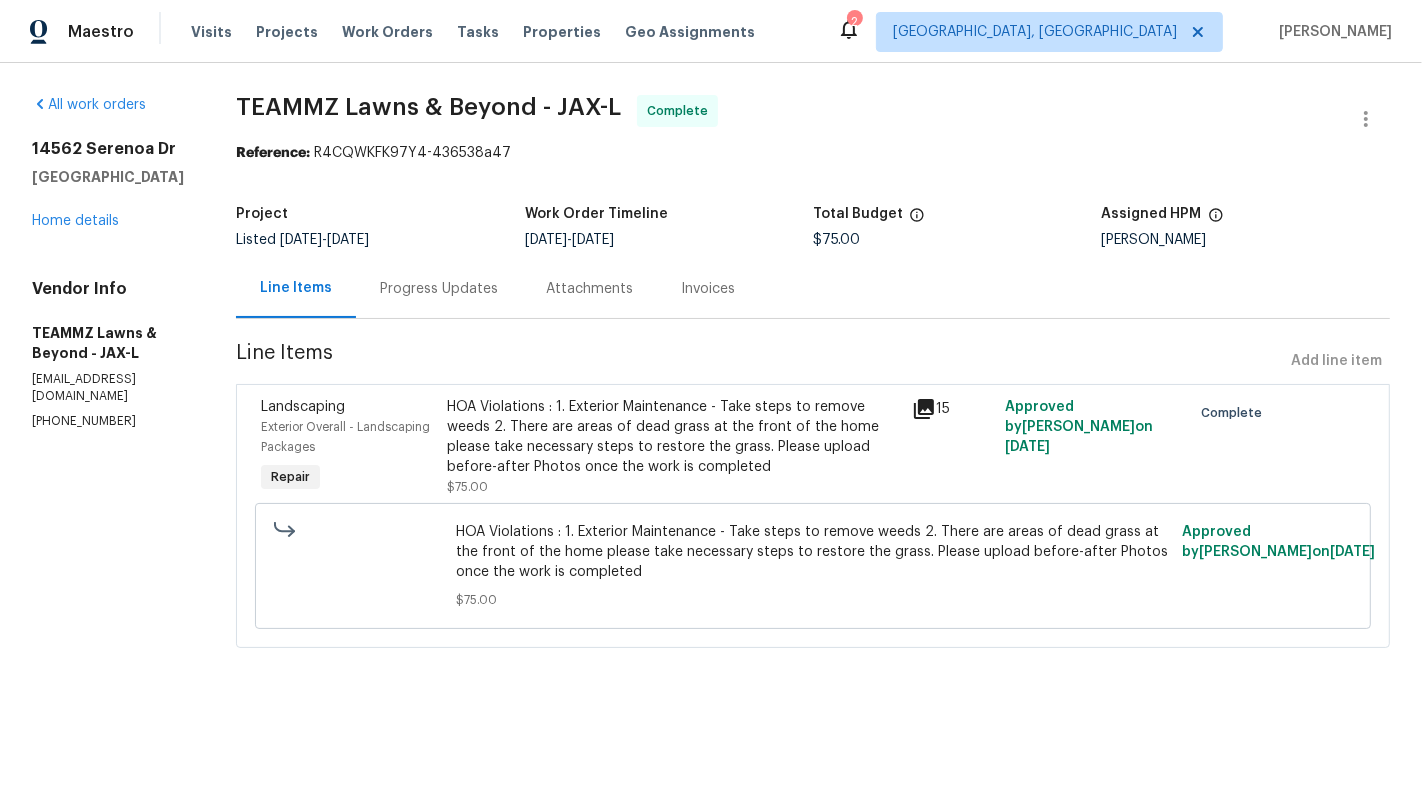 click on "HOA Violations : 1. Exterior Maintenance - Take steps to remove weeds
2.  There are areas of dead grass at the front of the home please take necessary steps to restore the grass.
Please upload before-after Photos once the work is completed" at bounding box center [673, 437] 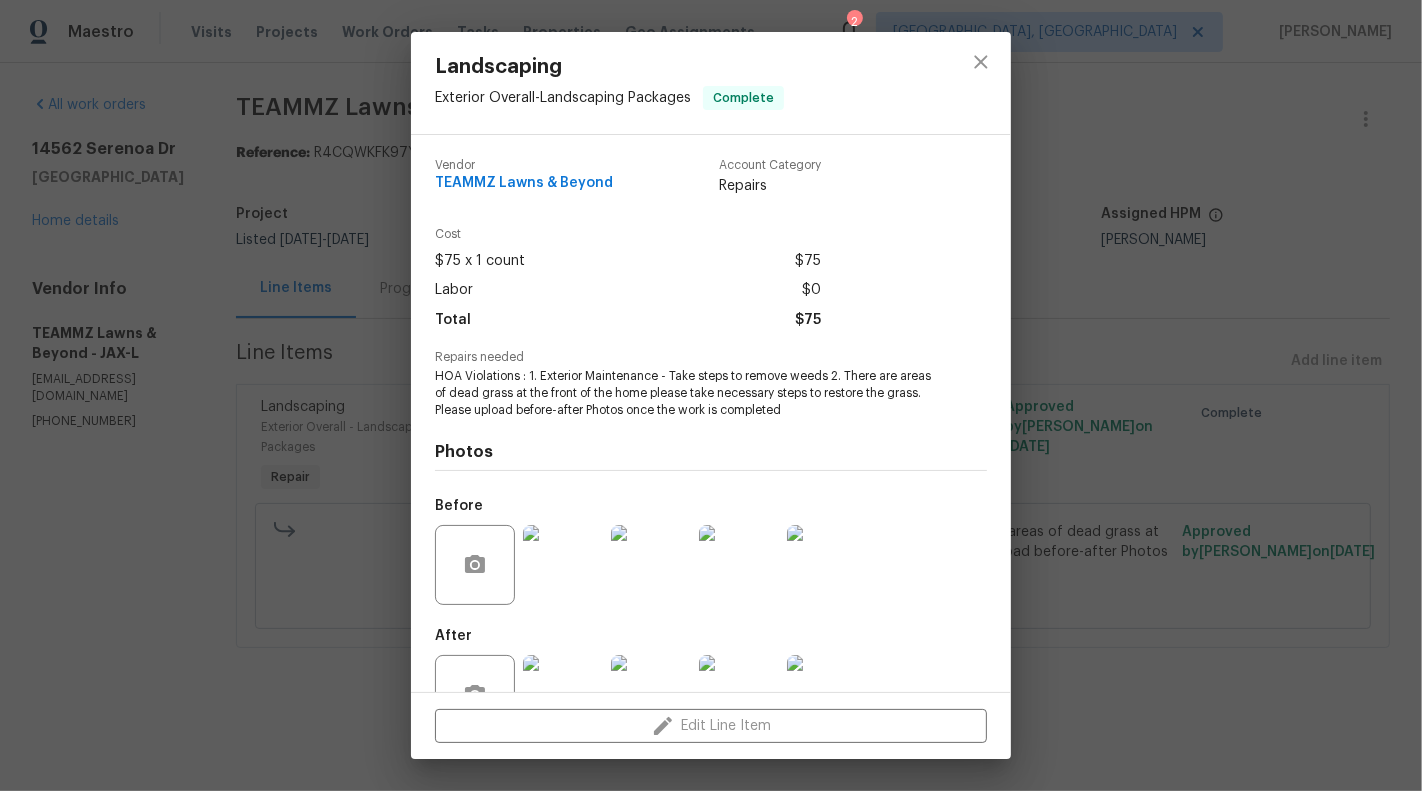 click on "HOA Violations : 1. Exterior Maintenance - Take steps to remove weeds
2.  There are areas of dead grass at the front of the home please take necessary steps to restore the grass.
Please upload before-after Photos once the work is completed" at bounding box center [683, 393] 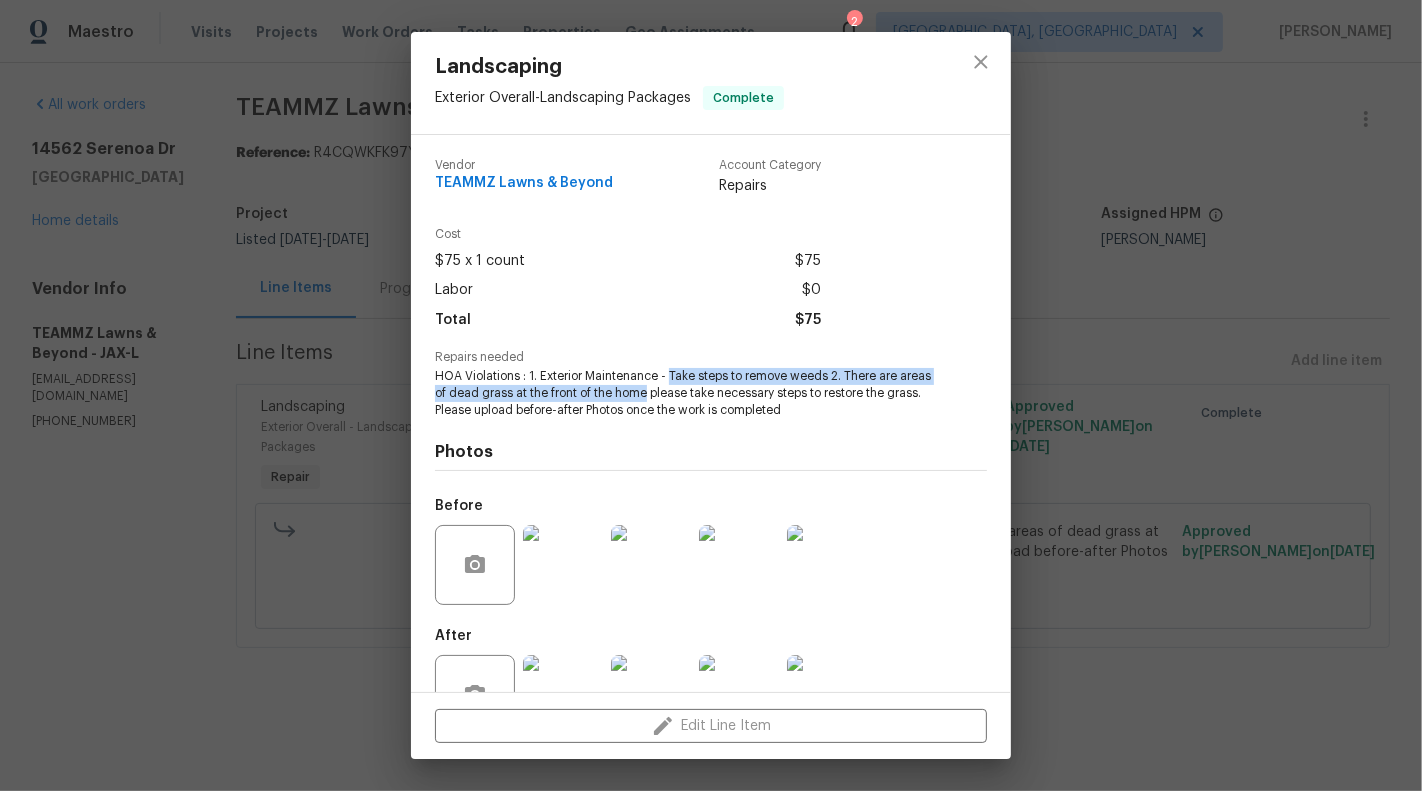 drag, startPoint x: 672, startPoint y: 378, endPoint x: 647, endPoint y: 392, distance: 28.653097 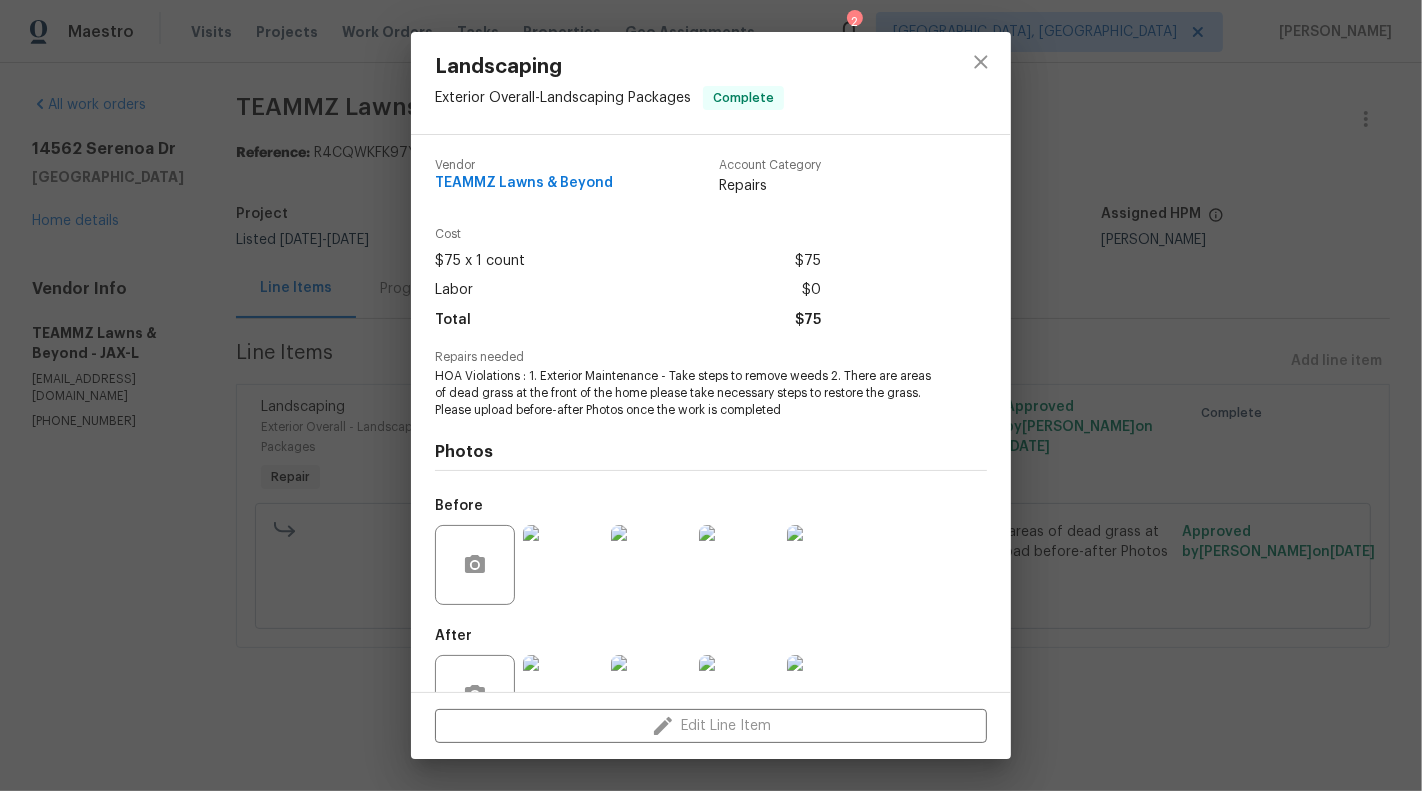 click on "Landscaping Exterior Overall  -  Landscaping Packages Complete Vendor TEAMMZ Lawns & Beyond Account Category Repairs Cost $75 x 1 count $75 Labor $0 Total $75 Repairs needed HOA Violations : 1. Exterior Maintenance - Take steps to remove weeds
2.  There are areas of dead grass at the front of the home please take necessary steps to restore the grass.
Please upload before-after Photos once the work is completed Photos Before After  +7  Edit Line Item" at bounding box center (711, 395) 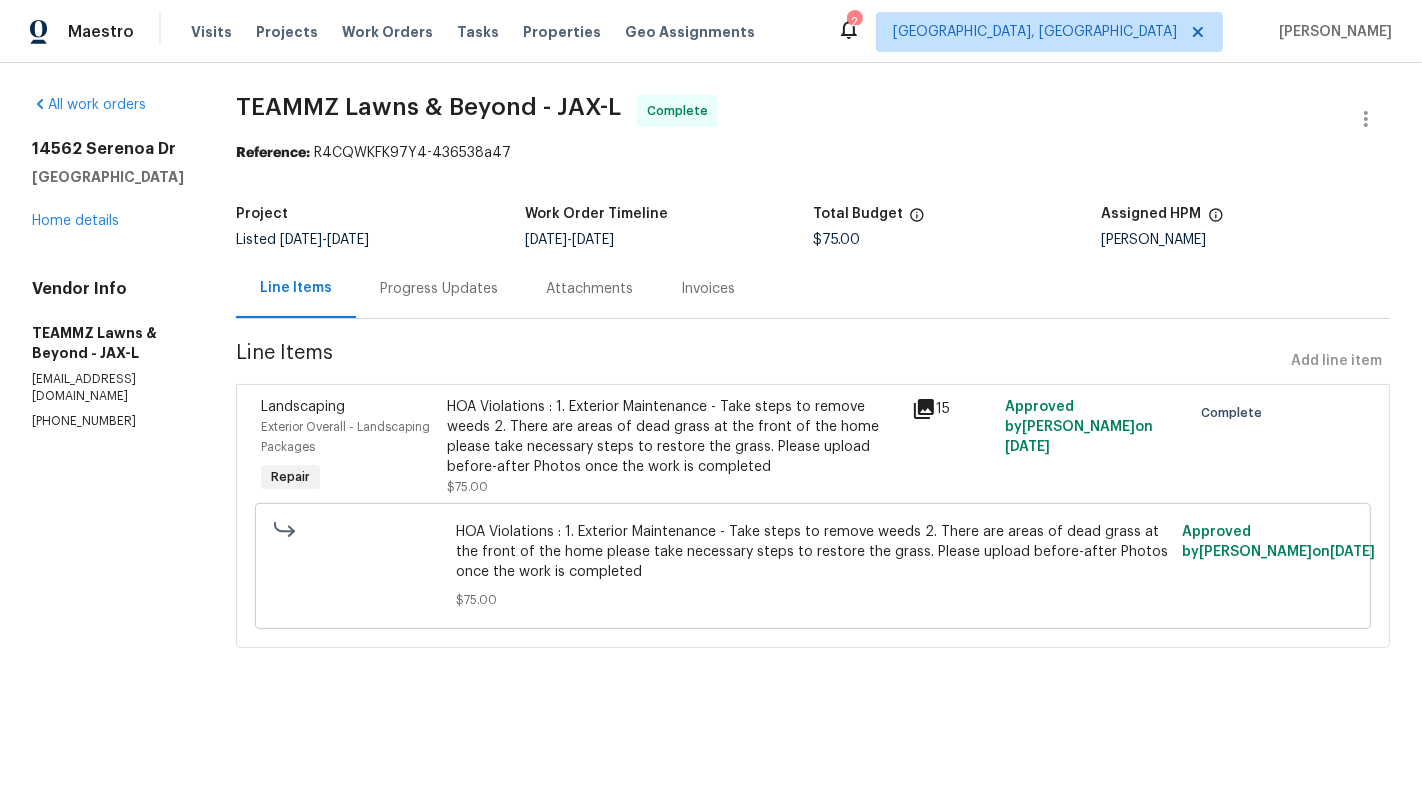click on "Progress Updates" at bounding box center [439, 289] 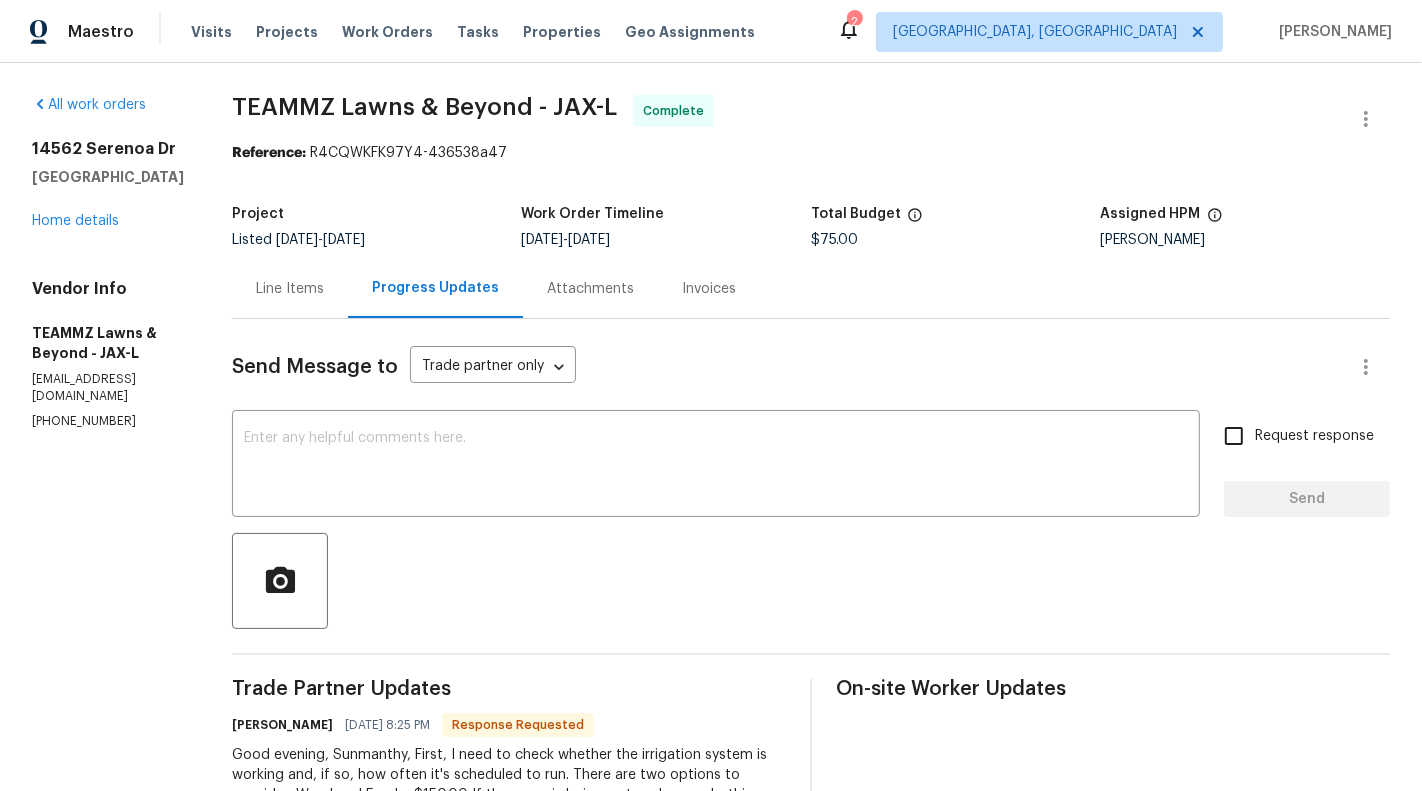 scroll, scrollTop: 15, scrollLeft: 0, axis: vertical 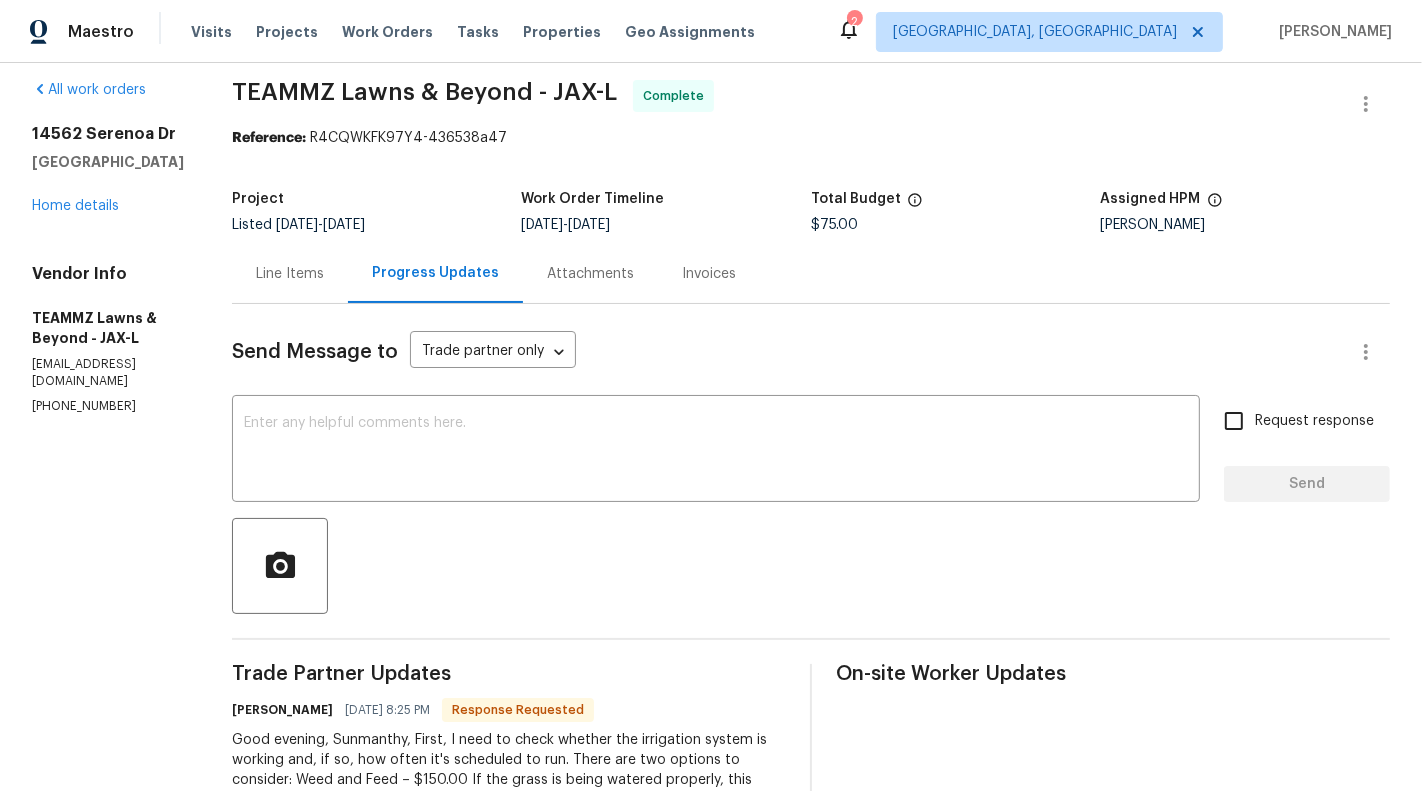 click on "TEAMMZ Lawns & Beyond - JAX-L" at bounding box center [424, 92] 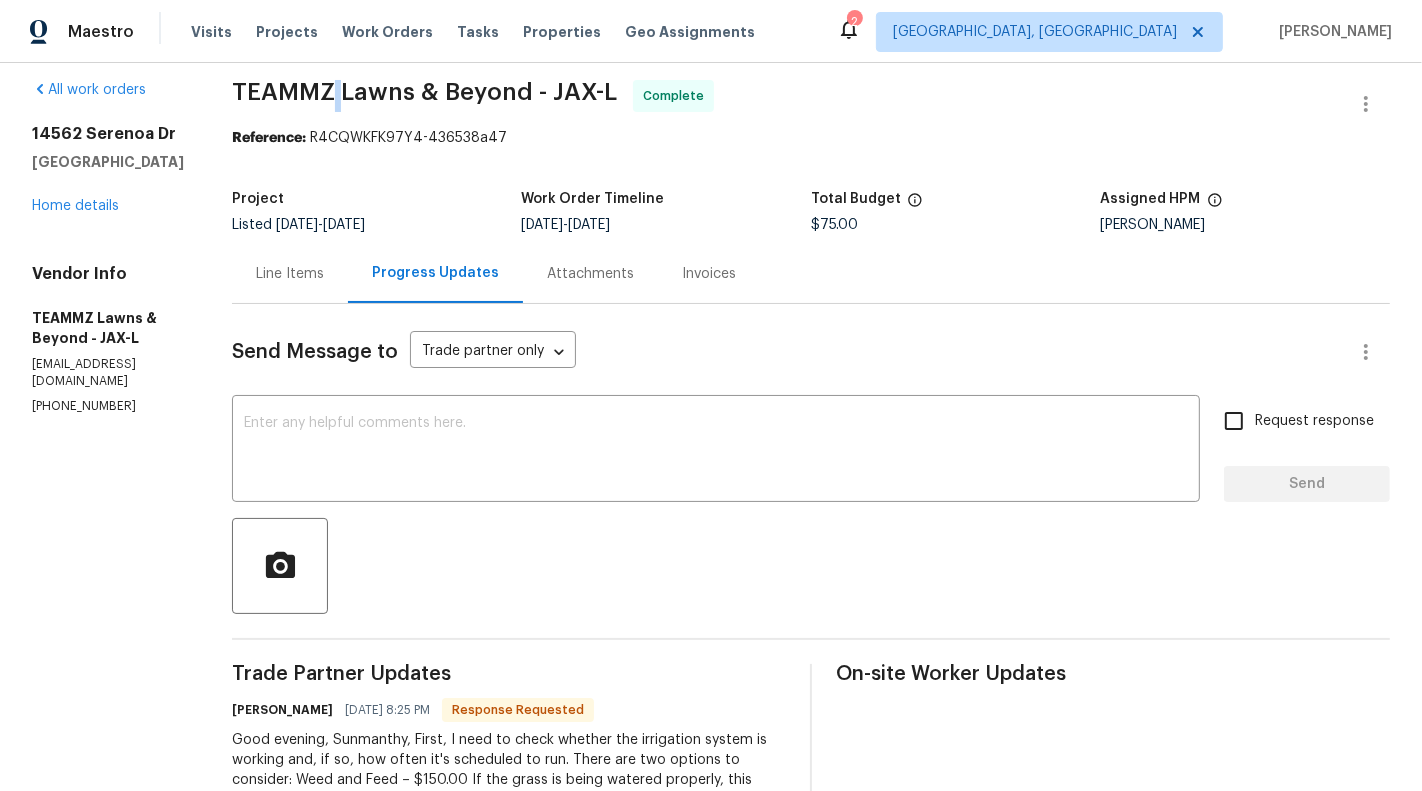 click on "TEAMMZ Lawns & Beyond - JAX-L" at bounding box center [424, 92] 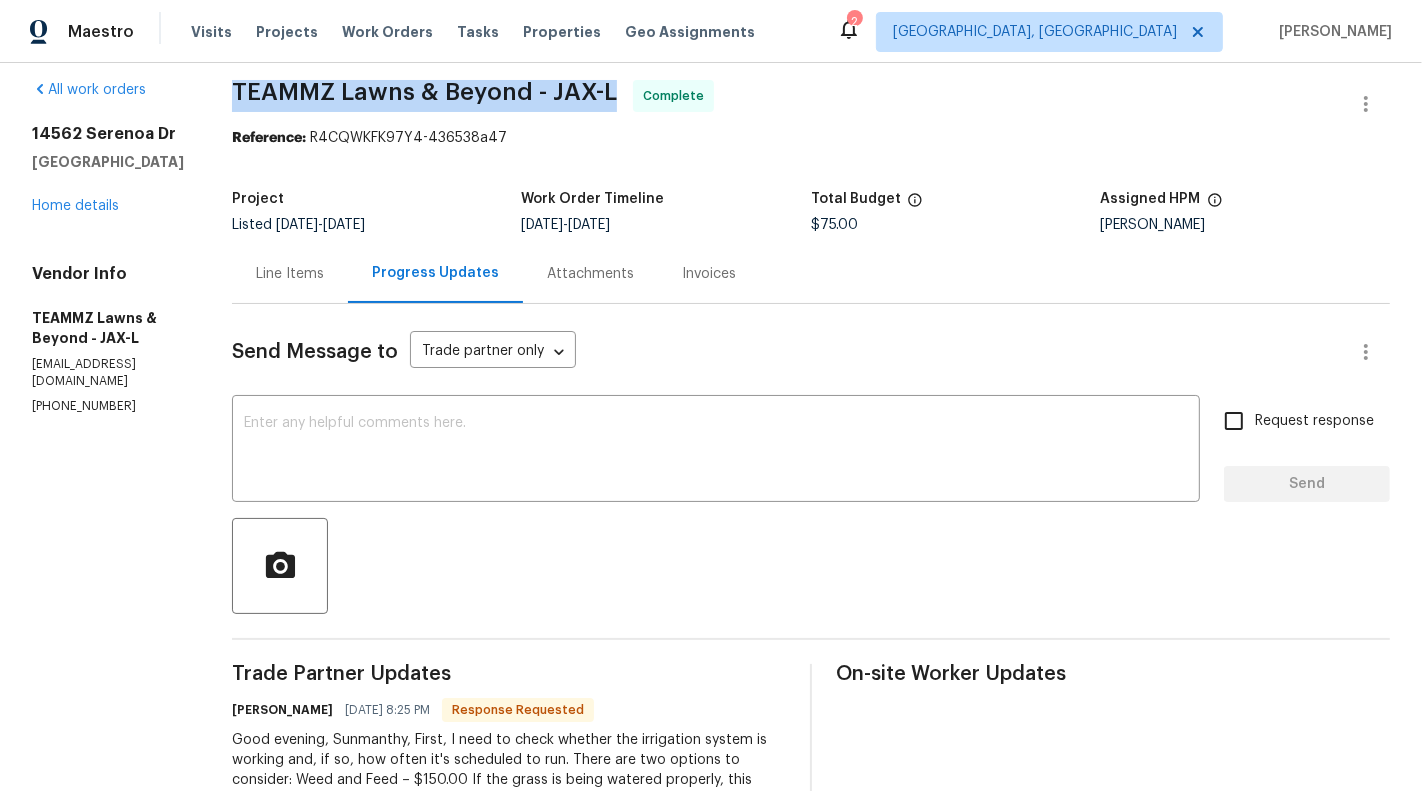 click on "TEAMMZ Lawns & Beyond - JAX-L" at bounding box center (424, 92) 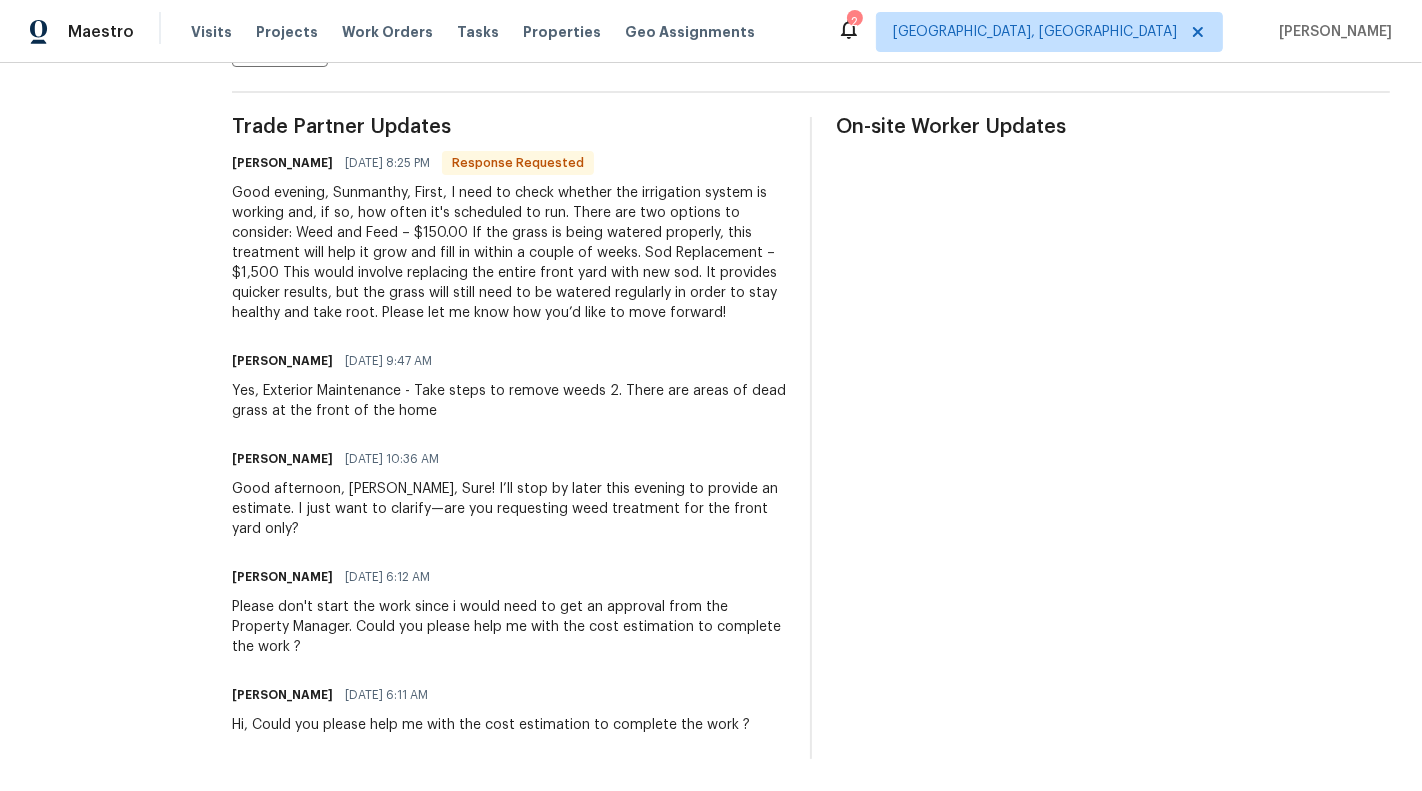 scroll, scrollTop: 581, scrollLeft: 0, axis: vertical 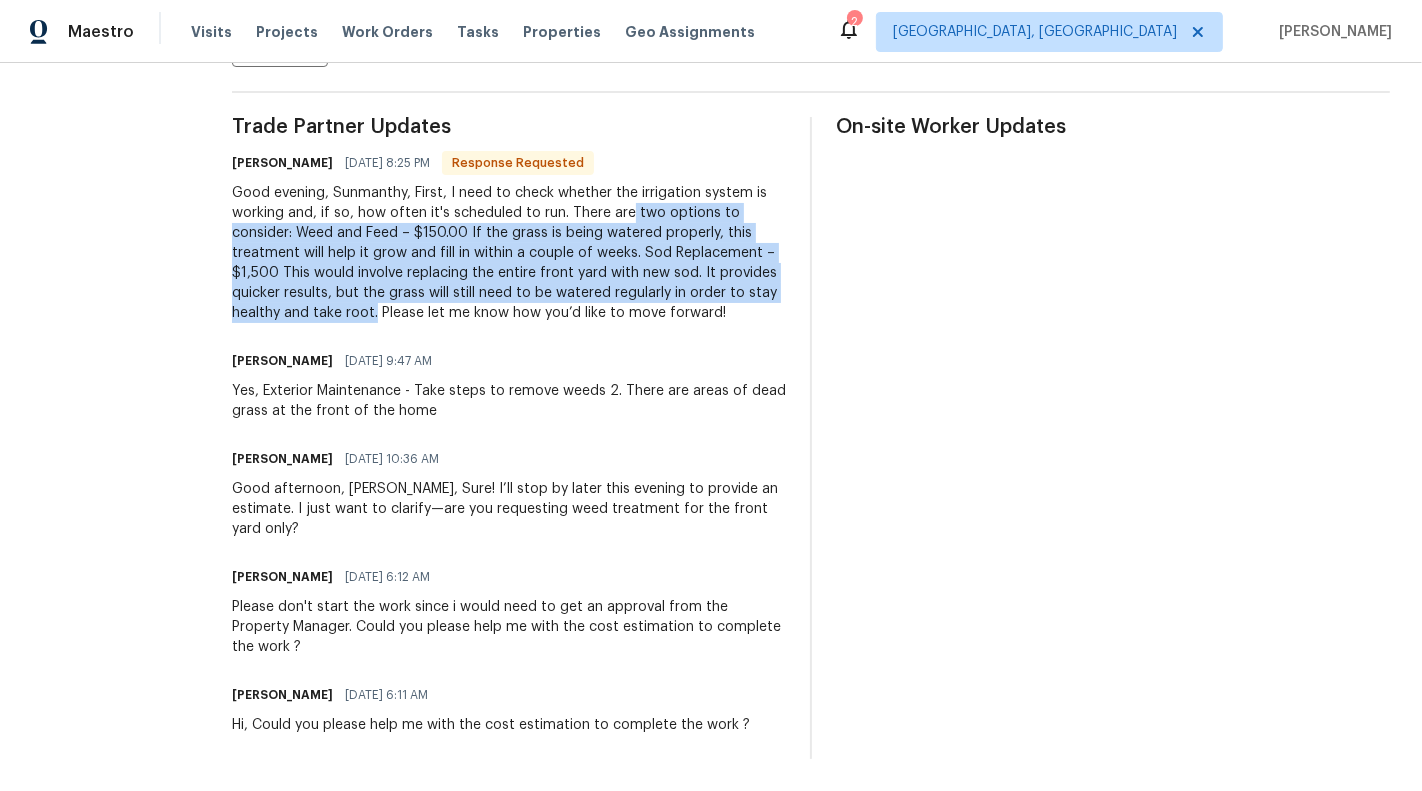 drag, startPoint x: 695, startPoint y: 195, endPoint x: 515, endPoint y: 296, distance: 206.4001 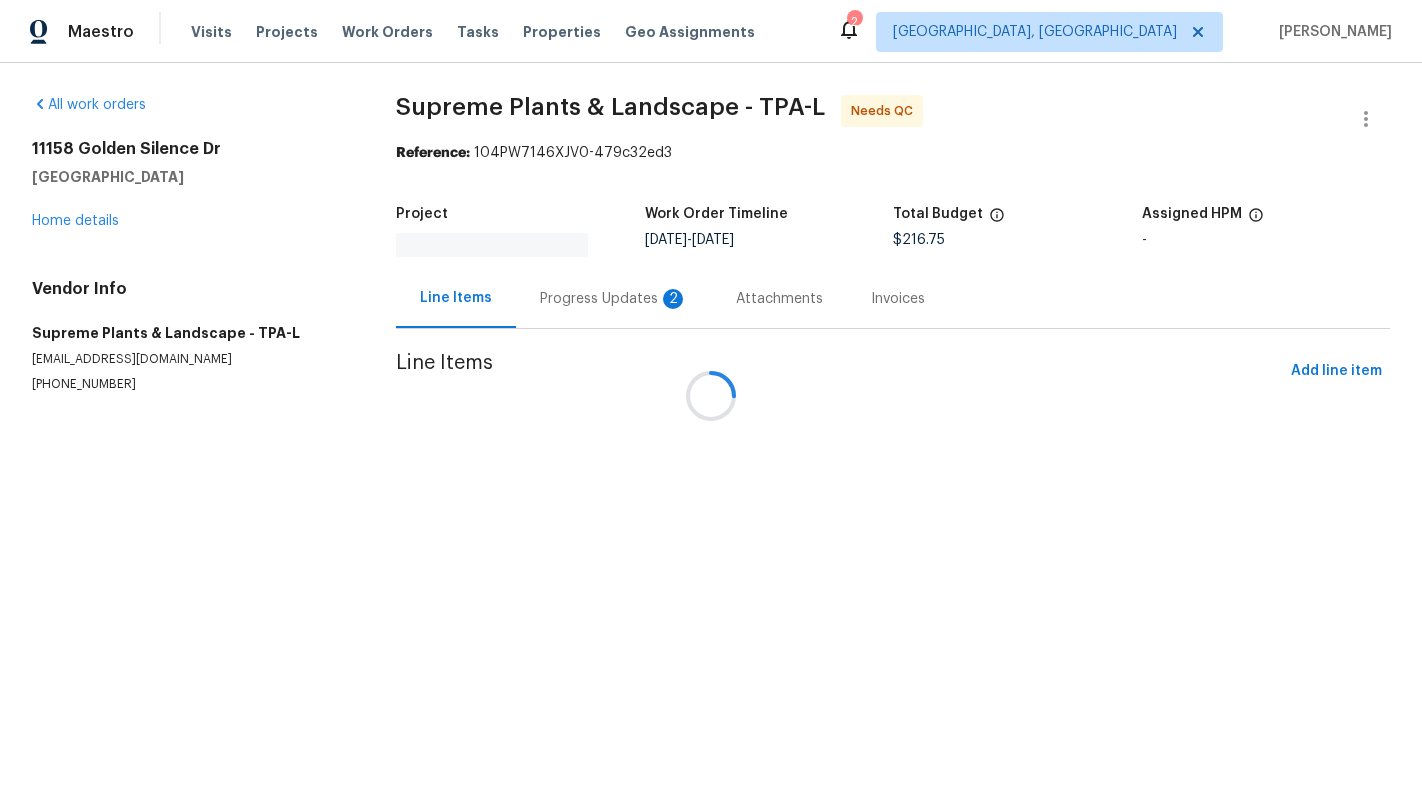 scroll, scrollTop: 0, scrollLeft: 0, axis: both 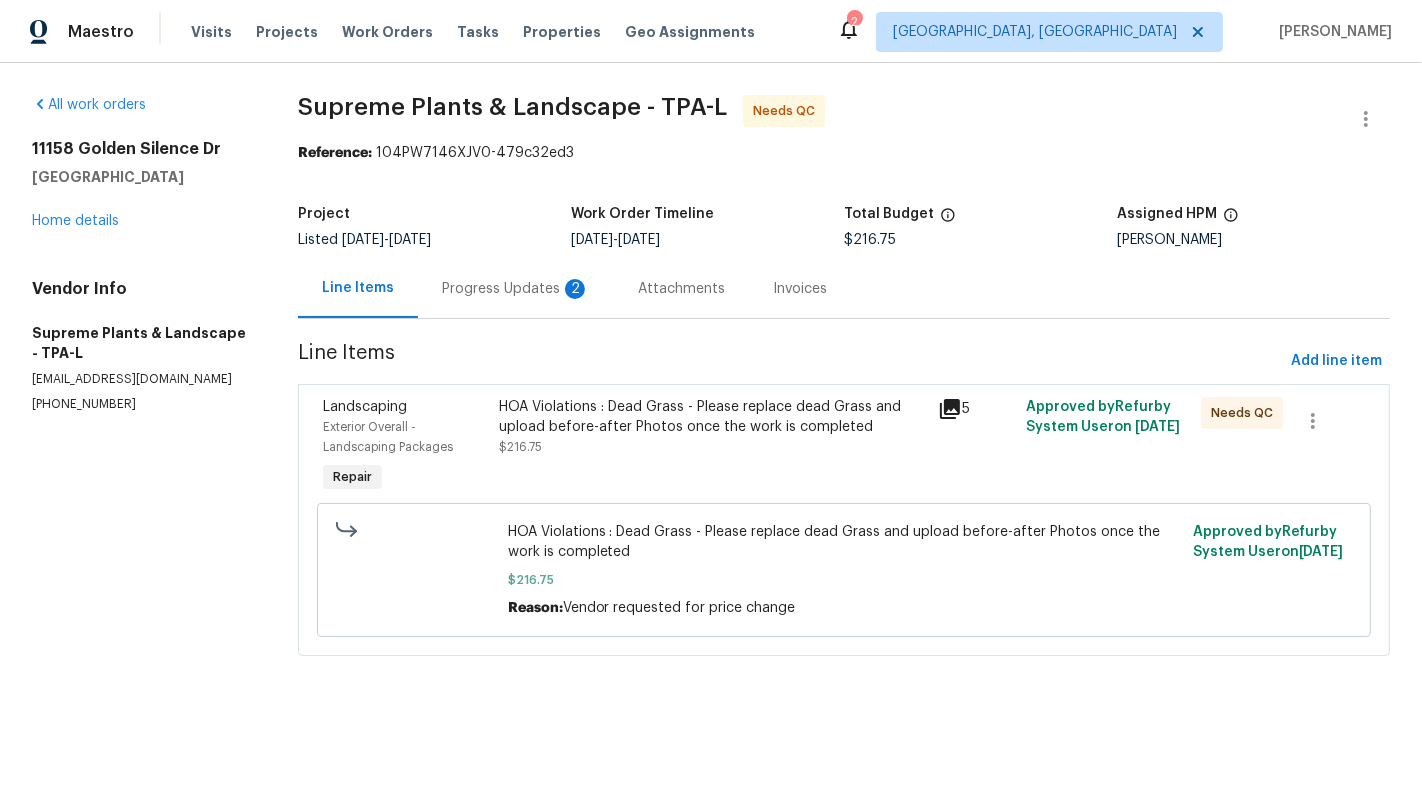 click on "Progress Updates 2" at bounding box center (516, 289) 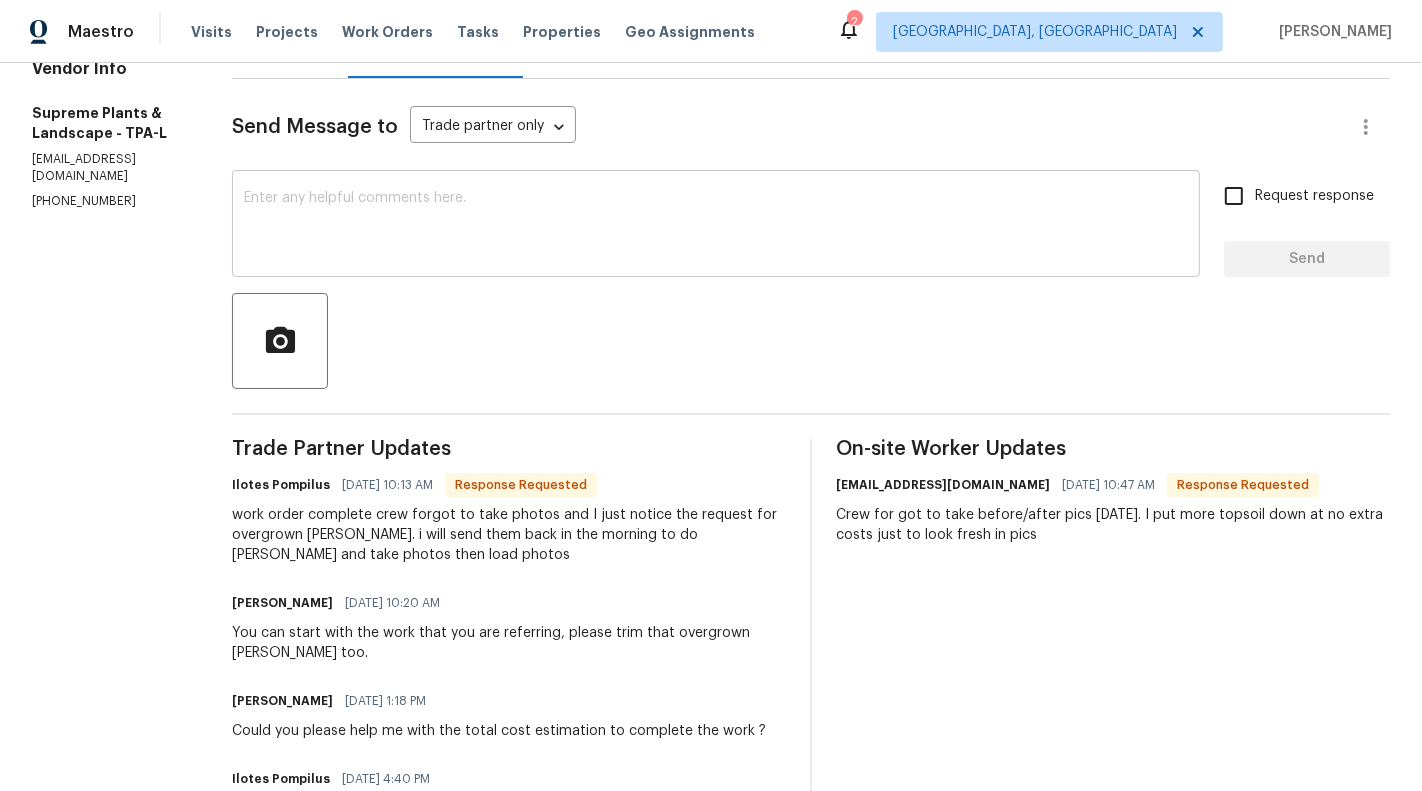 scroll, scrollTop: 247, scrollLeft: 0, axis: vertical 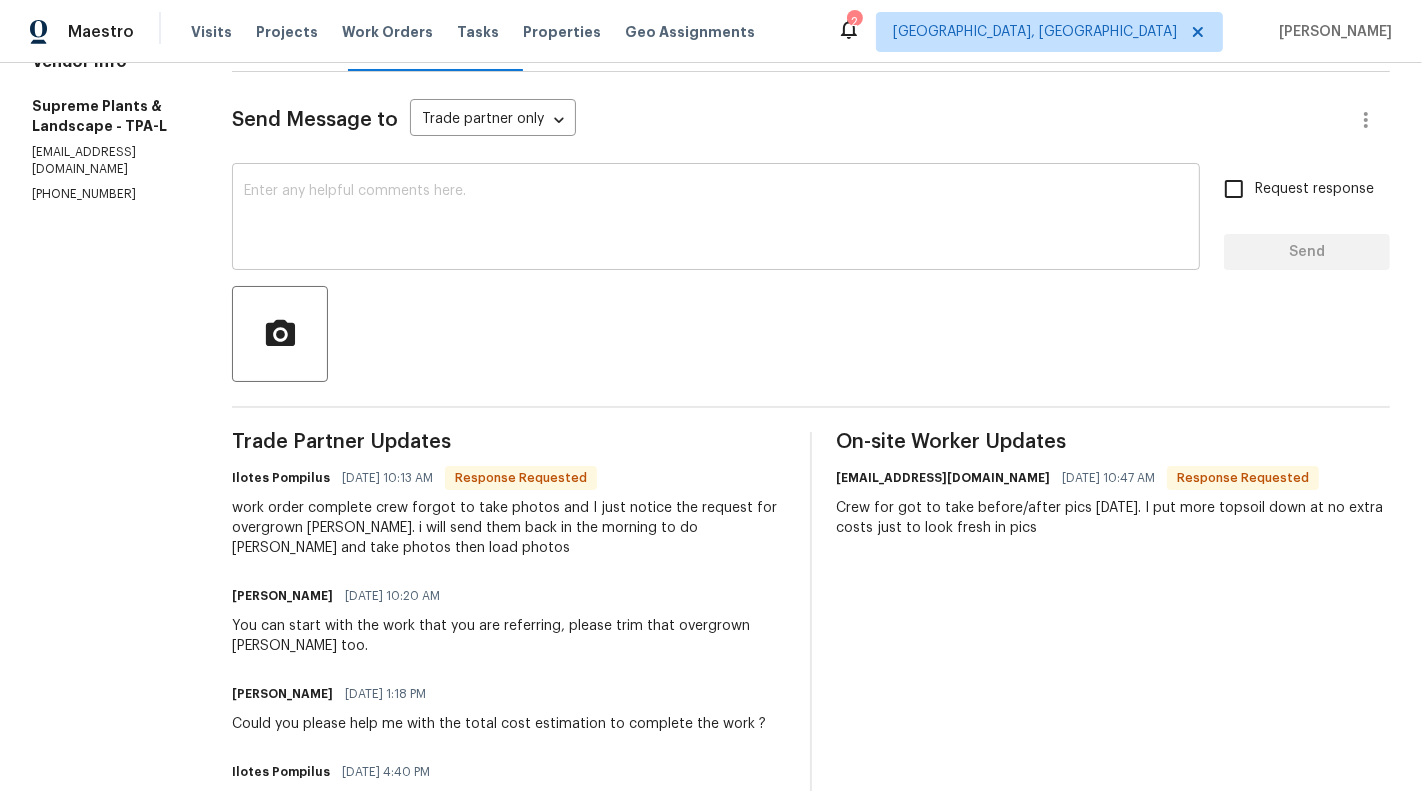 click at bounding box center [716, 219] 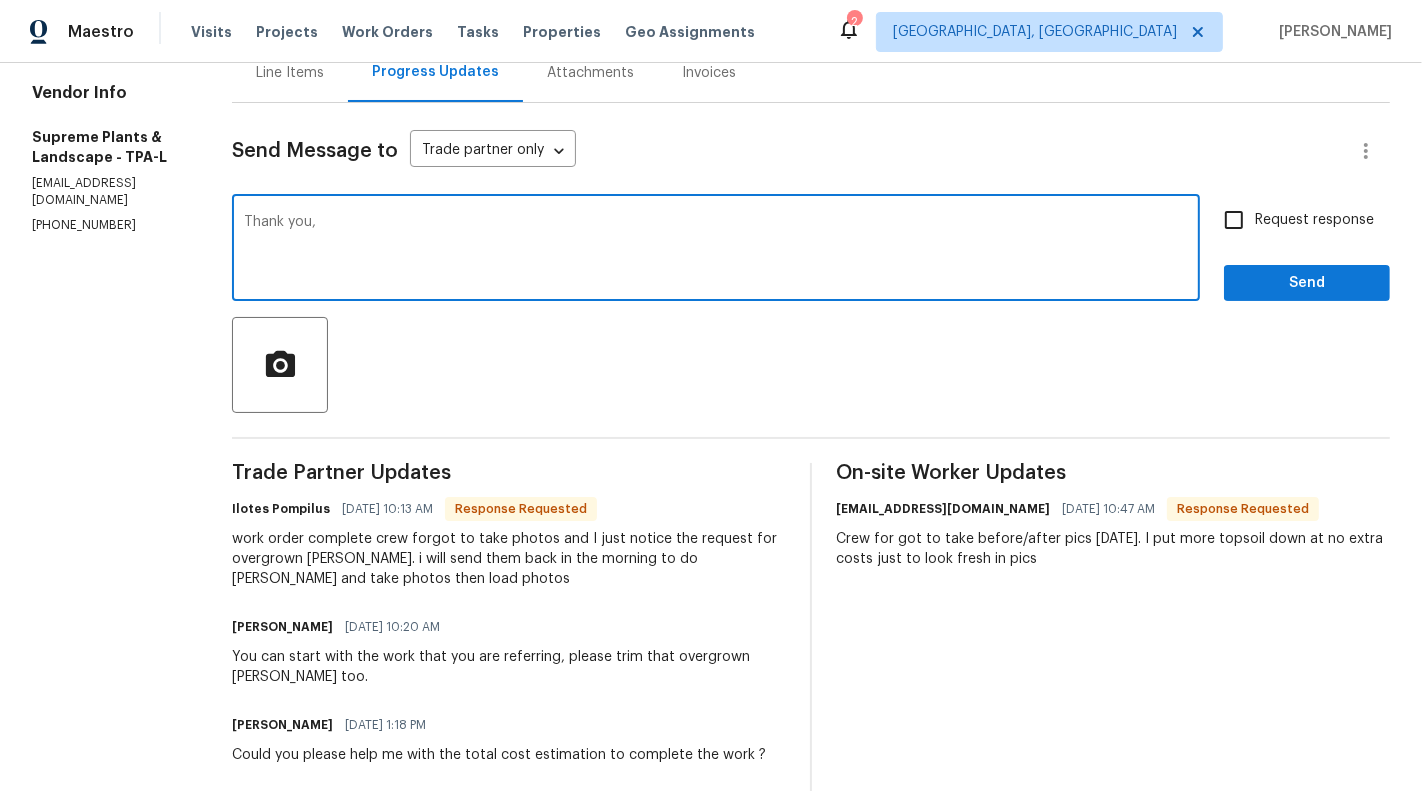 scroll, scrollTop: 224, scrollLeft: 0, axis: vertical 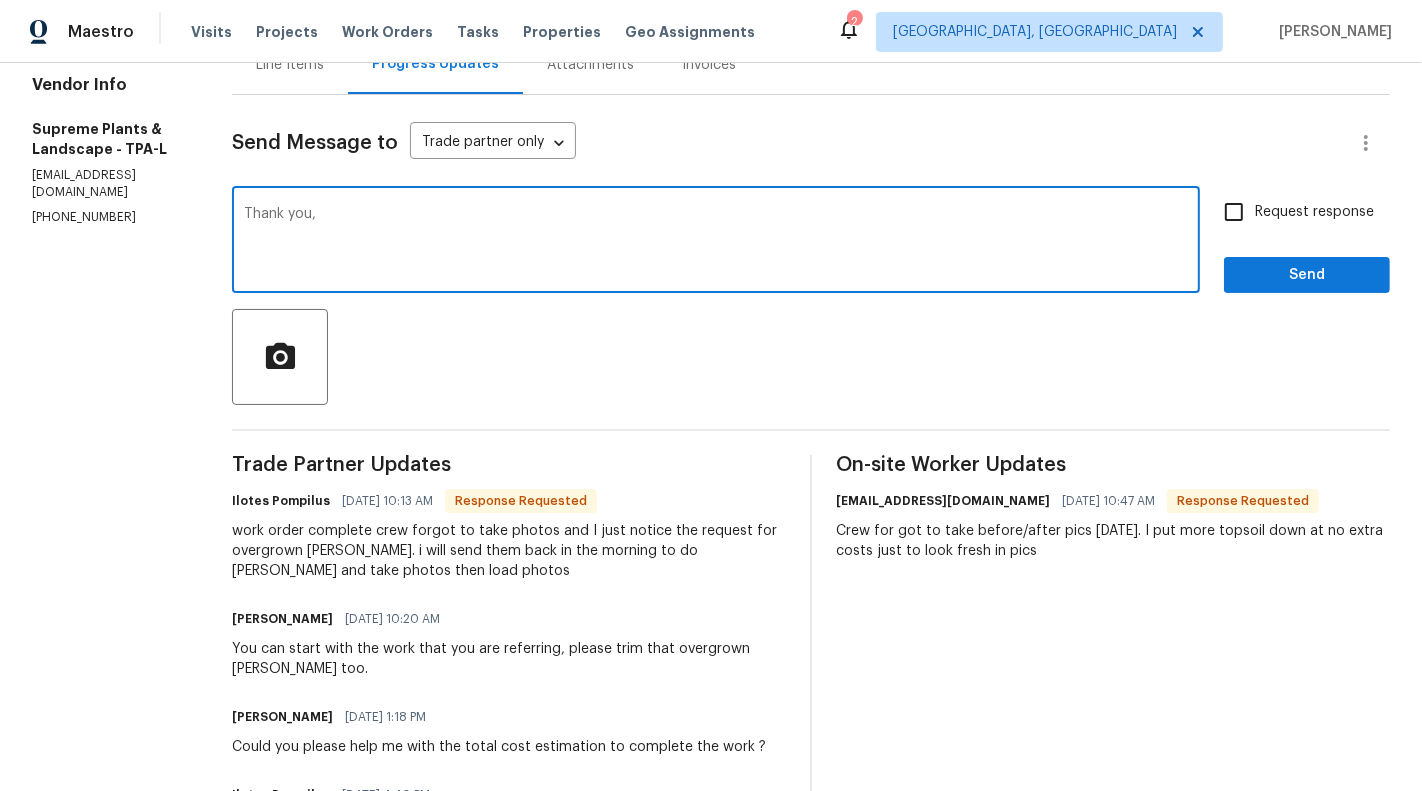 click on "Thank you," at bounding box center [716, 242] 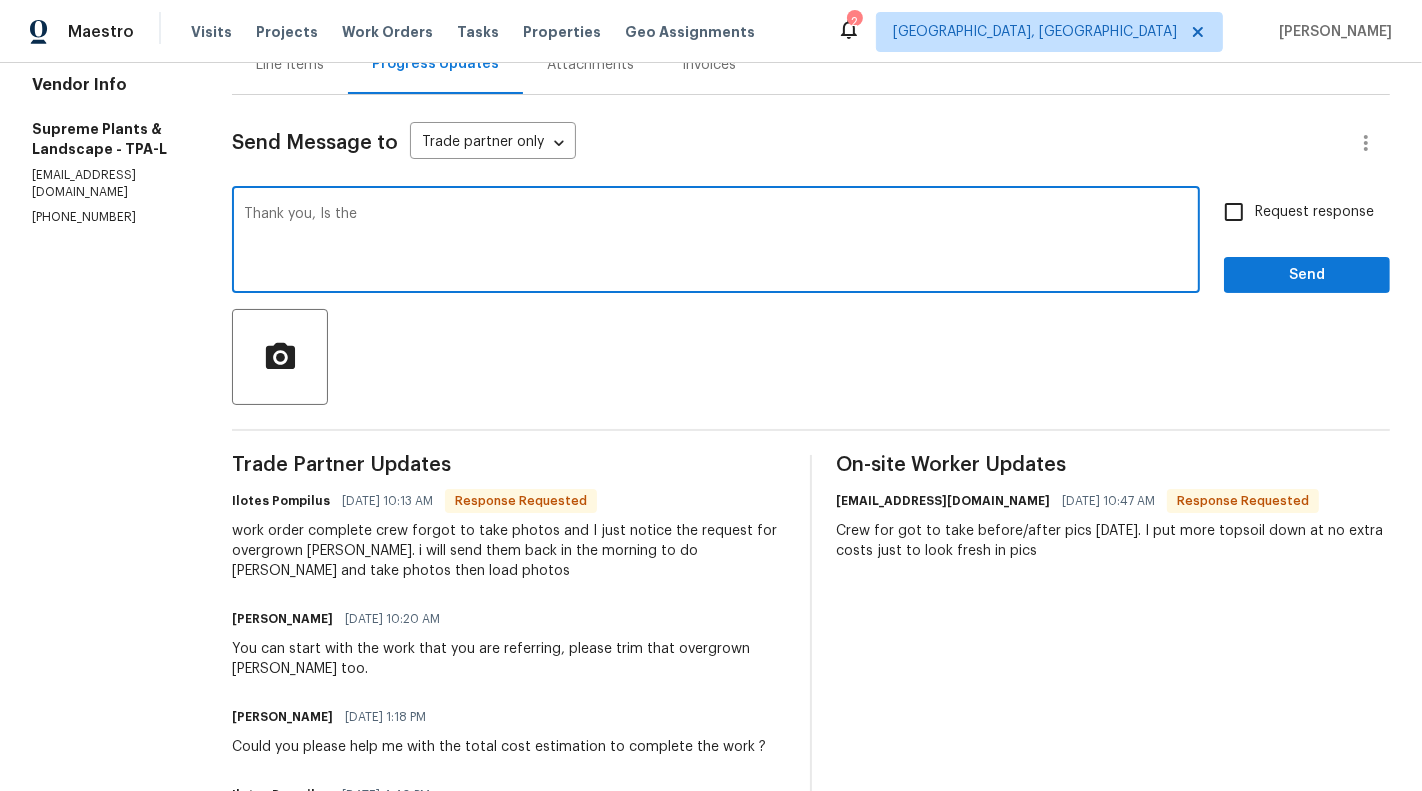 drag, startPoint x: 307, startPoint y: 216, endPoint x: 470, endPoint y: 216, distance: 163 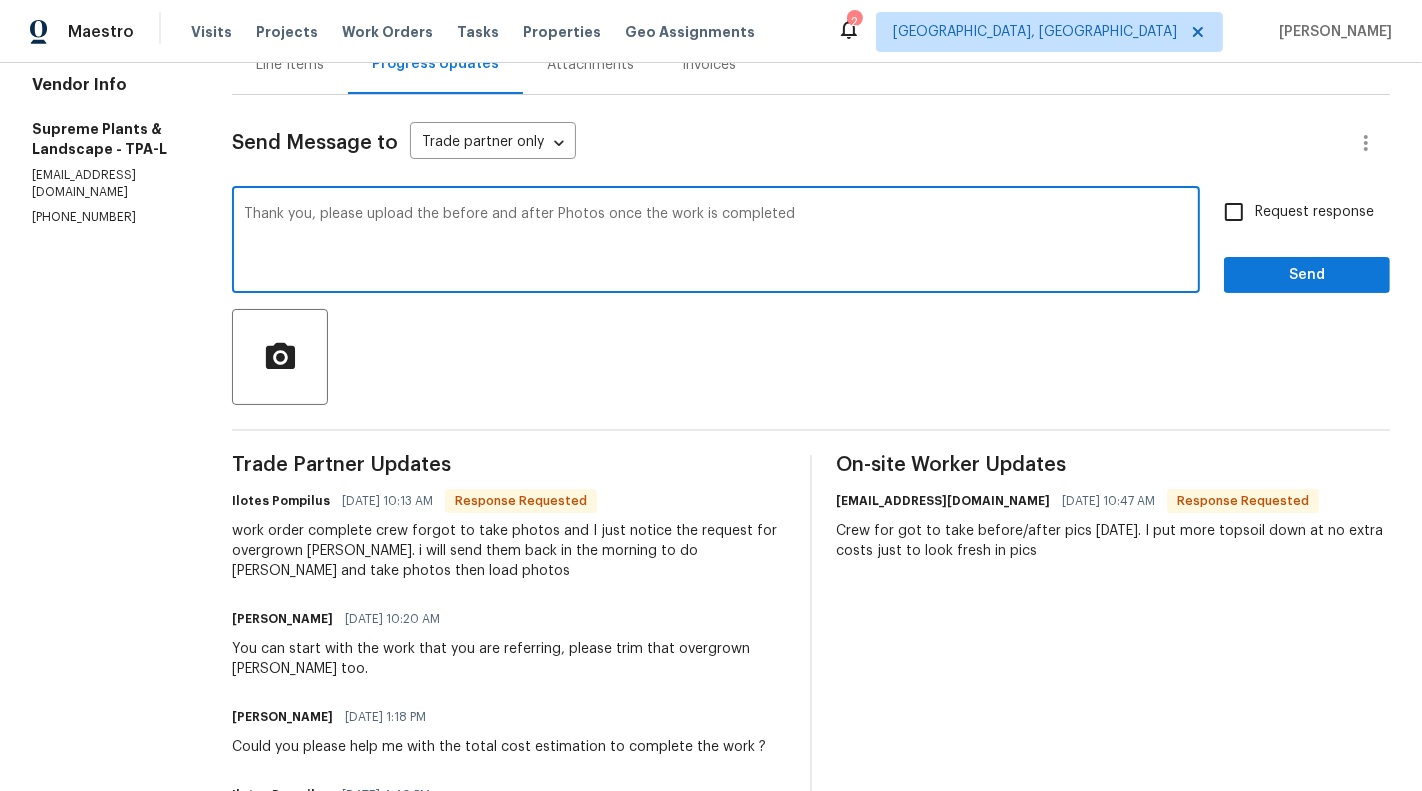 type on "Thank you, please upload the before and after Photos once the work is completed" 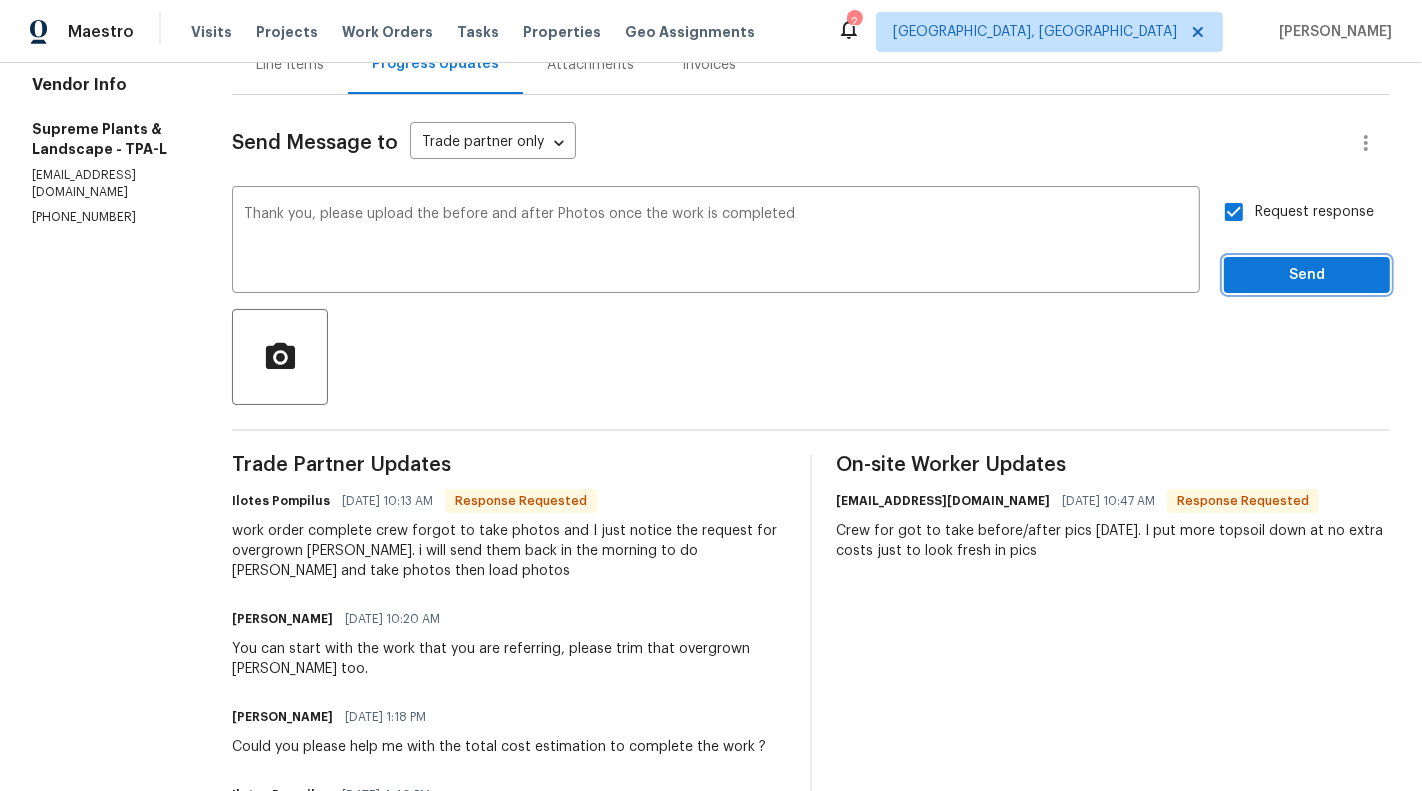 click on "Send" at bounding box center (1307, 275) 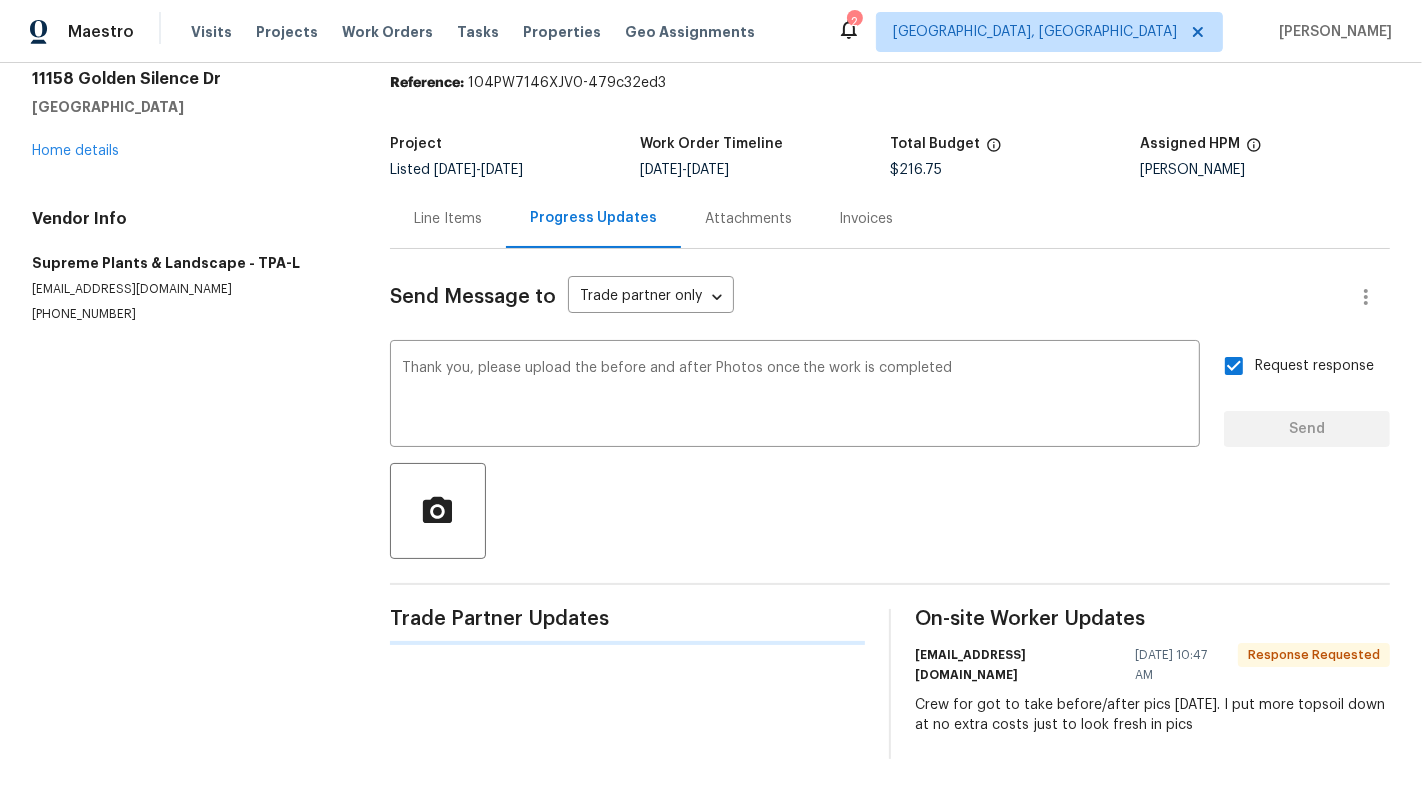 type 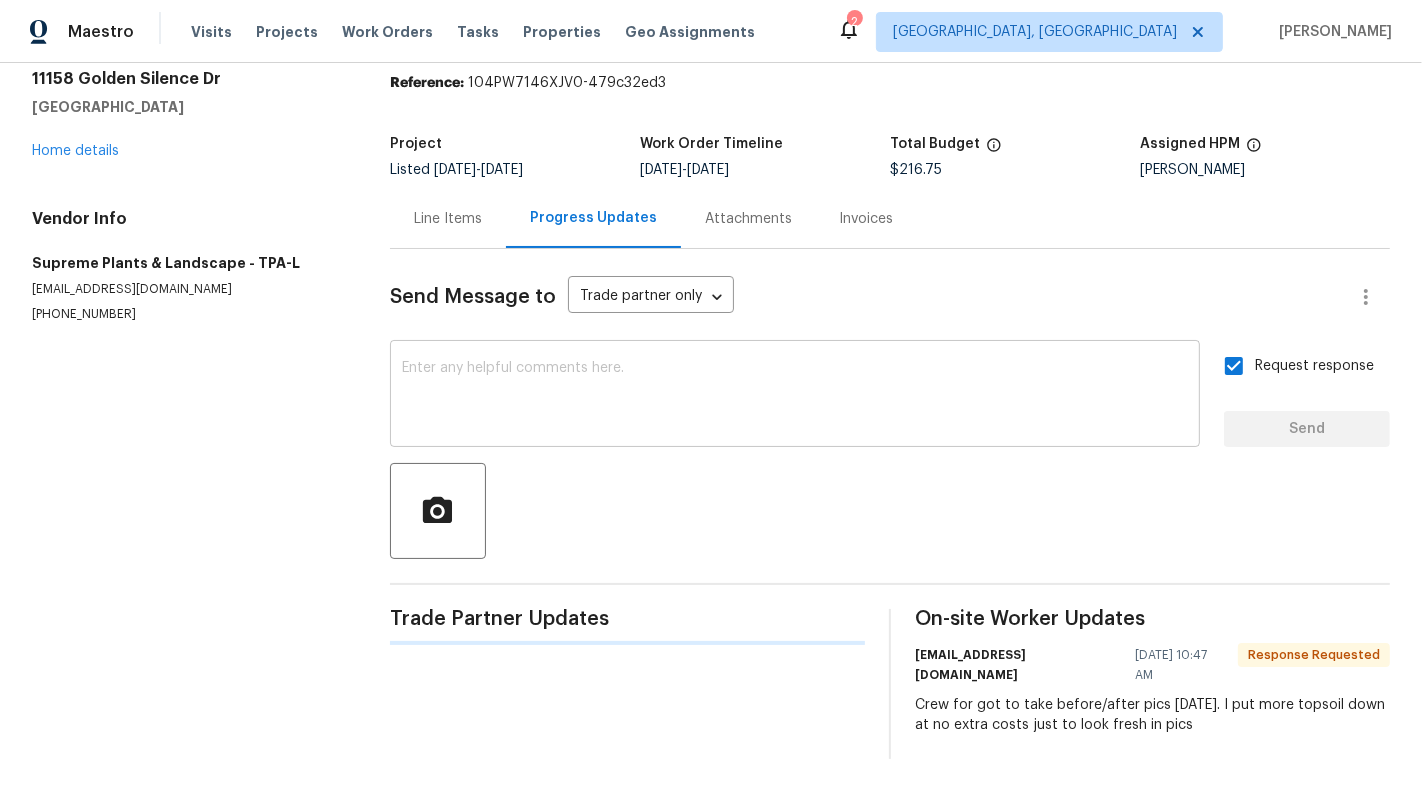 scroll, scrollTop: 224, scrollLeft: 0, axis: vertical 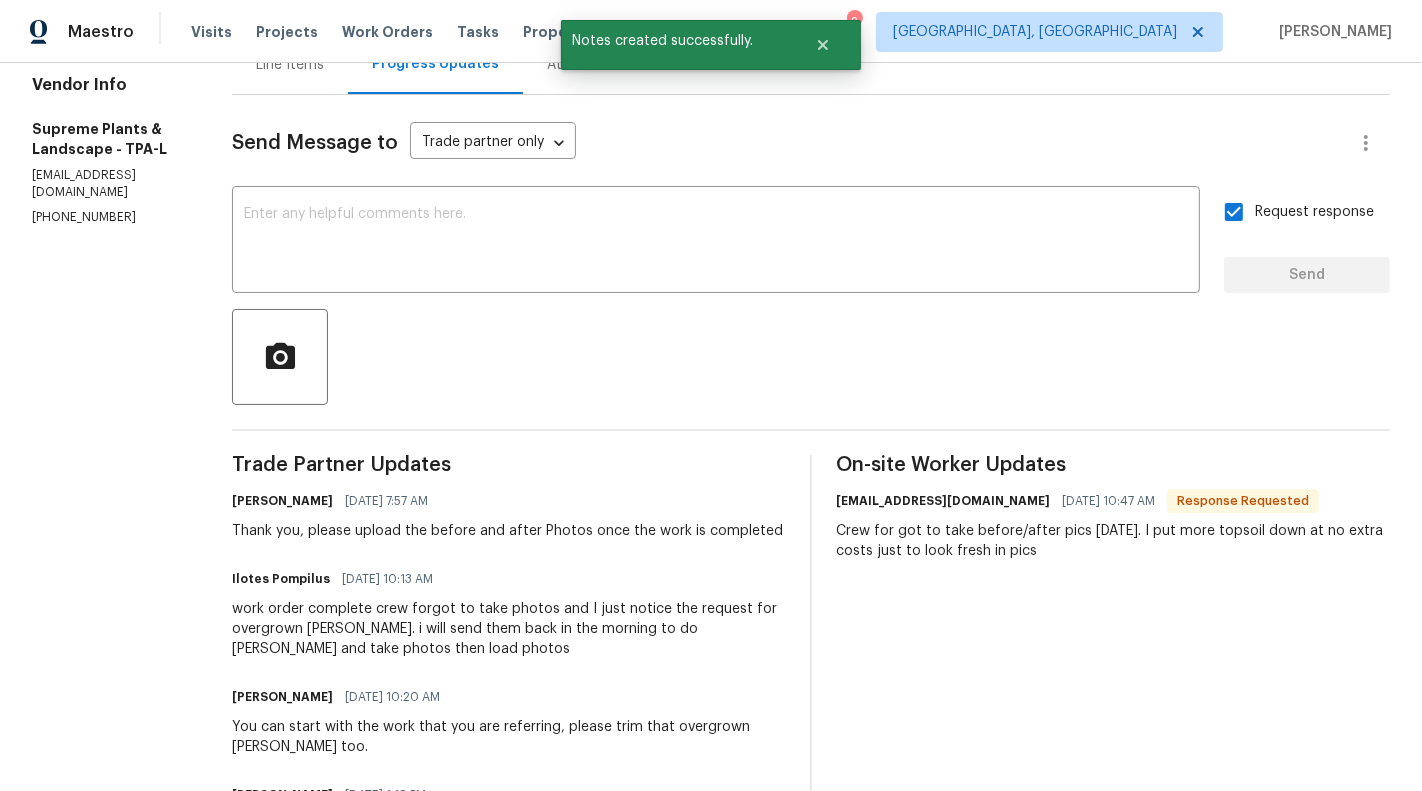 click on "Line Items" at bounding box center [290, 64] 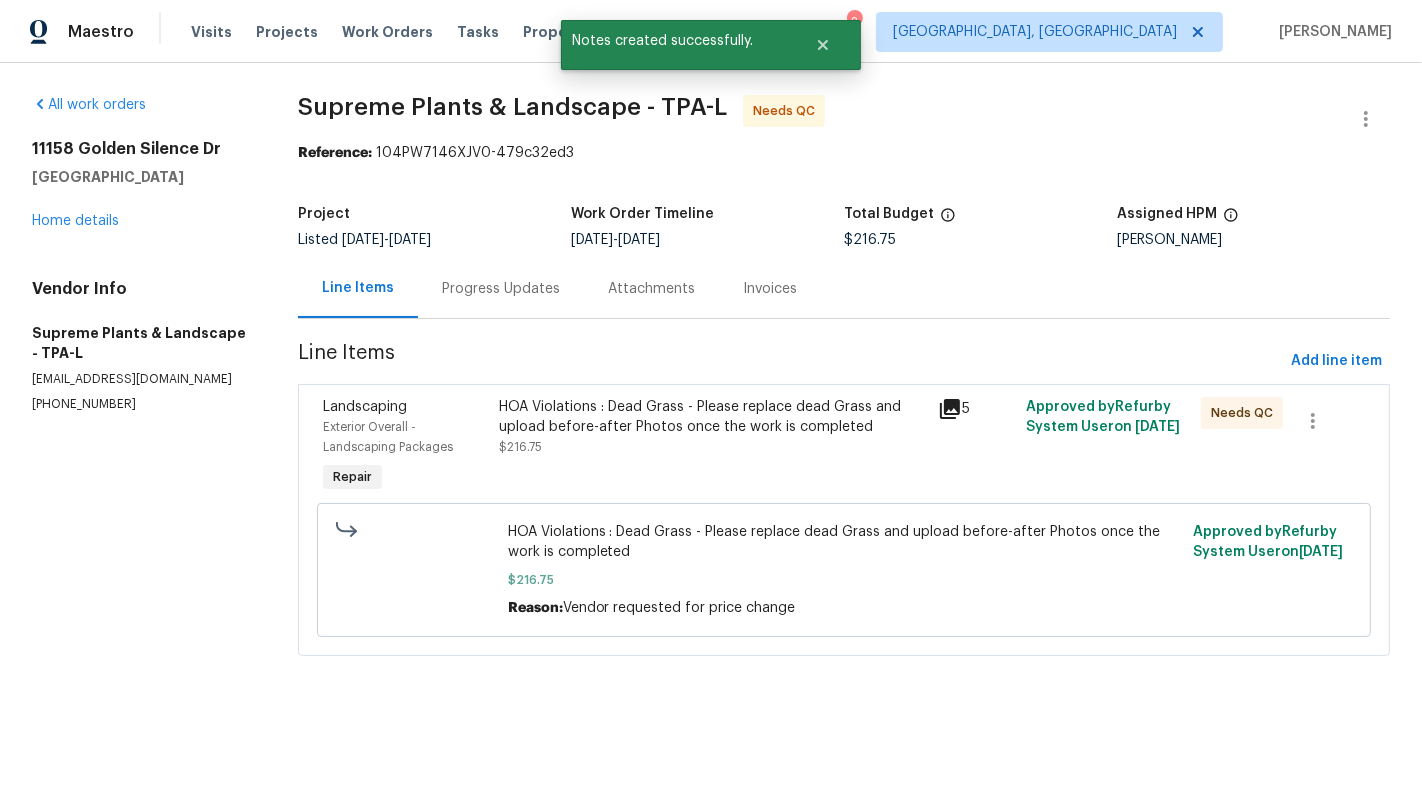 scroll, scrollTop: 0, scrollLeft: 0, axis: both 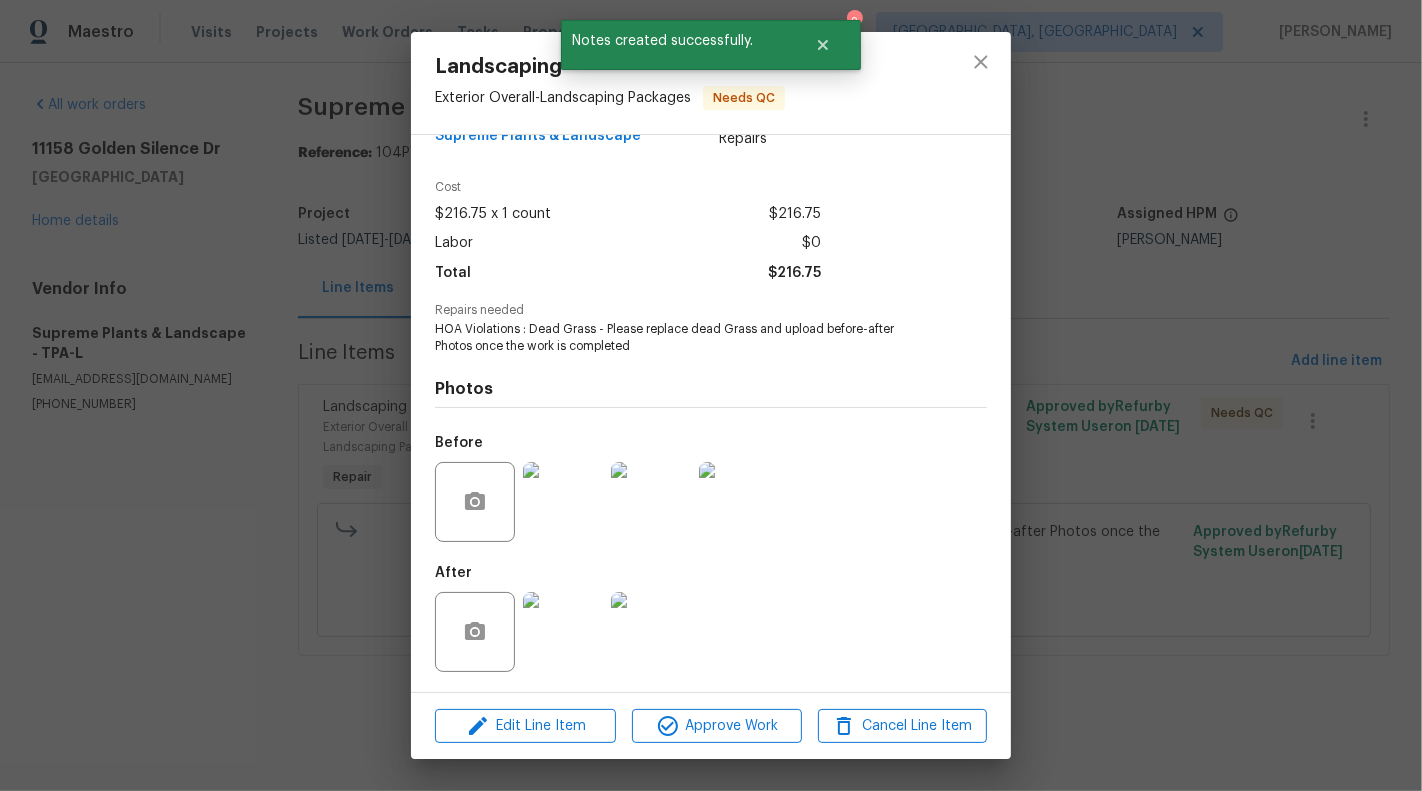 click at bounding box center [563, 632] 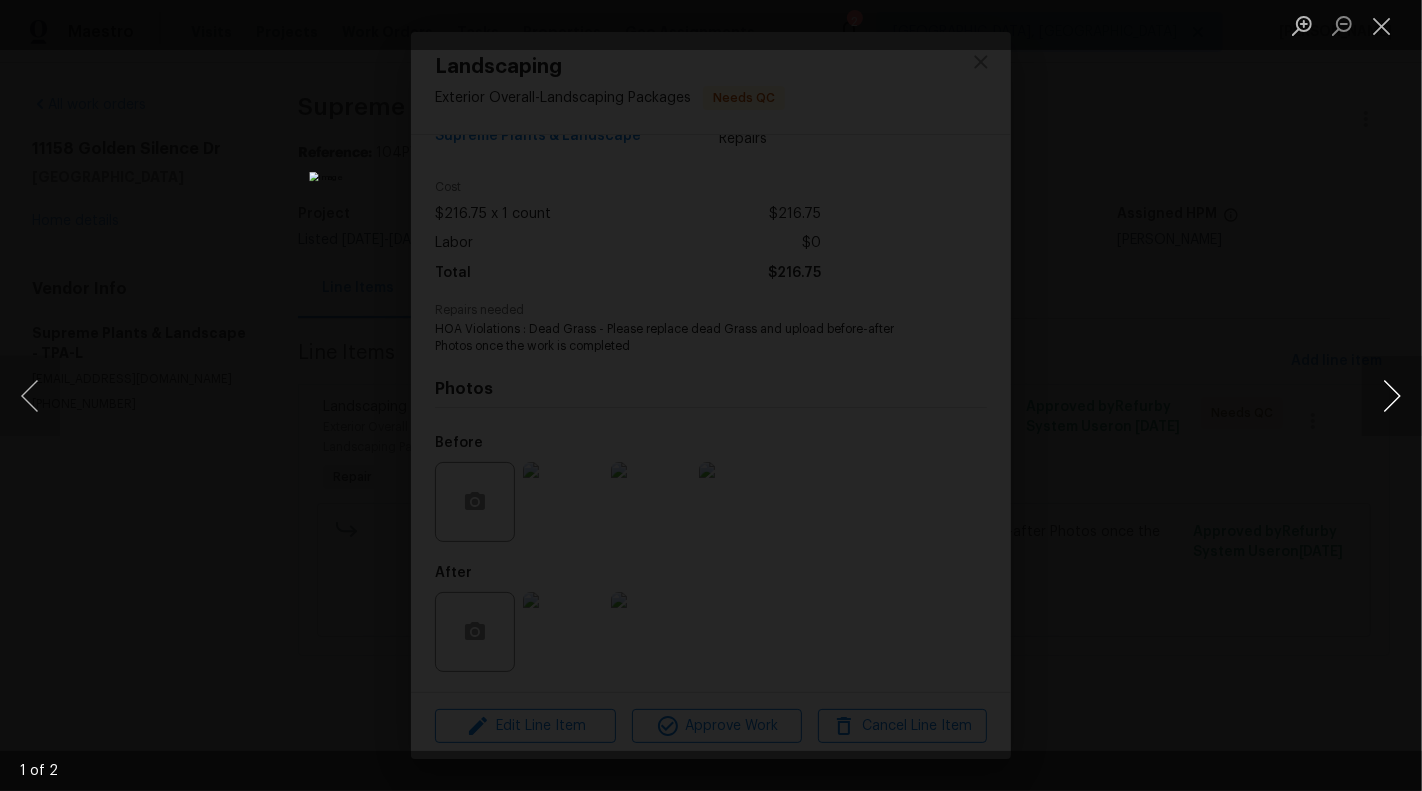 click at bounding box center [1392, 396] 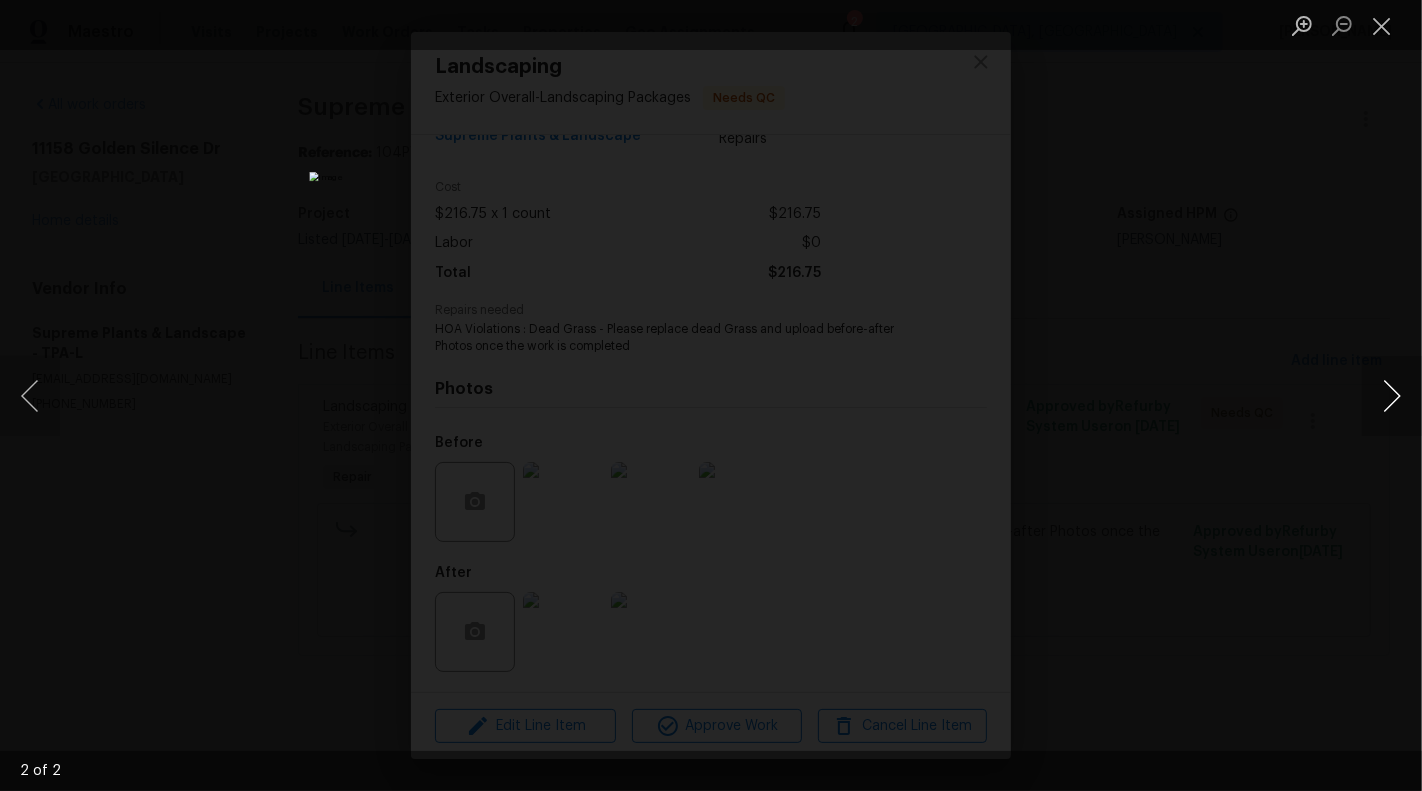 click at bounding box center [1392, 396] 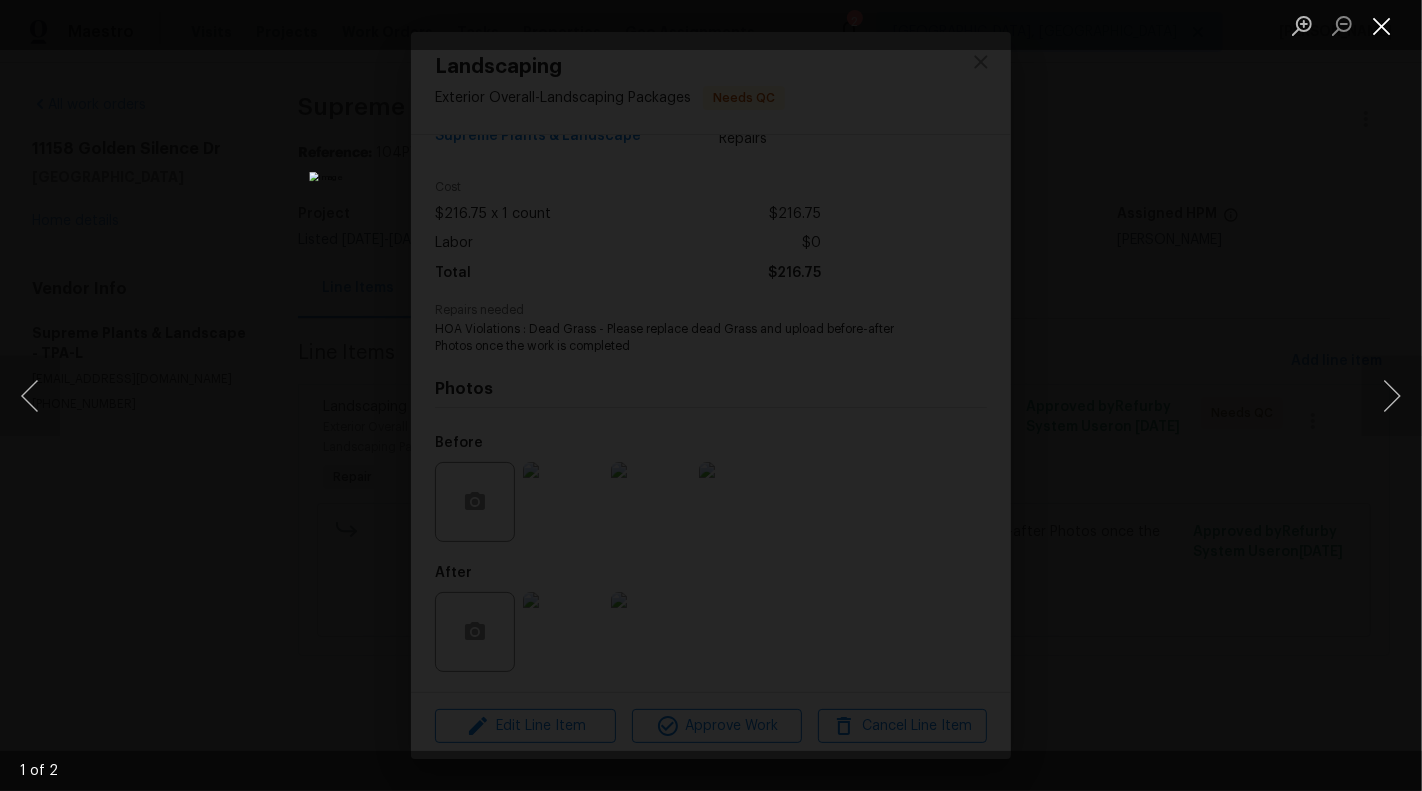click at bounding box center [1382, 25] 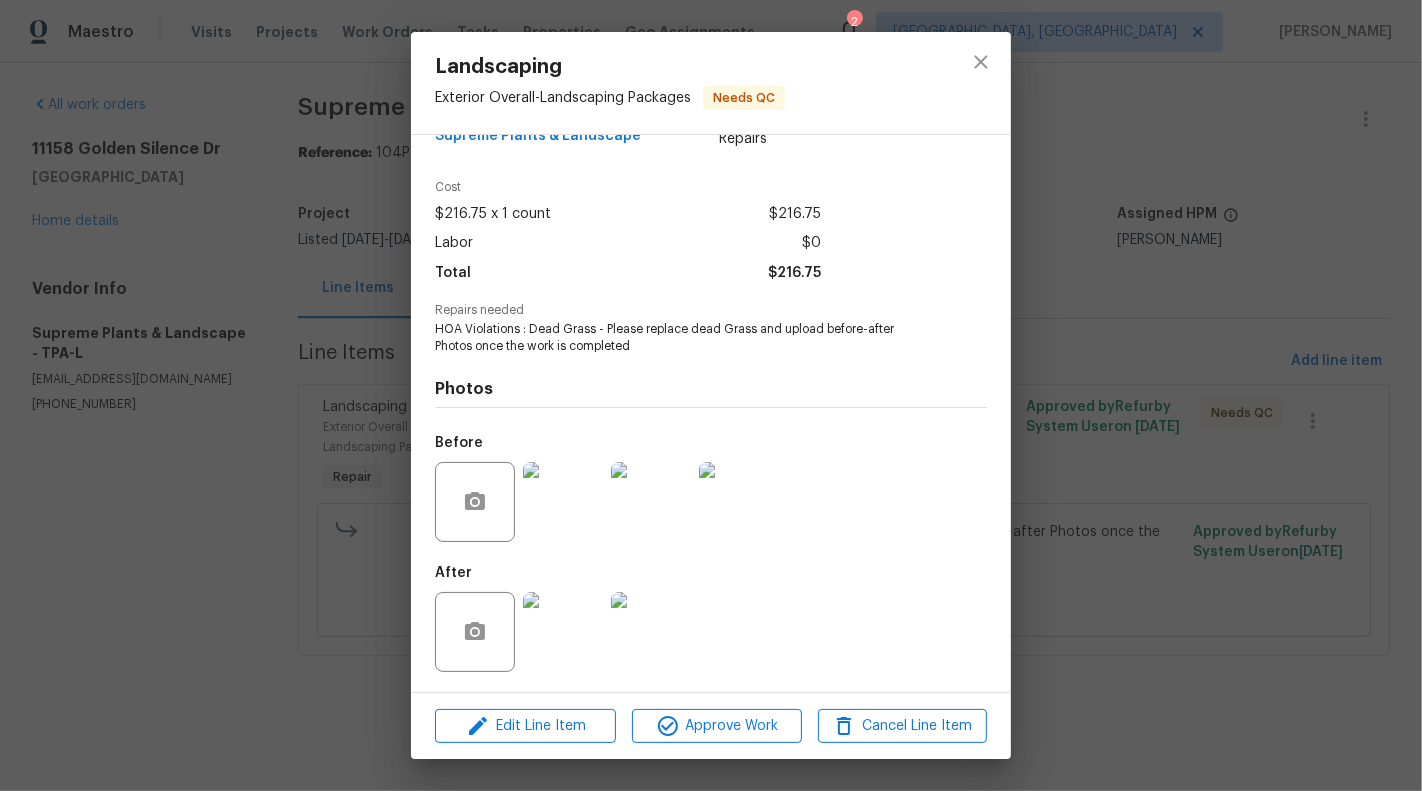 click on "Landscaping Exterior Overall  -  Landscaping Packages Needs QC Vendor Supreme Plants & Landscape Account Category Repairs Cost $216.75 x 1 count $216.75 Labor $0 Total $216.75 Repairs needed HOA Violations : Dead Grass - Please replace dead Grass  and upload before-after Photos once the work is completed Photos Before After  Edit Line Item  Approve Work  Cancel Line Item" at bounding box center [711, 395] 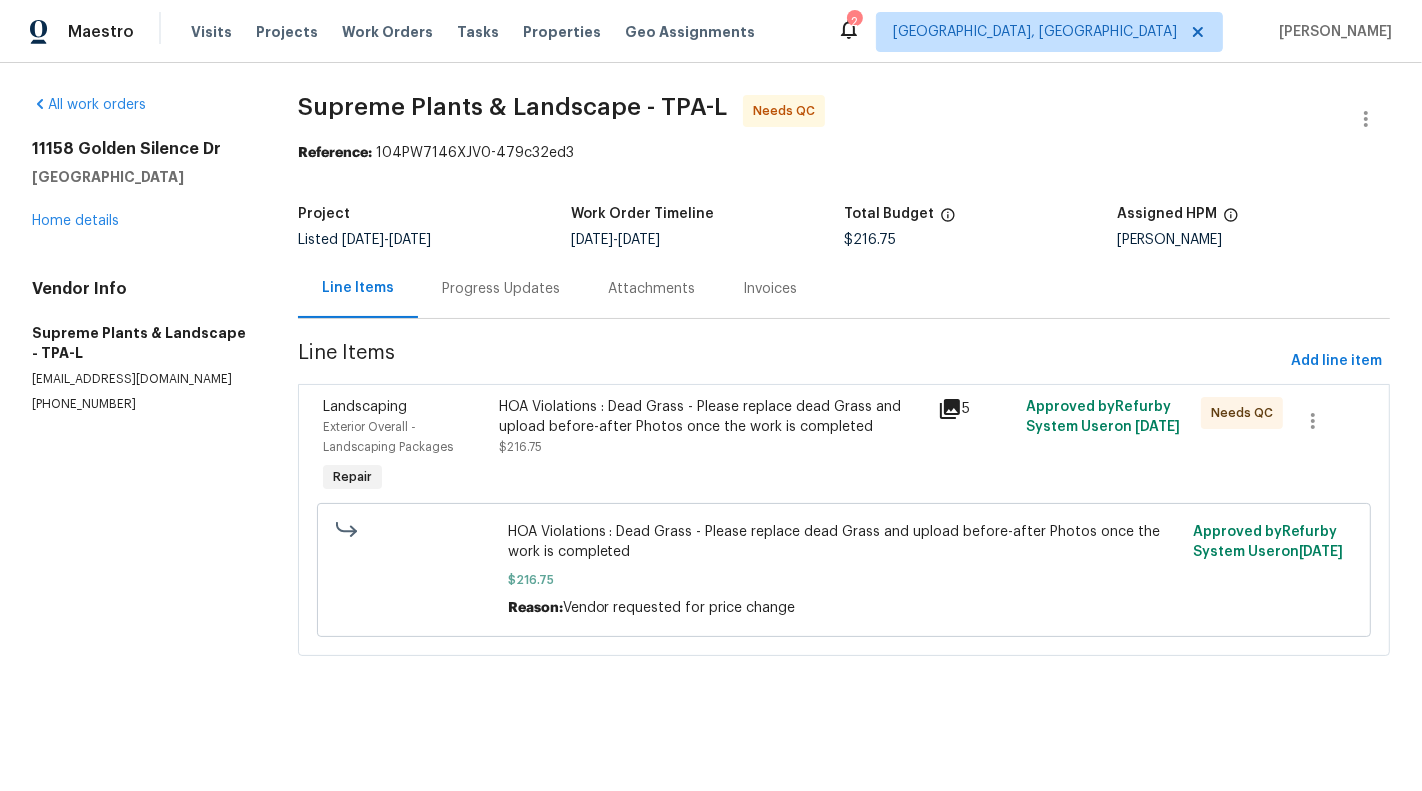 click on "Progress Updates" at bounding box center [501, 289] 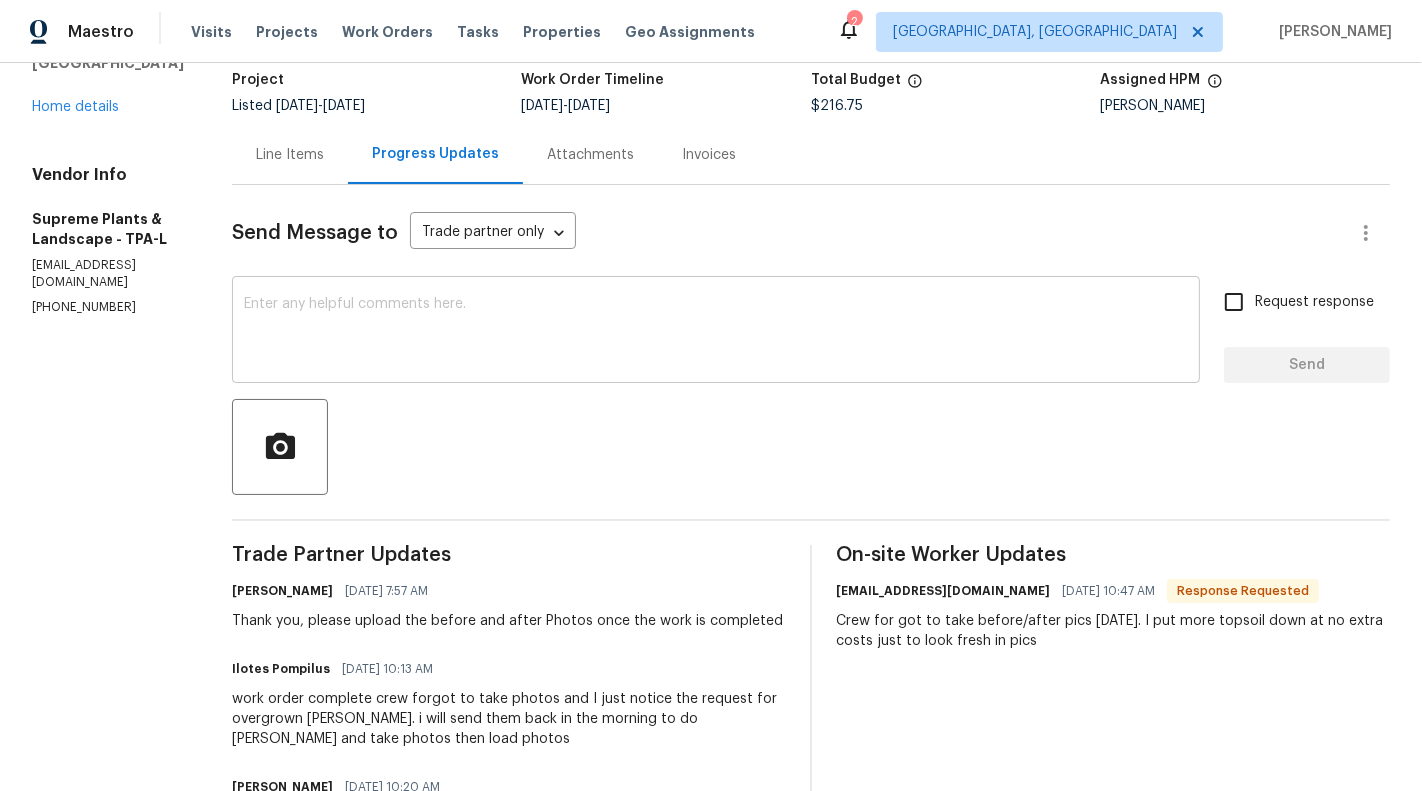 scroll, scrollTop: 0, scrollLeft: 0, axis: both 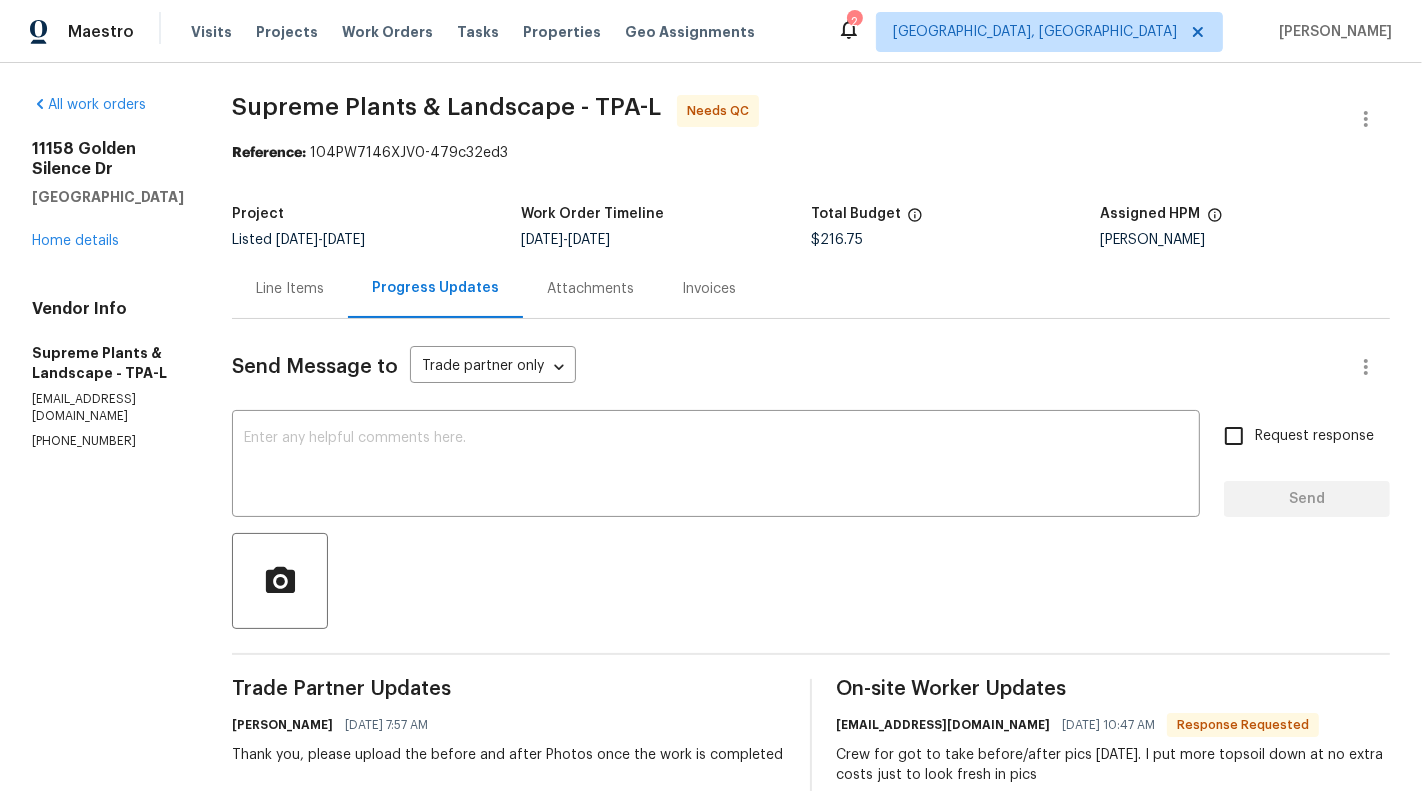 click on "Line Items" at bounding box center [290, 288] 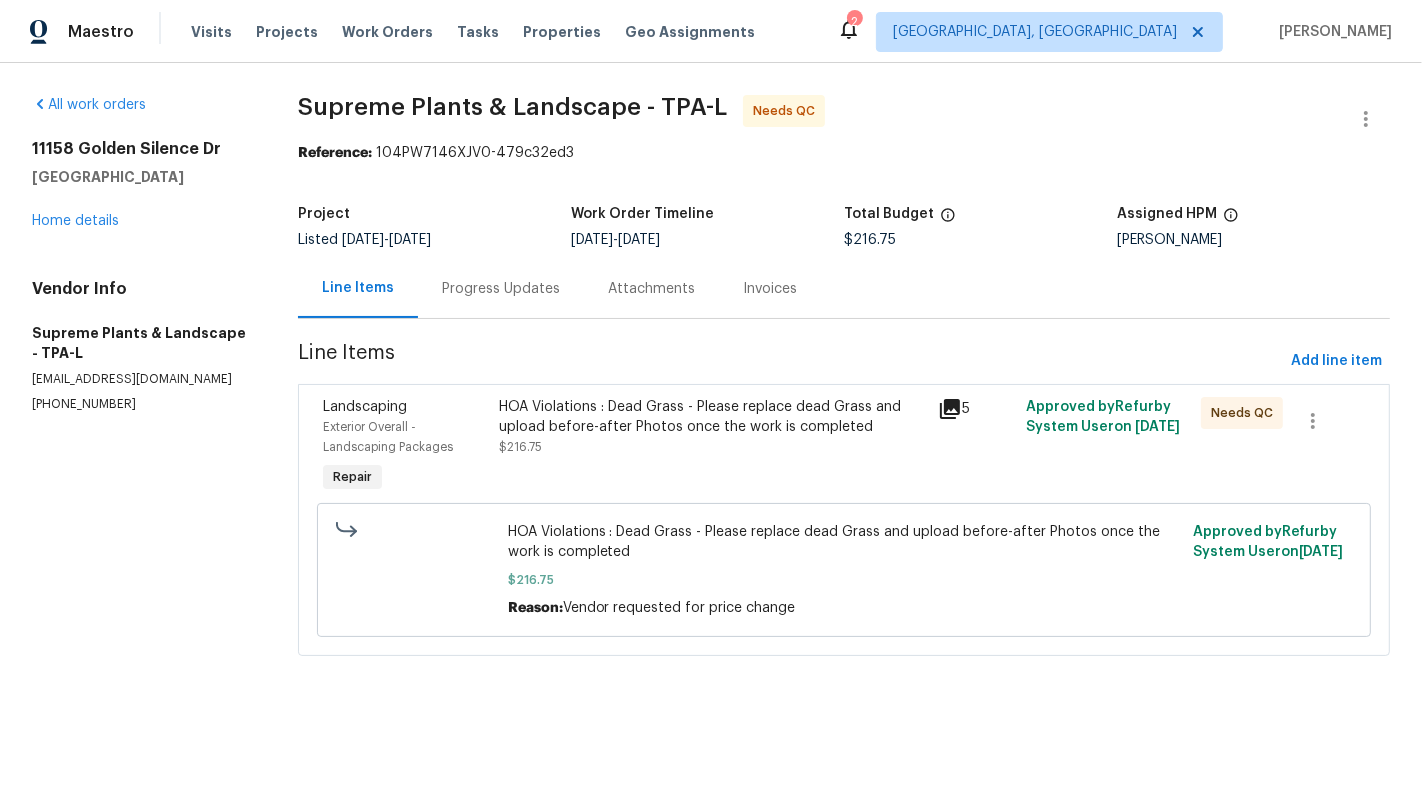 click on "Supreme Plants & Landscape - TPA-L Needs QC Reference:   104PW7146XJV0-479c32ed3 Project Listed   7/8/2025  -  7/10/2025 Work Order Timeline 7/8/2025  -  7/10/2025 Total Budget $216.75 Assigned HPM Paul Springer Line Items Progress Updates Attachments Invoices Line Items Add line item Landscaping Exterior Overall - Landscaping Packages Repair HOA Violations : Dead Grass - Please replace dead Grass  and upload before-after Photos once the work is completed $216.75   5 Approved by  Refurby System User  on   7/17/2025 Needs QC HOA Violations : Dead Grass - Please replace dead Grass  and upload before-after Photos once the work is completed $216.75 Reason:  Vendor requested for price change Approved by  Refurby System User  on  7/17/2025" at bounding box center (844, 387) 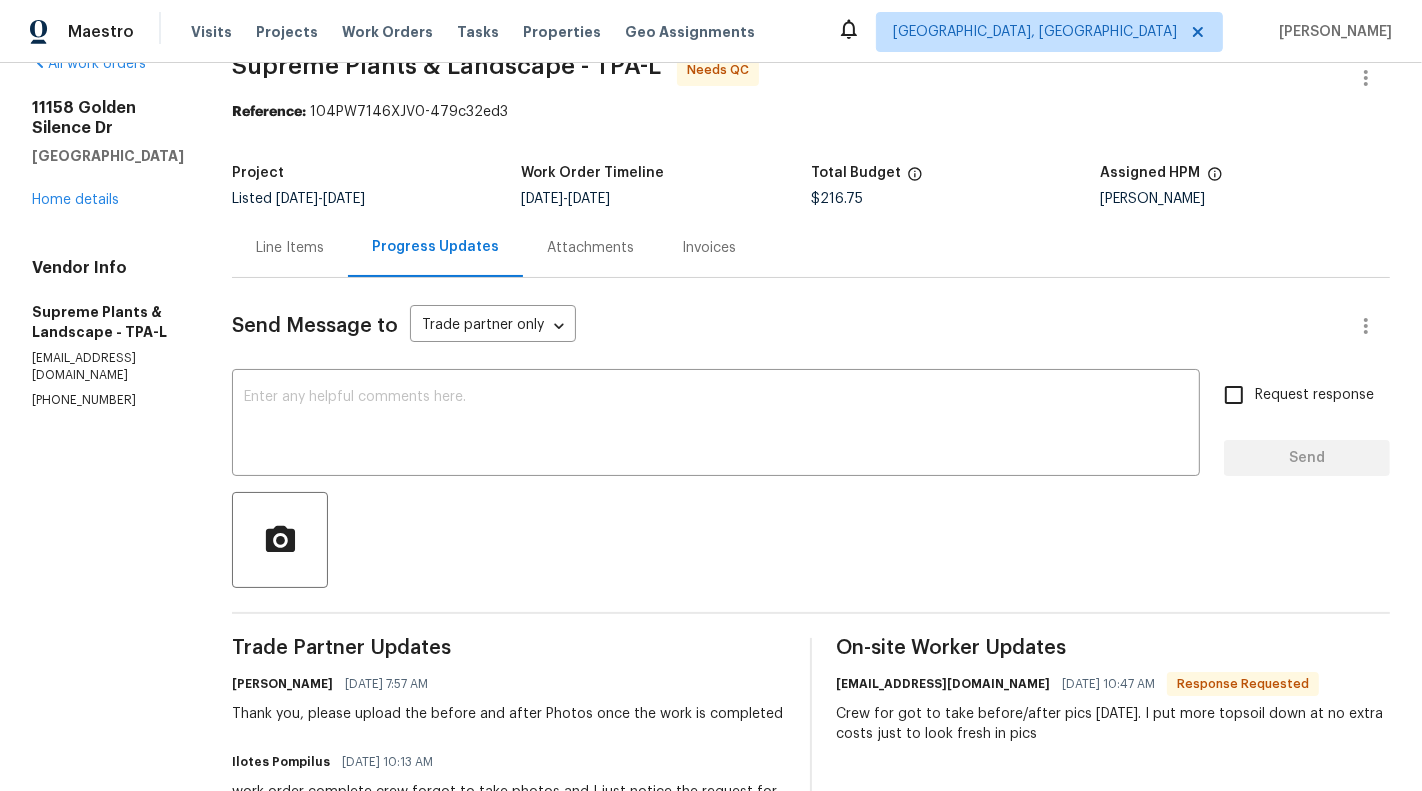 scroll, scrollTop: 0, scrollLeft: 0, axis: both 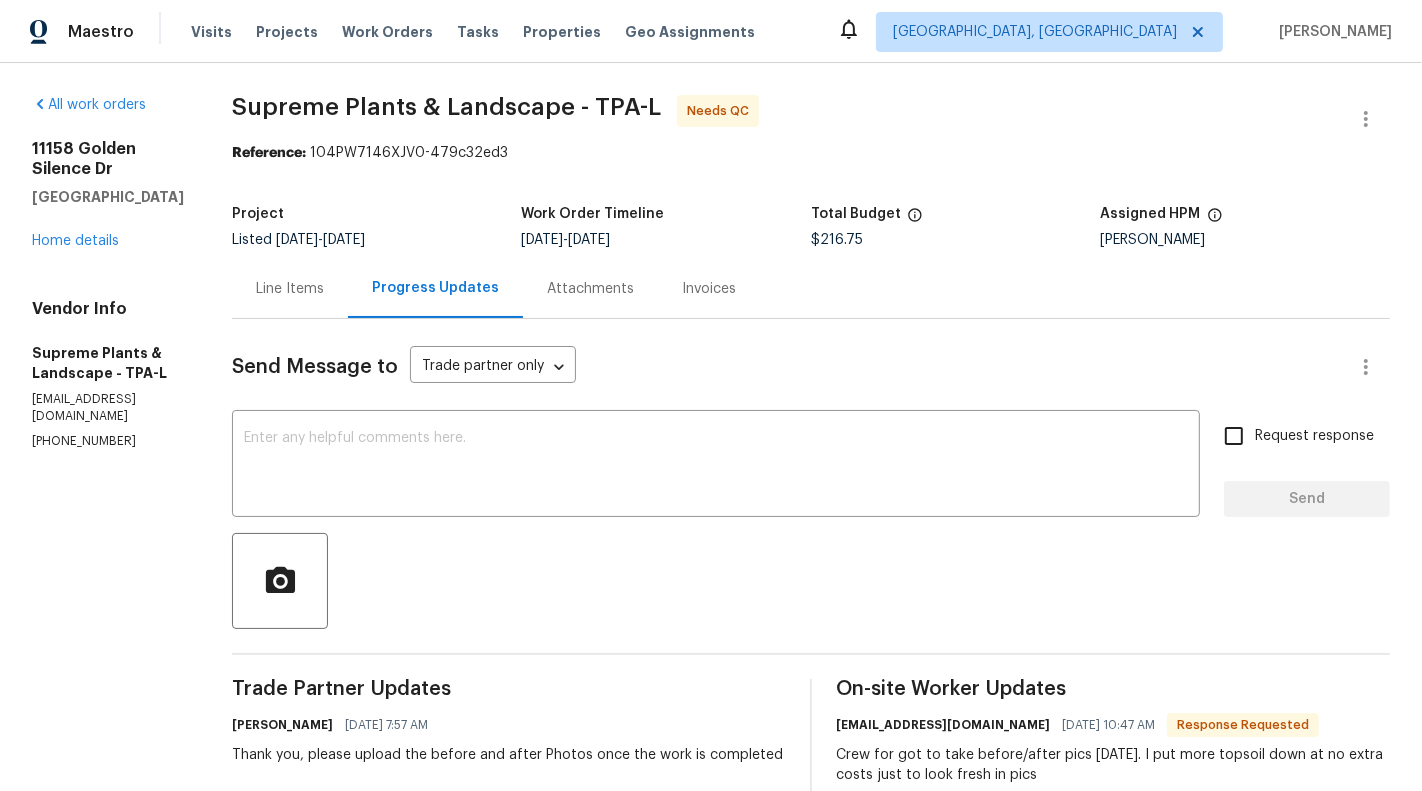 click on "Line Items" at bounding box center [290, 289] 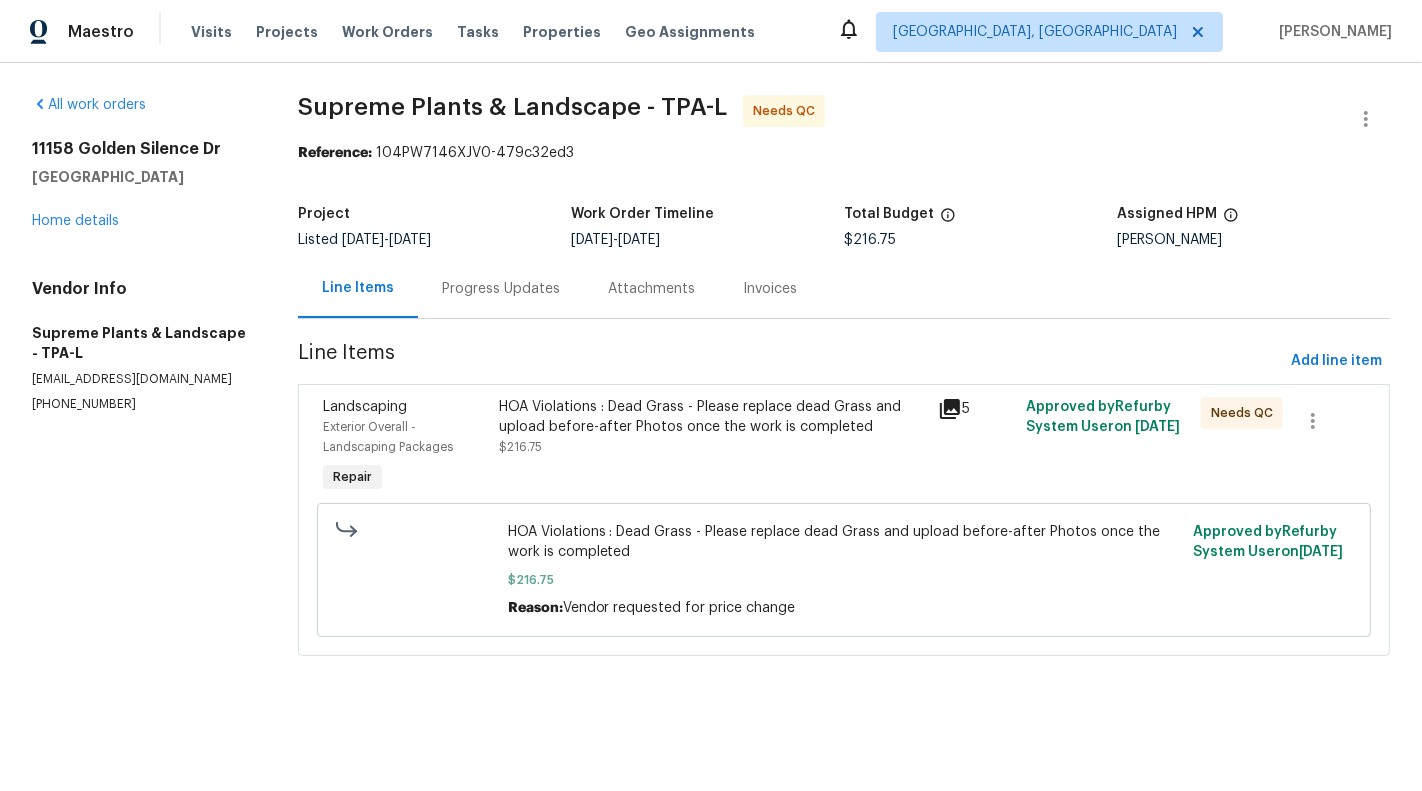 click on "HOA Violations : Dead Grass - Please replace dead Grass  and upload before-after Photos once the work is completed $216.75" at bounding box center (712, 447) 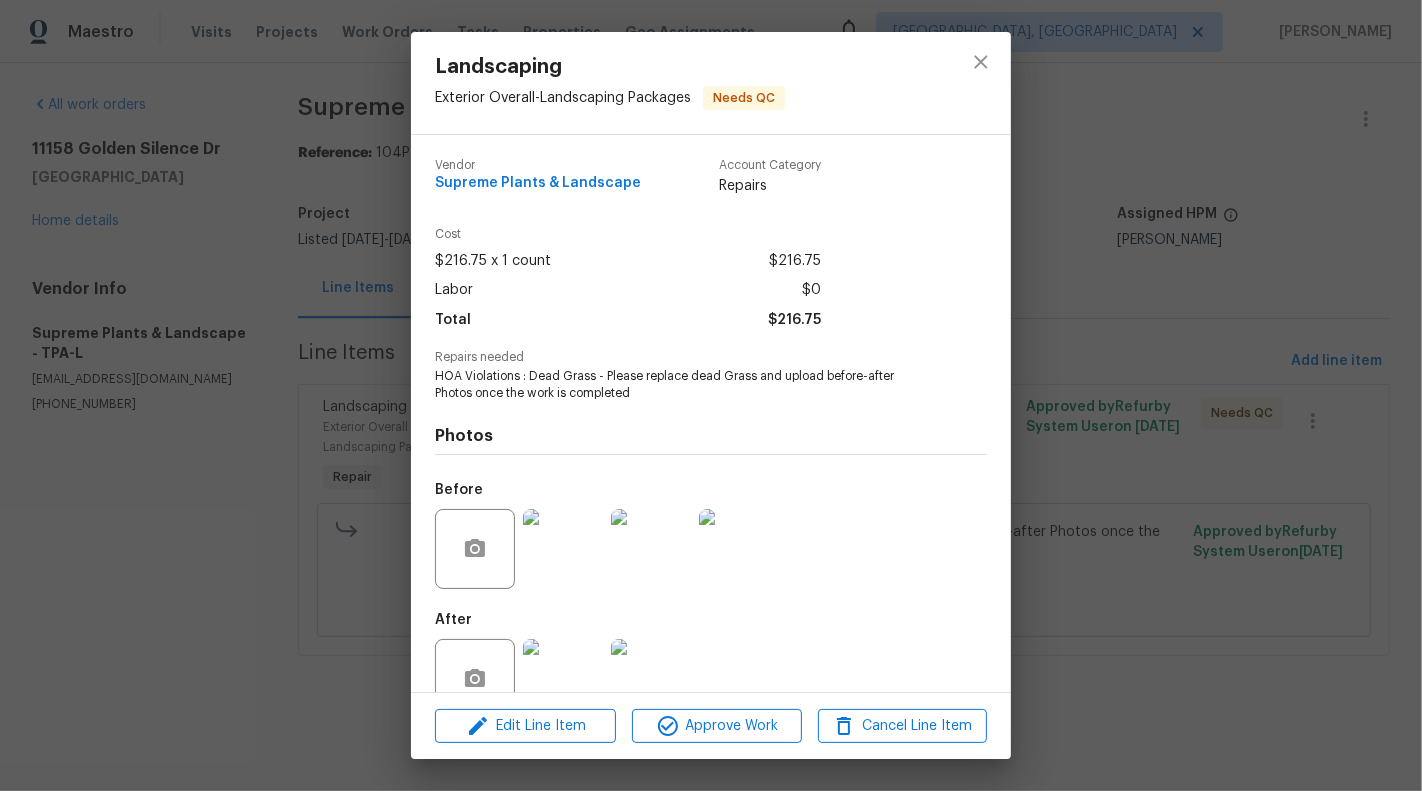 scroll, scrollTop: 47, scrollLeft: 0, axis: vertical 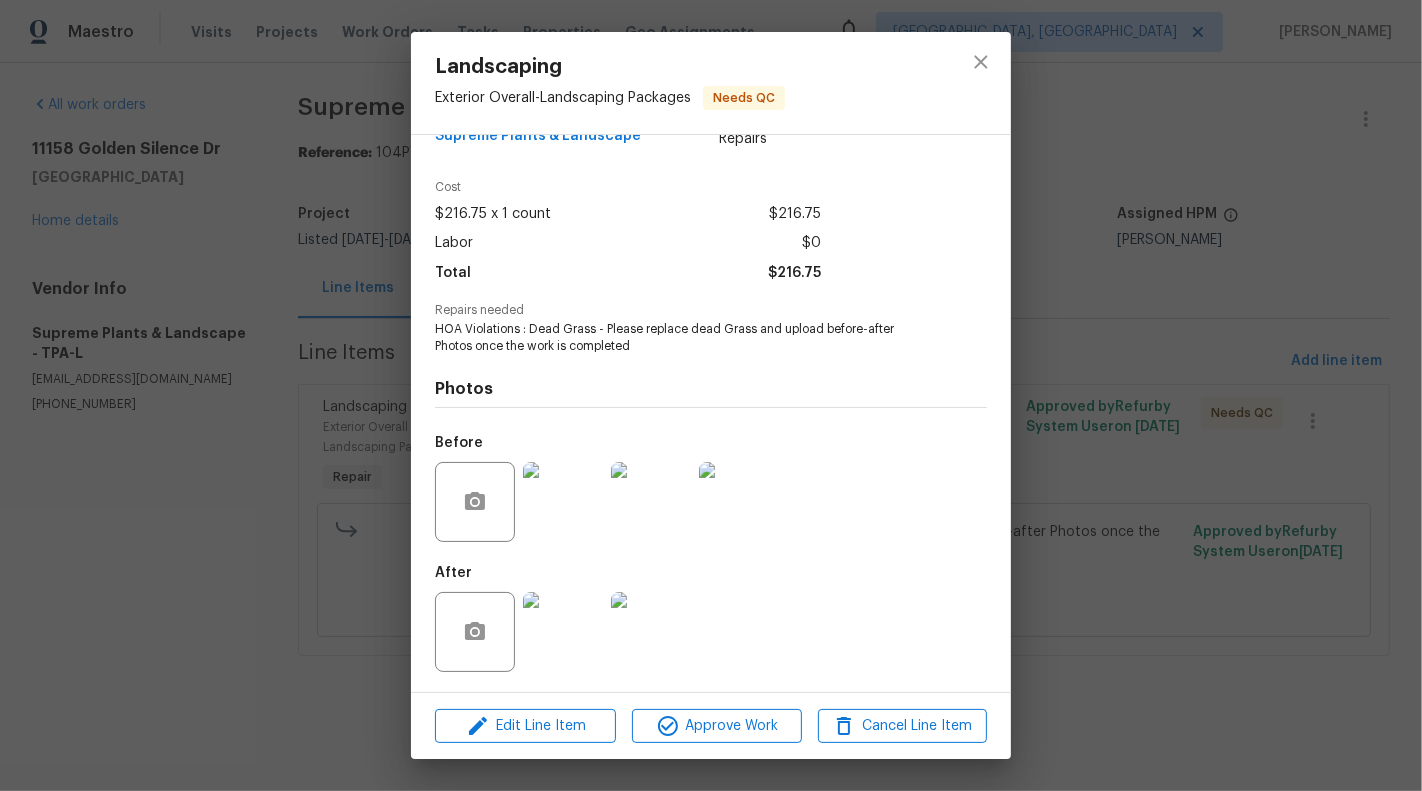 click at bounding box center (563, 502) 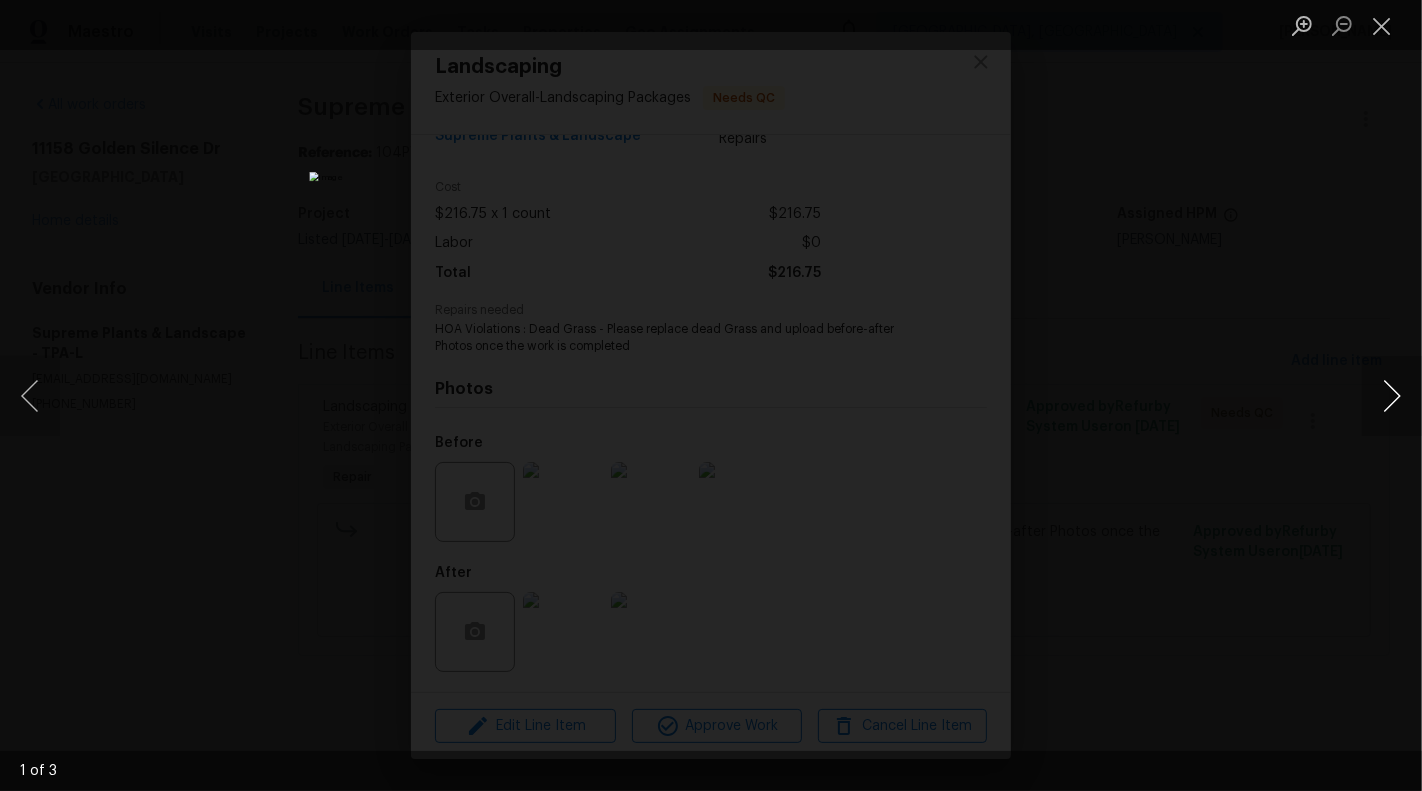 click at bounding box center (1392, 396) 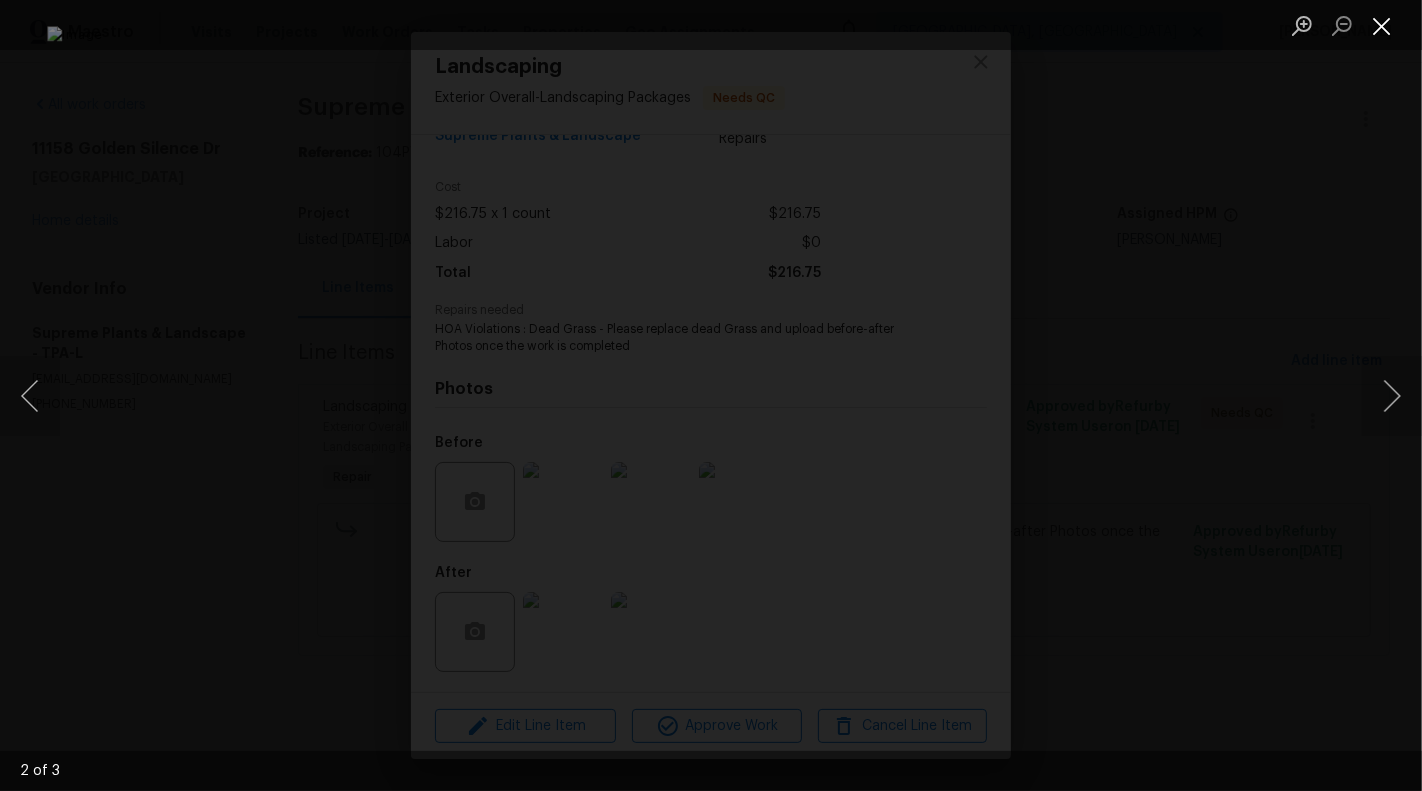 click at bounding box center [1382, 25] 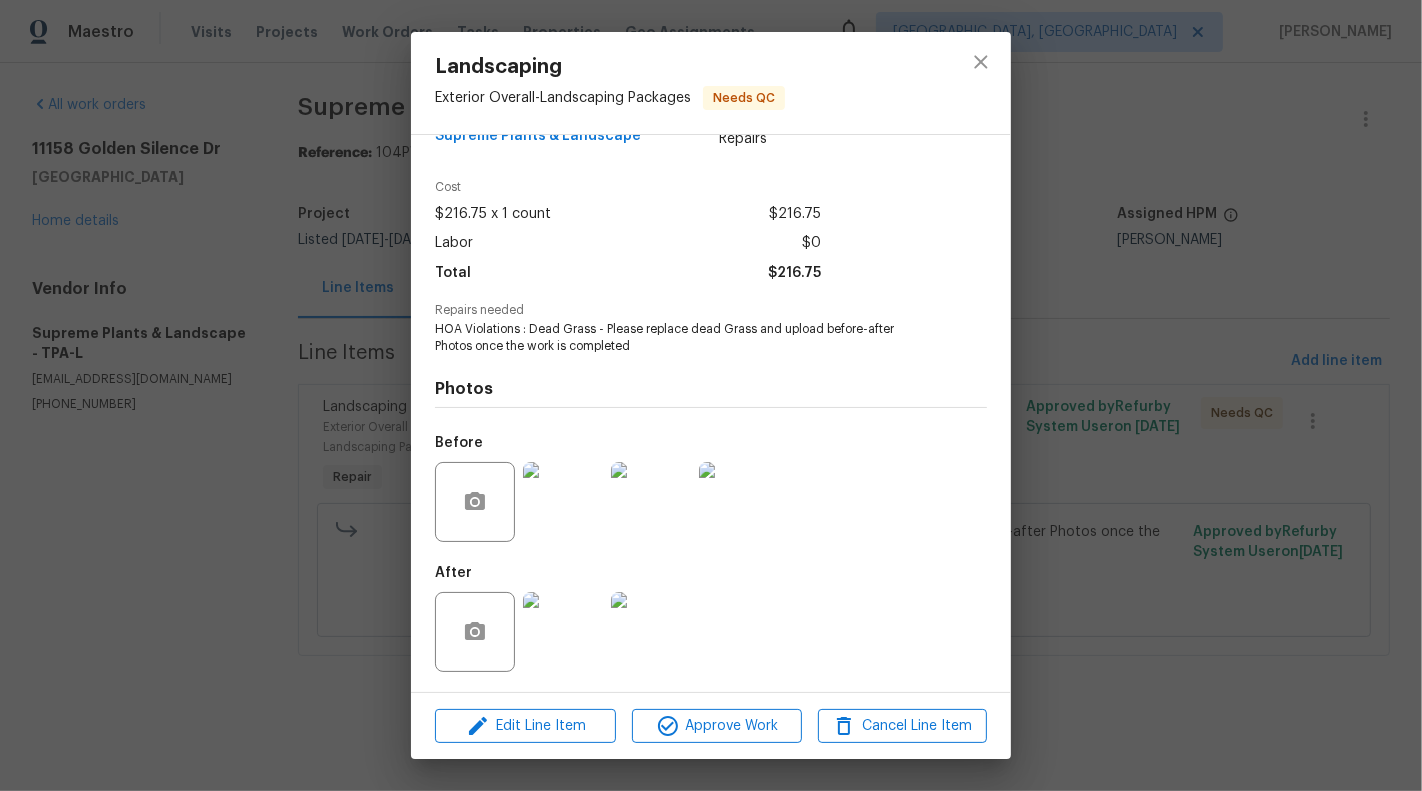 click at bounding box center (563, 632) 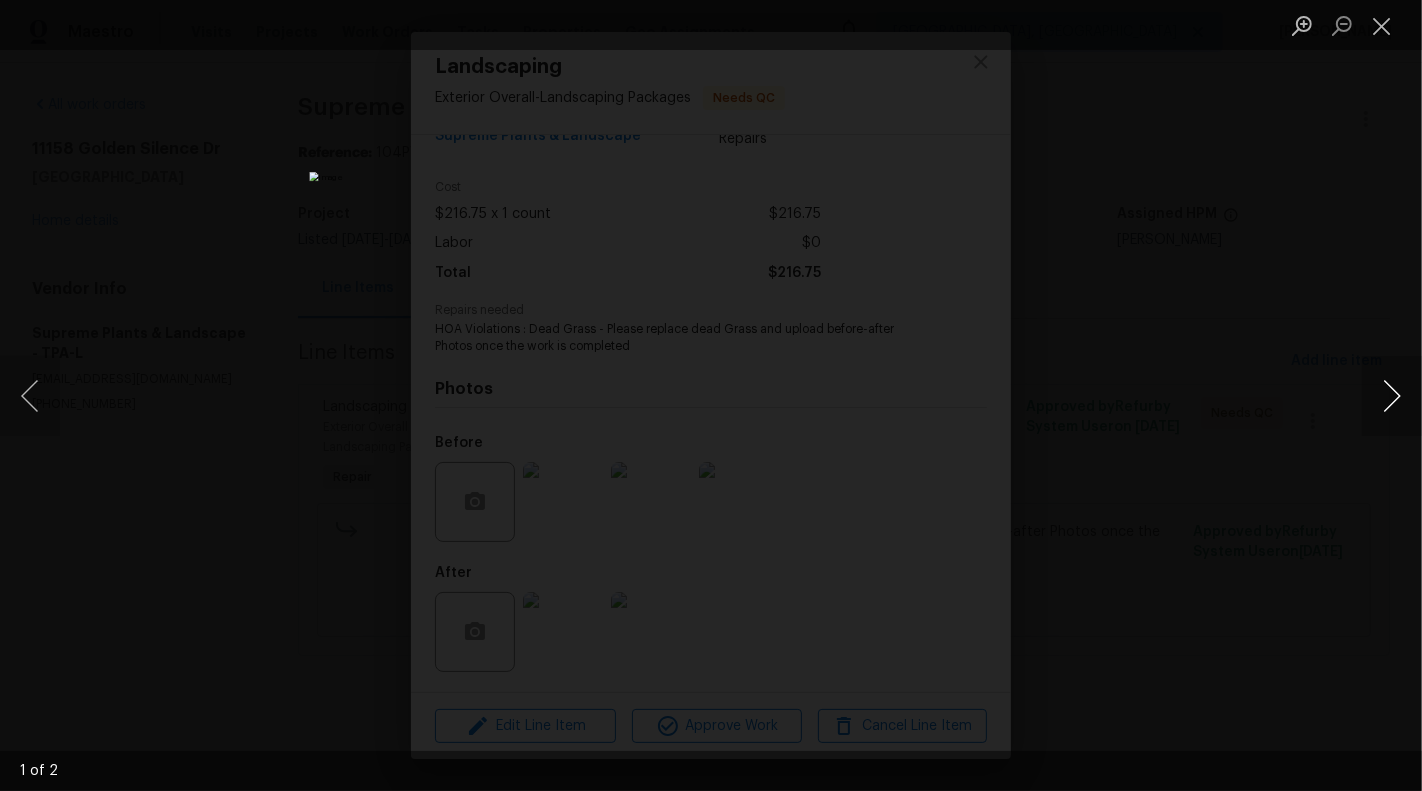 click at bounding box center [1392, 396] 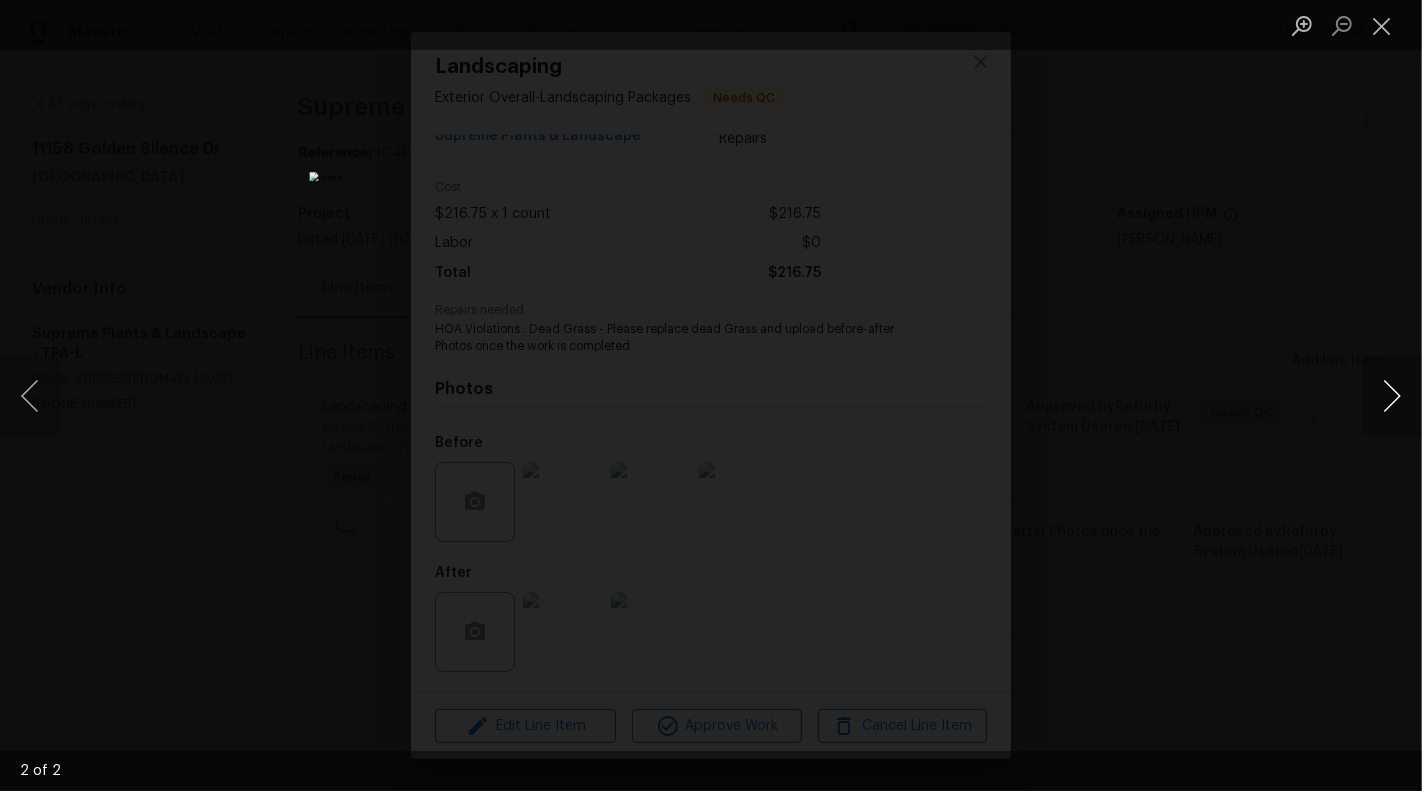 click at bounding box center [1392, 396] 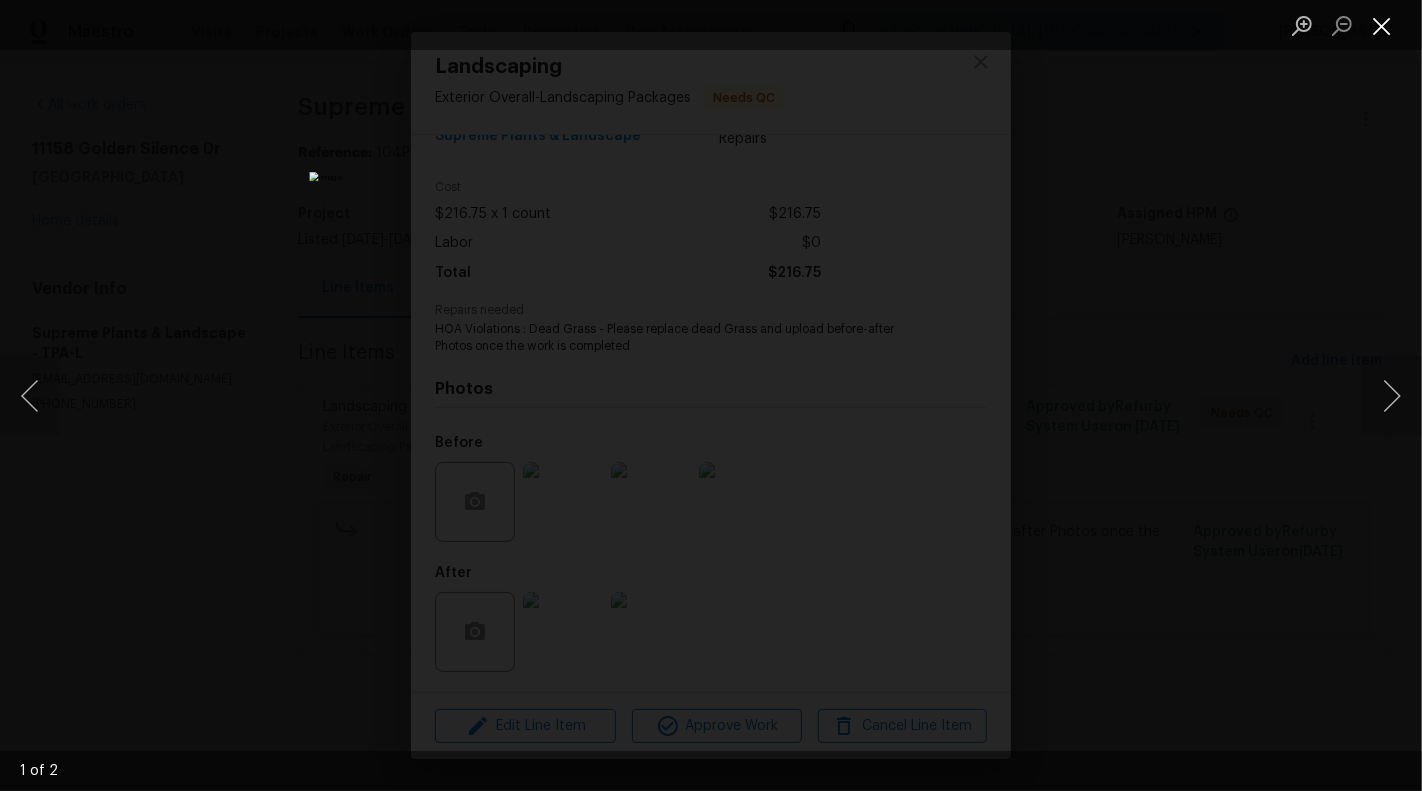 click at bounding box center [1382, 25] 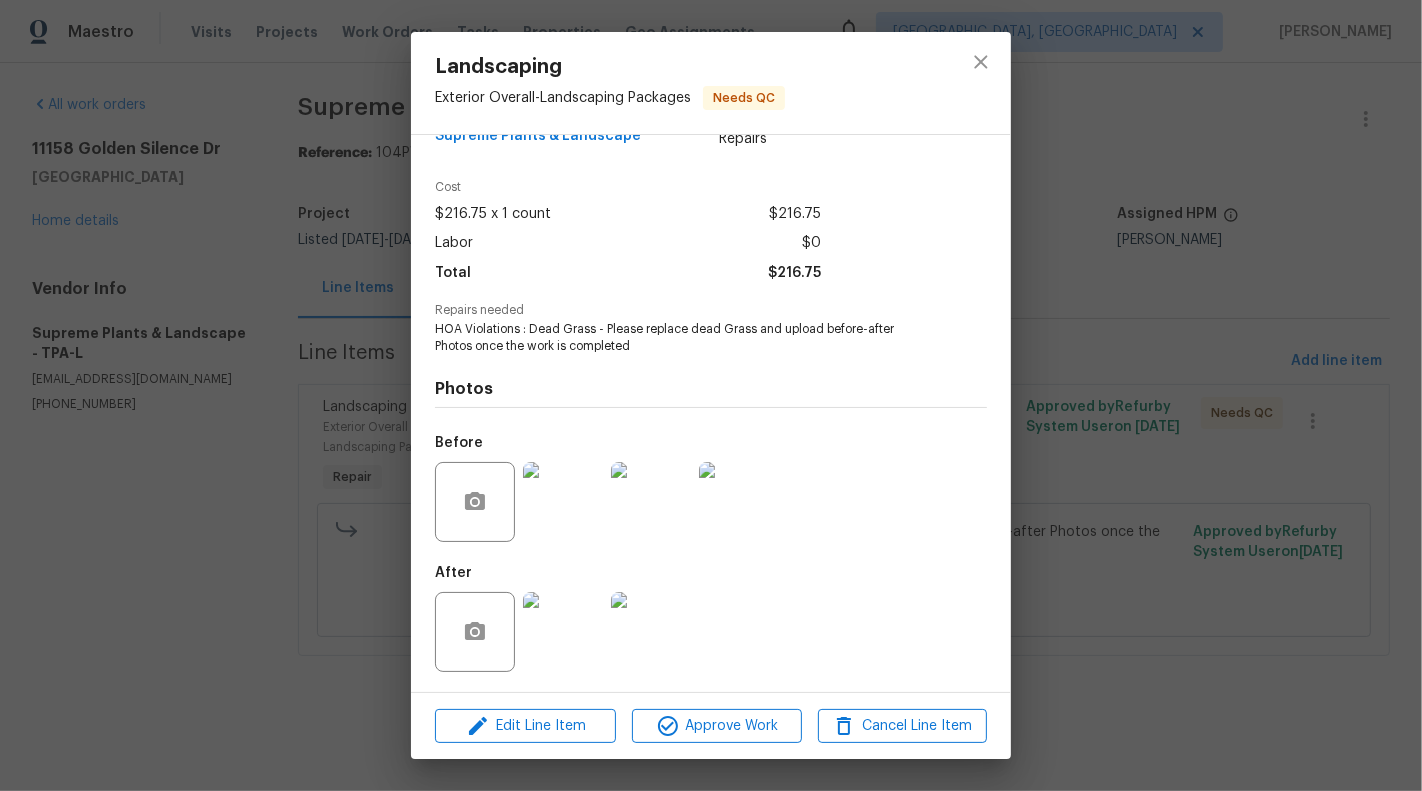 click on "Landscaping Exterior Overall  -  Landscaping Packages Needs QC Vendor Supreme Plants & Landscape Account Category Repairs Cost $216.75 x 1 count $216.75 Labor $0 Total $216.75 Repairs needed HOA Violations : Dead Grass - Please replace dead Grass  and upload before-after Photos once the work is completed Photos Before After  Edit Line Item  Approve Work  Cancel Line Item" at bounding box center (711, 395) 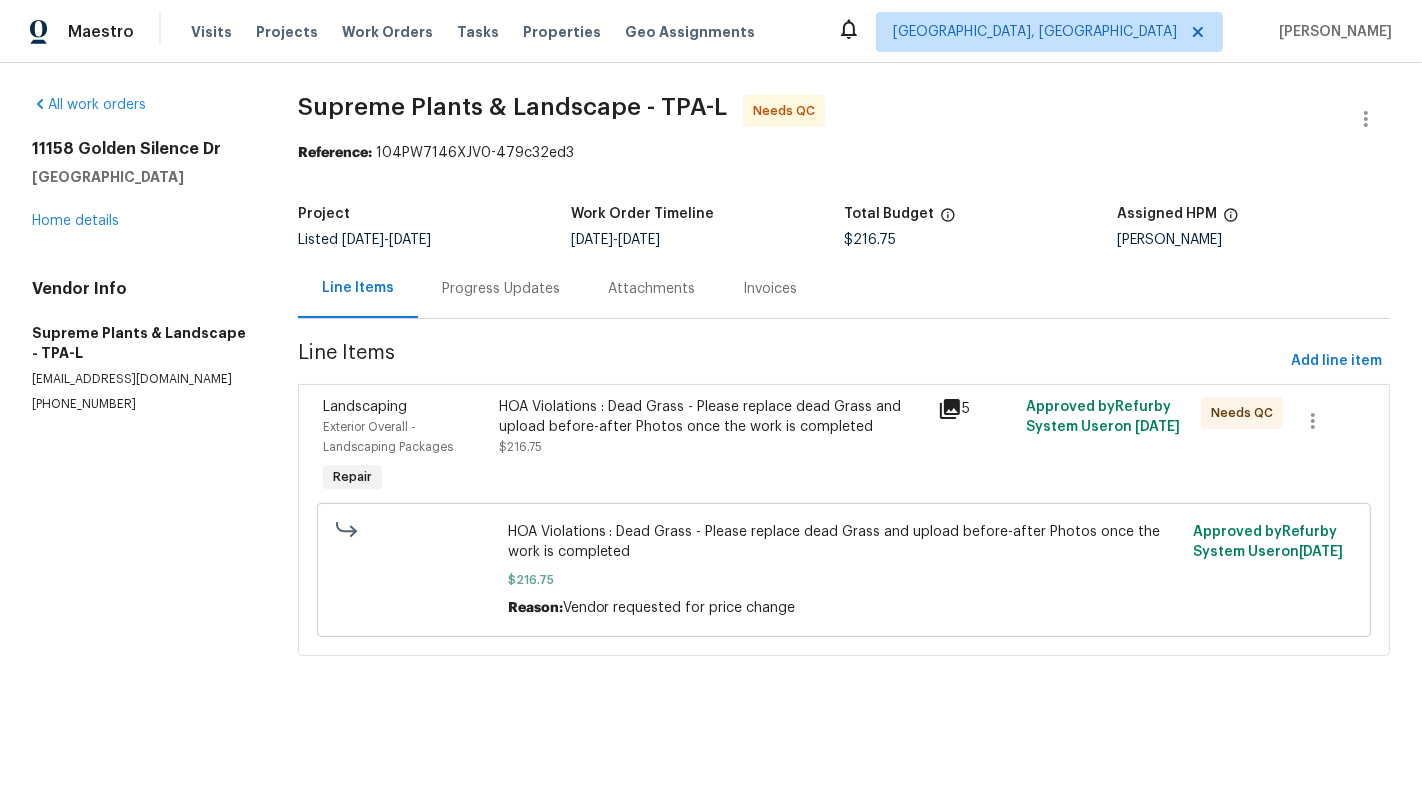 click on "Progress Updates" at bounding box center [501, 289] 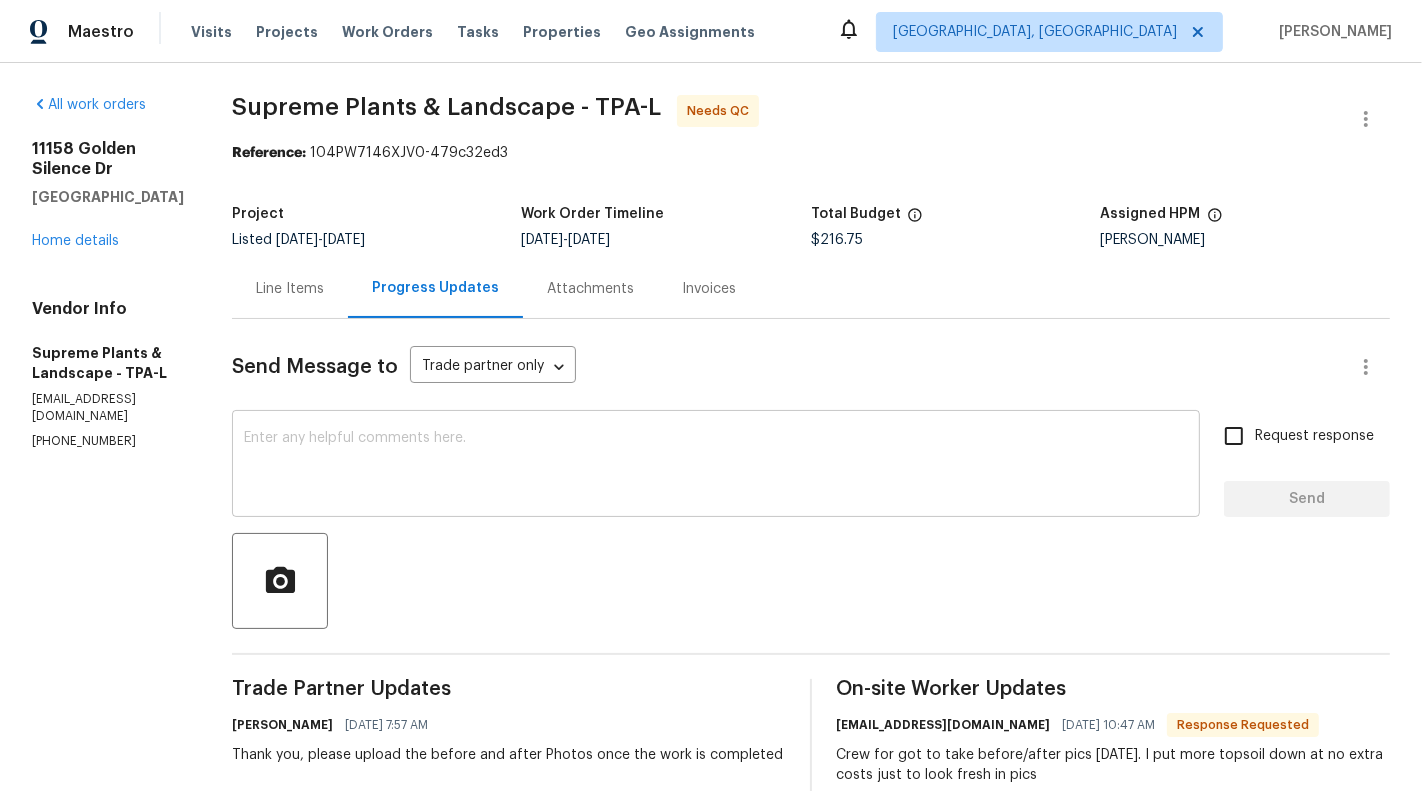 click at bounding box center (716, 466) 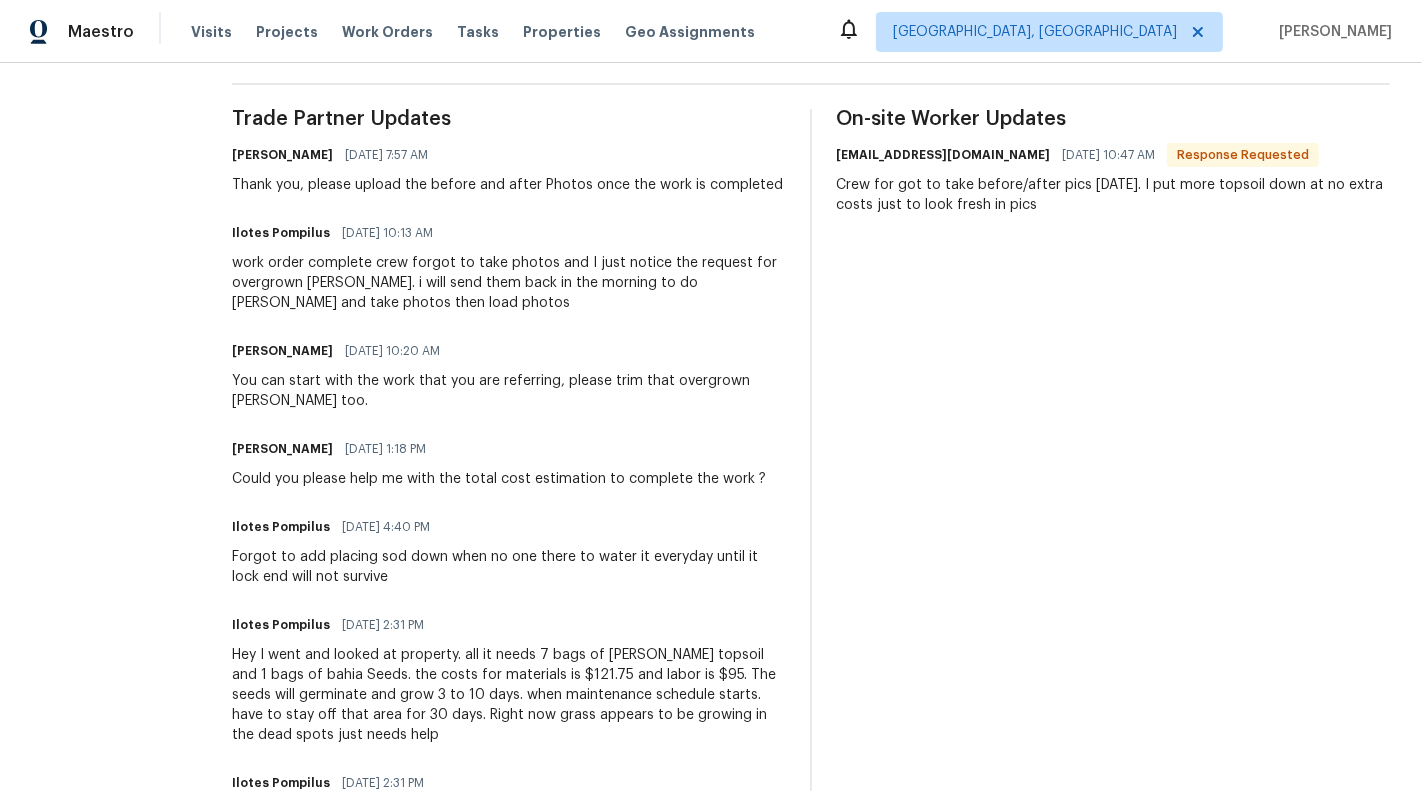 scroll, scrollTop: 571, scrollLeft: 0, axis: vertical 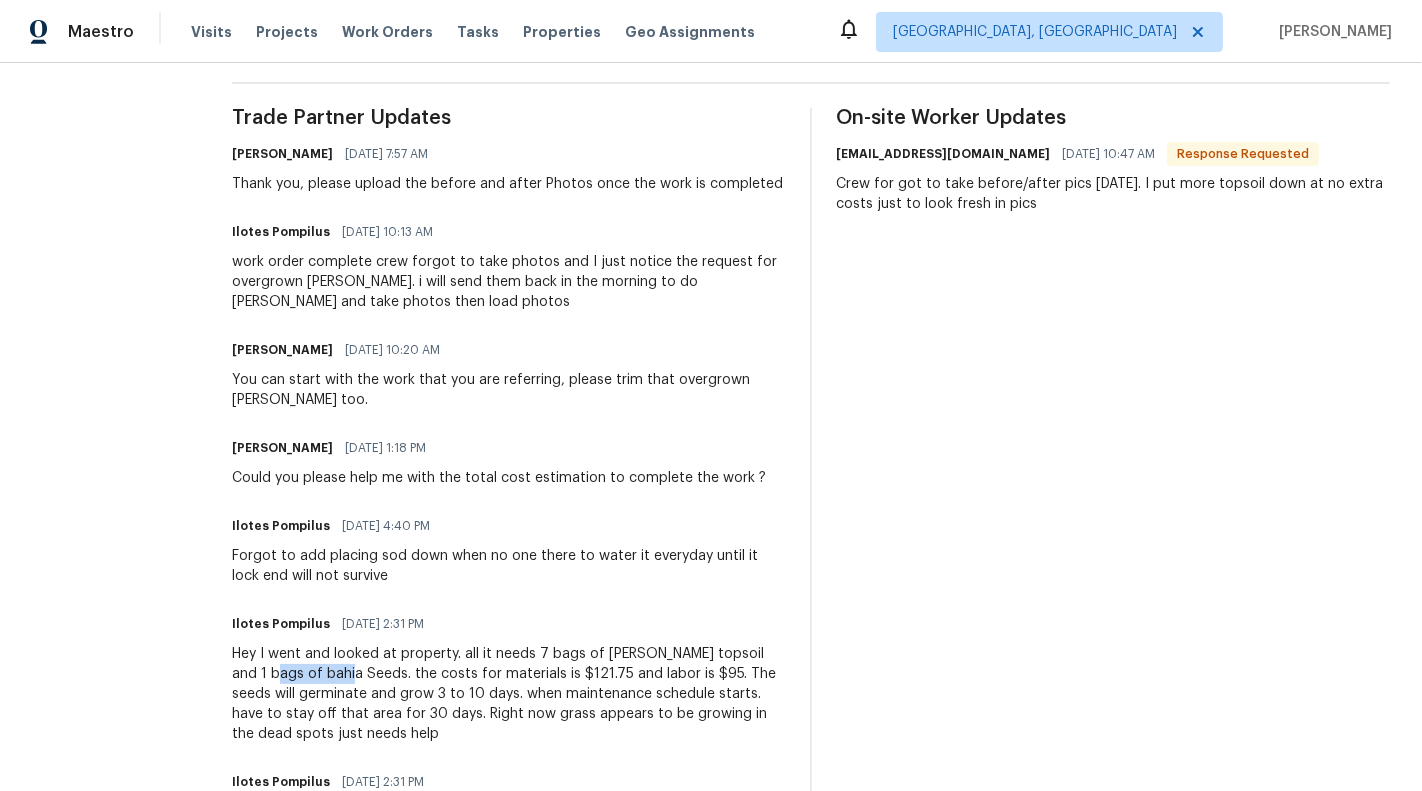 drag, startPoint x: 245, startPoint y: 675, endPoint x: 325, endPoint y: 675, distance: 80 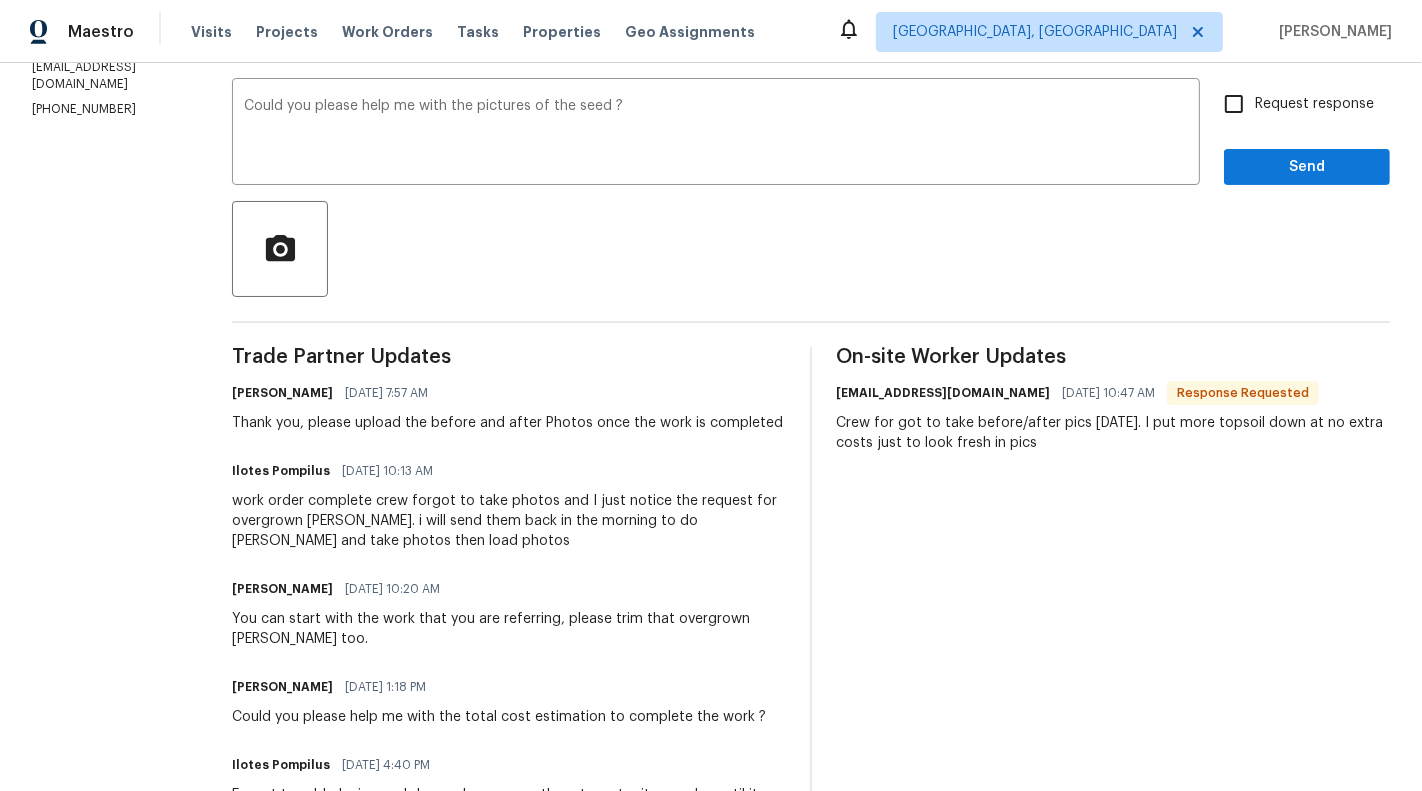 scroll, scrollTop: 305, scrollLeft: 0, axis: vertical 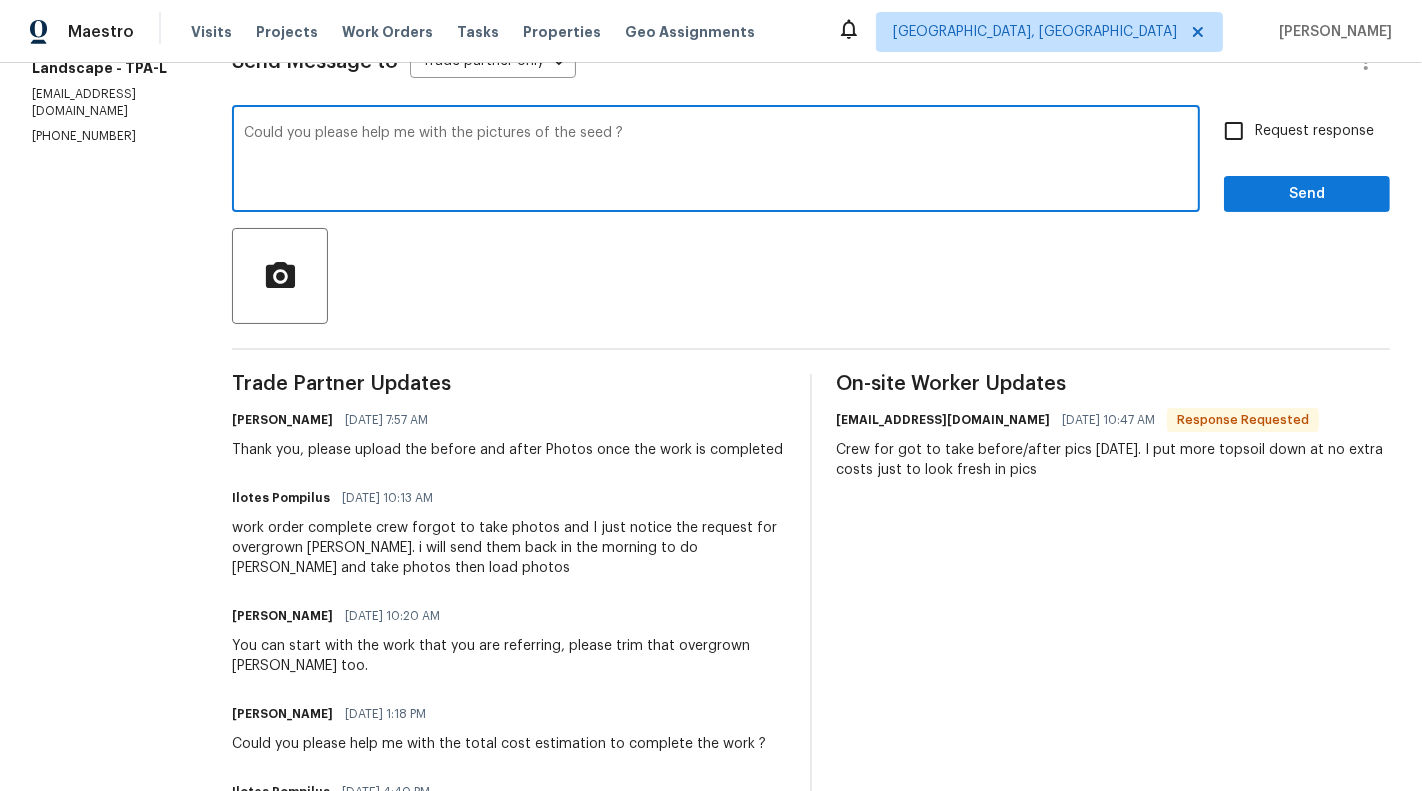 drag, startPoint x: 571, startPoint y: 133, endPoint x: 683, endPoint y: 133, distance: 112 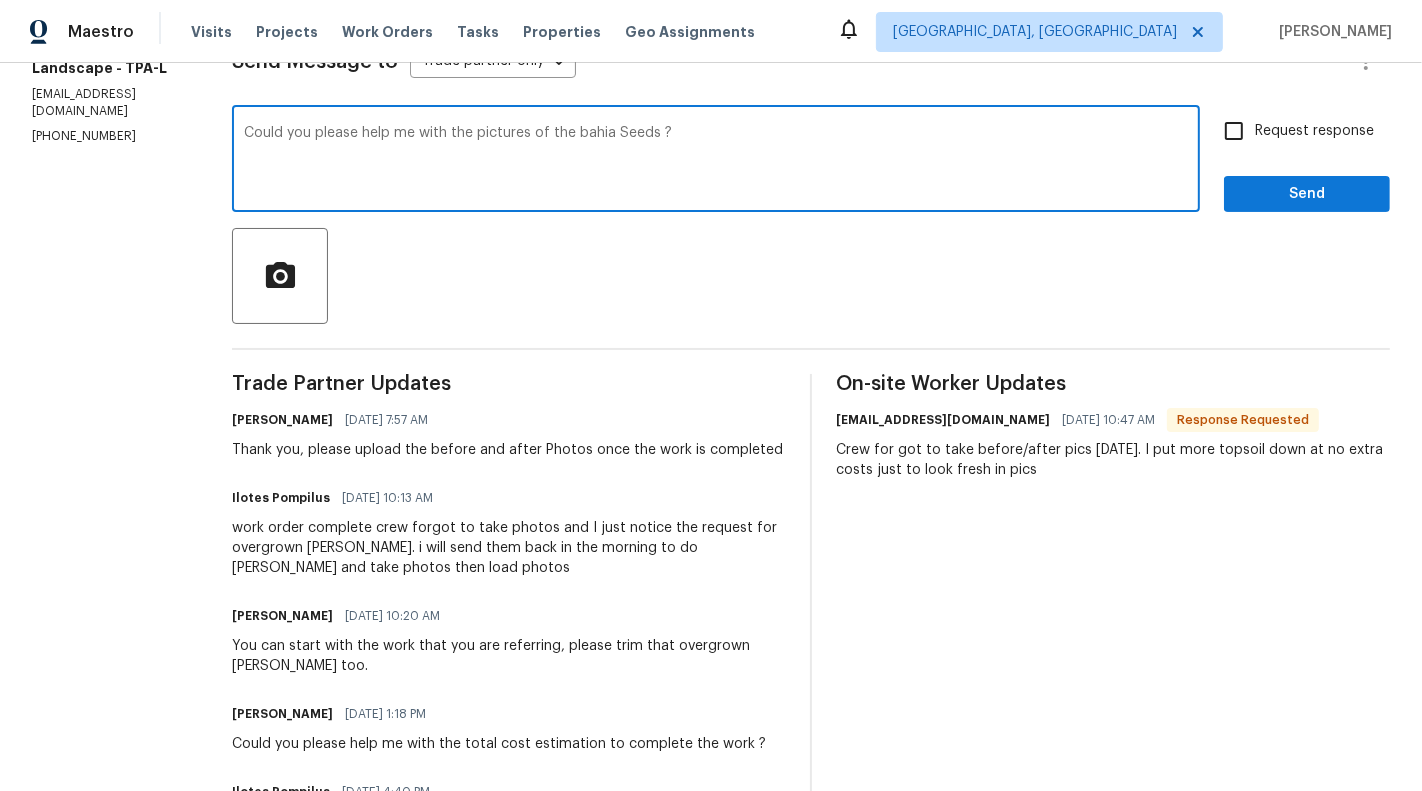 type on "Could you please help me with the pictures of the bahia Seeds ?" 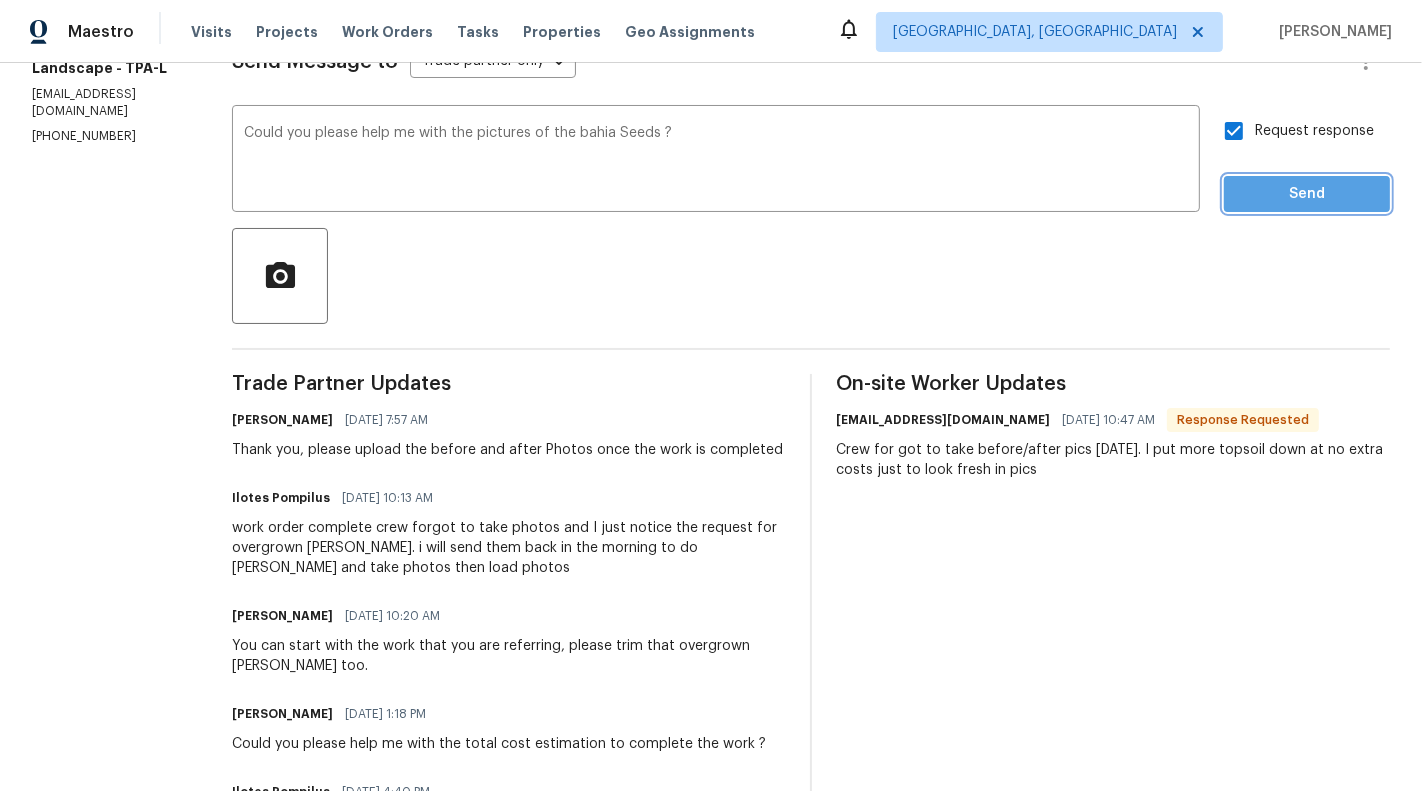 click on "Send" at bounding box center [1307, 194] 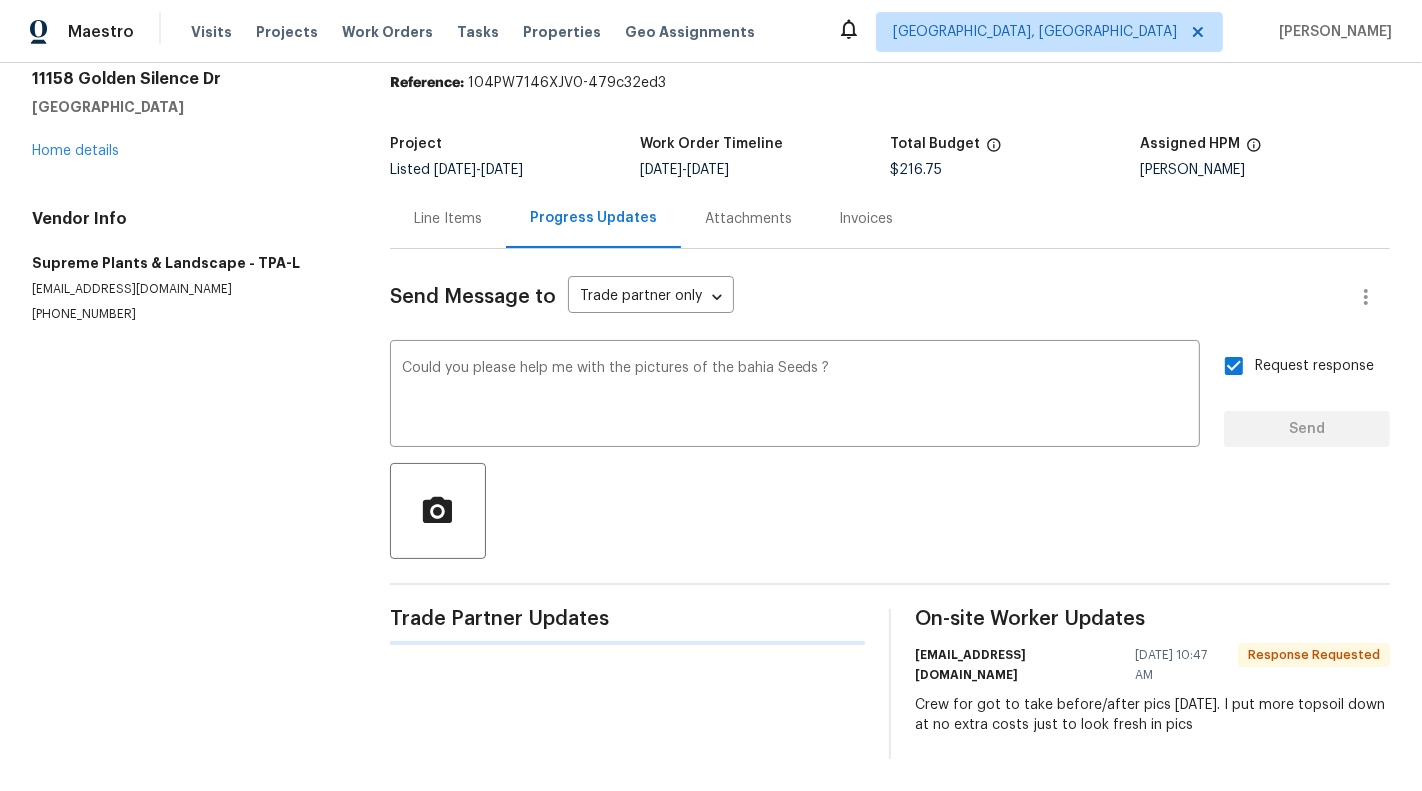 type 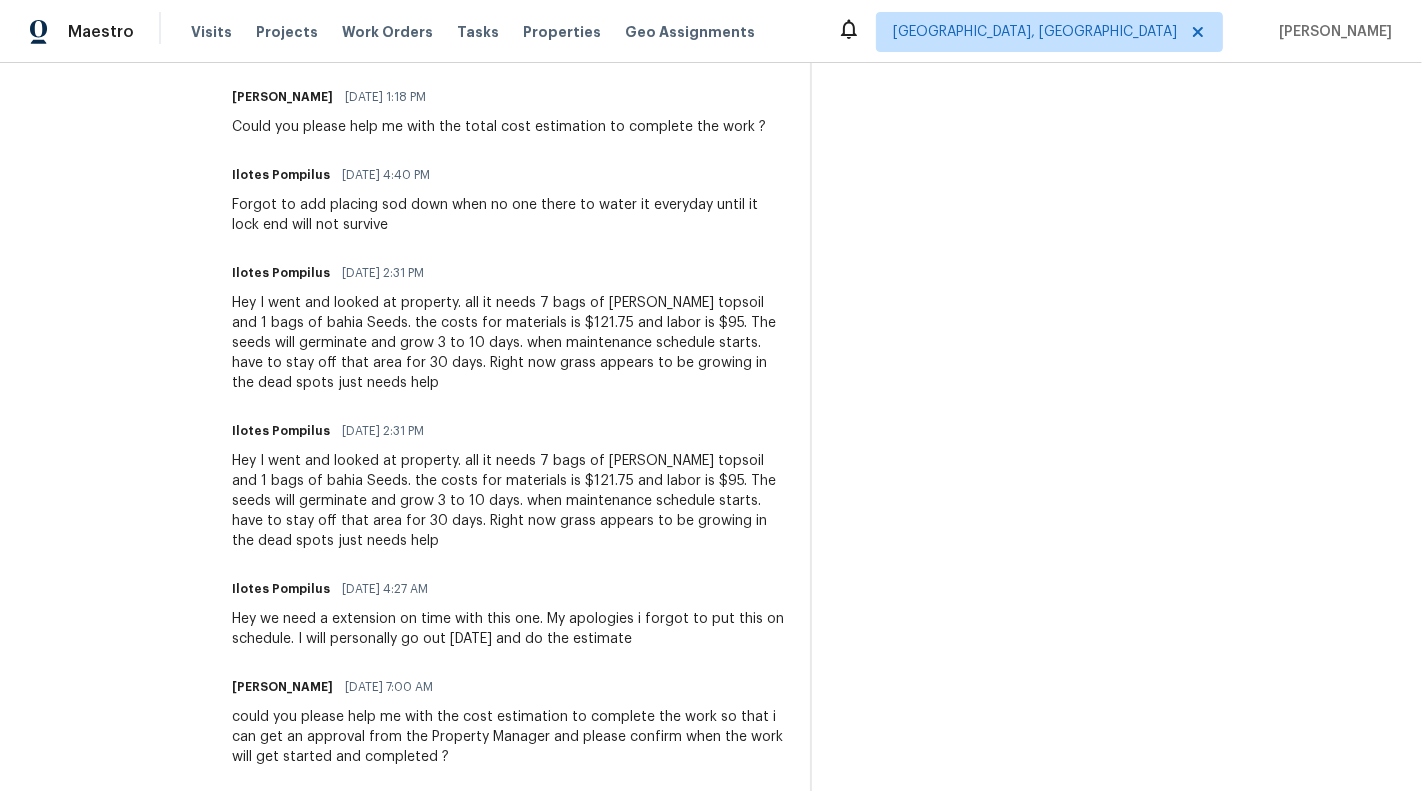 scroll, scrollTop: 552, scrollLeft: 0, axis: vertical 